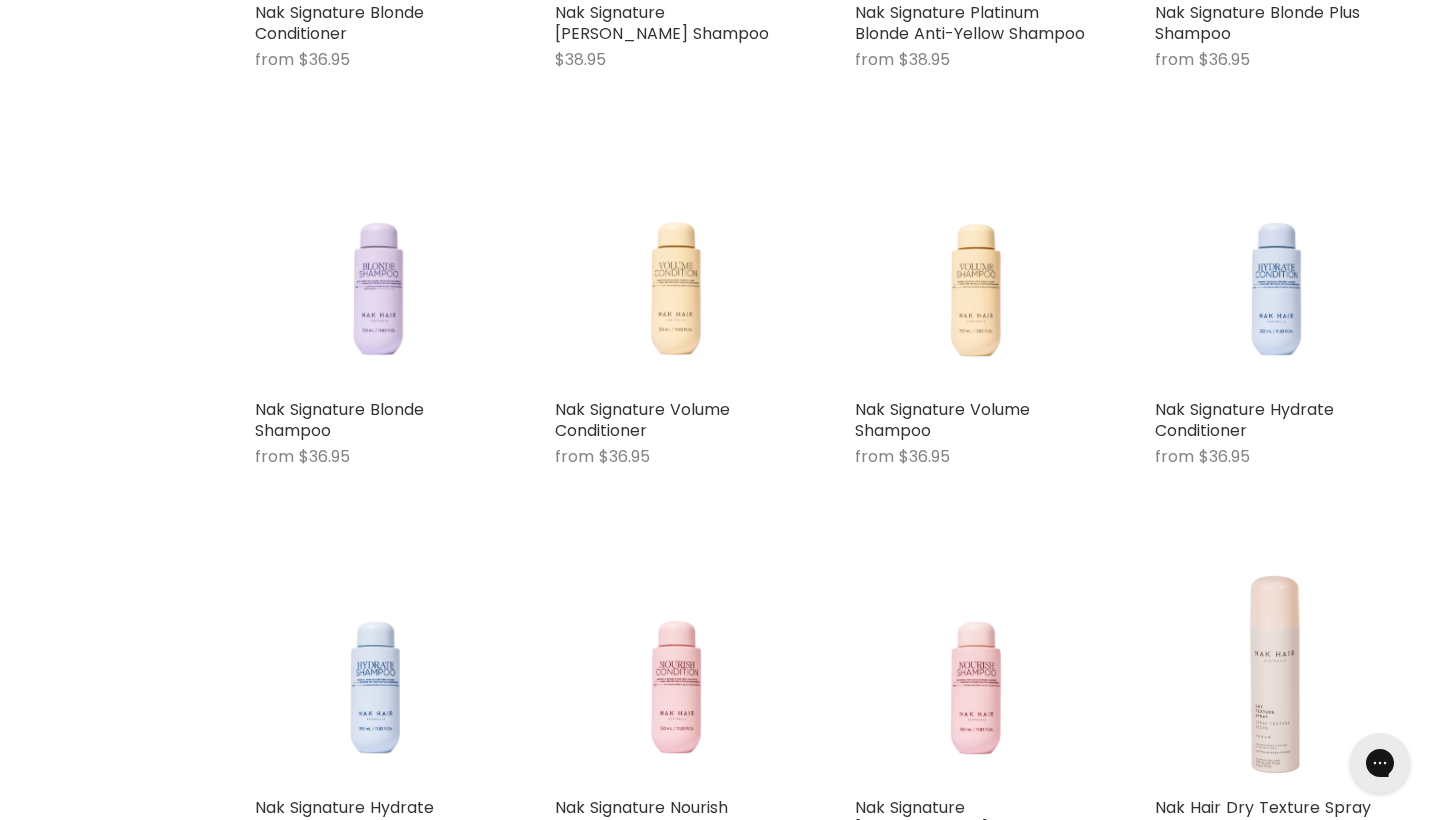 scroll, scrollTop: 1976, scrollLeft: 0, axis: vertical 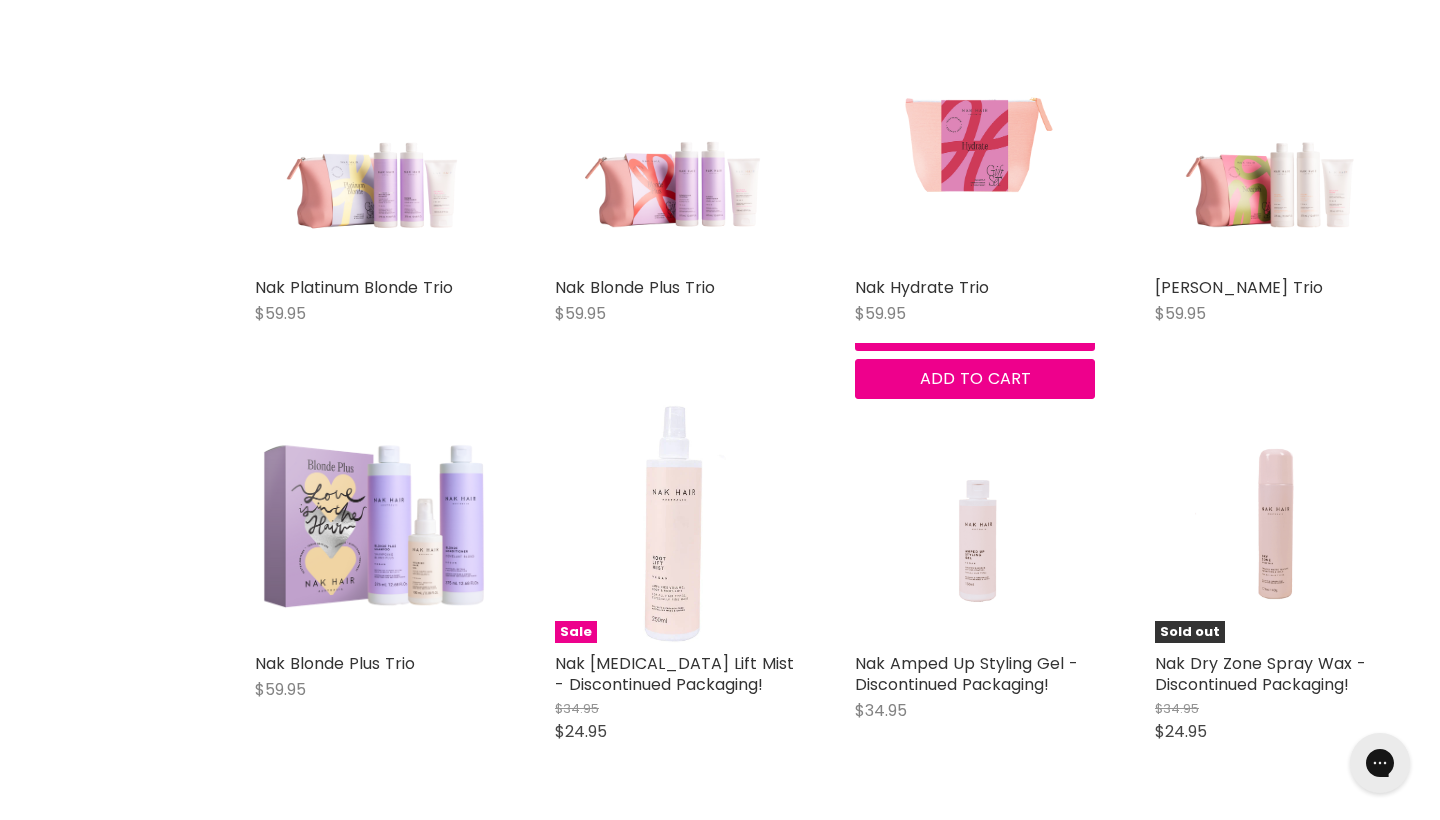 click at bounding box center [974, 147] 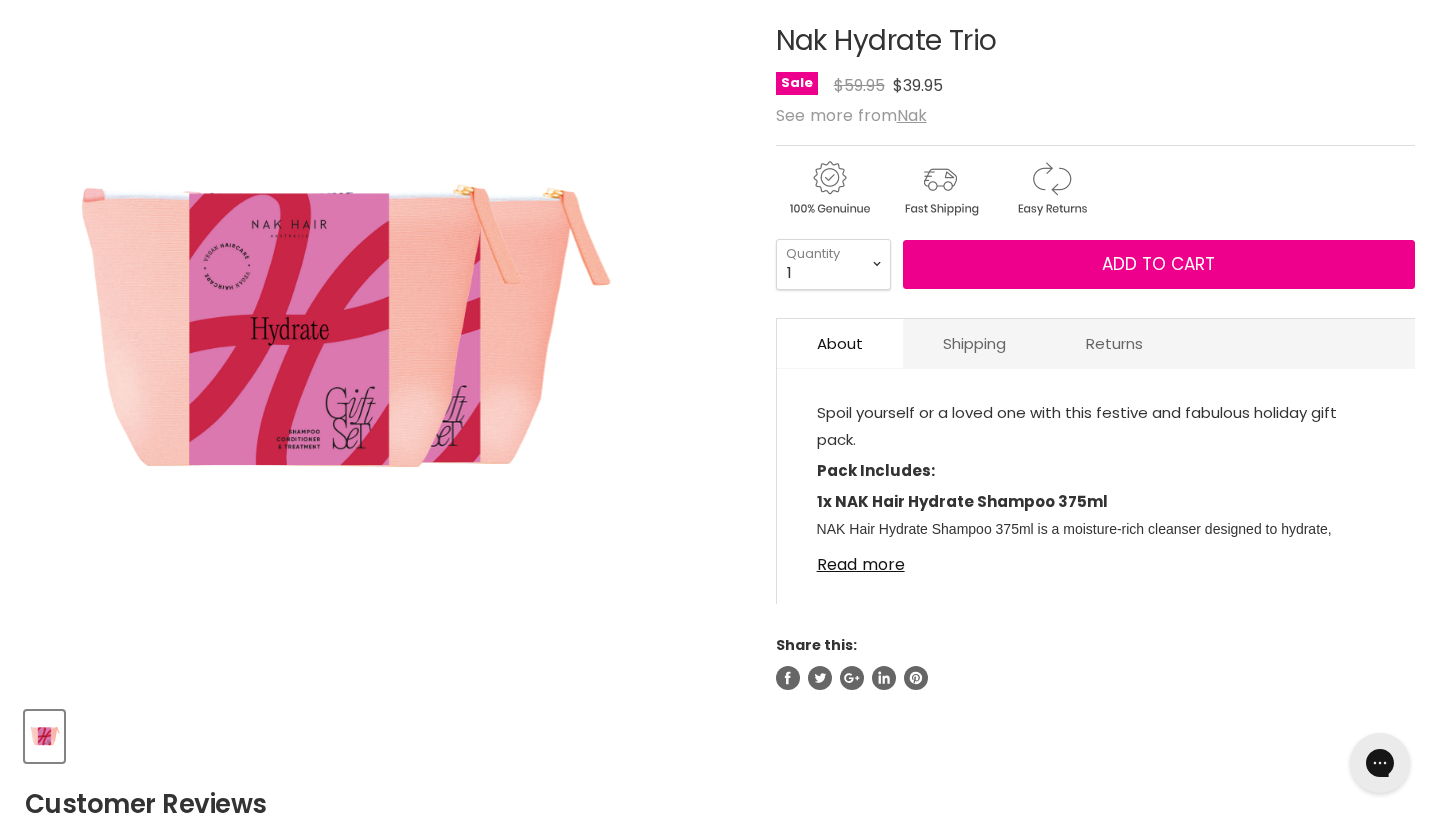scroll, scrollTop: 0, scrollLeft: 0, axis: both 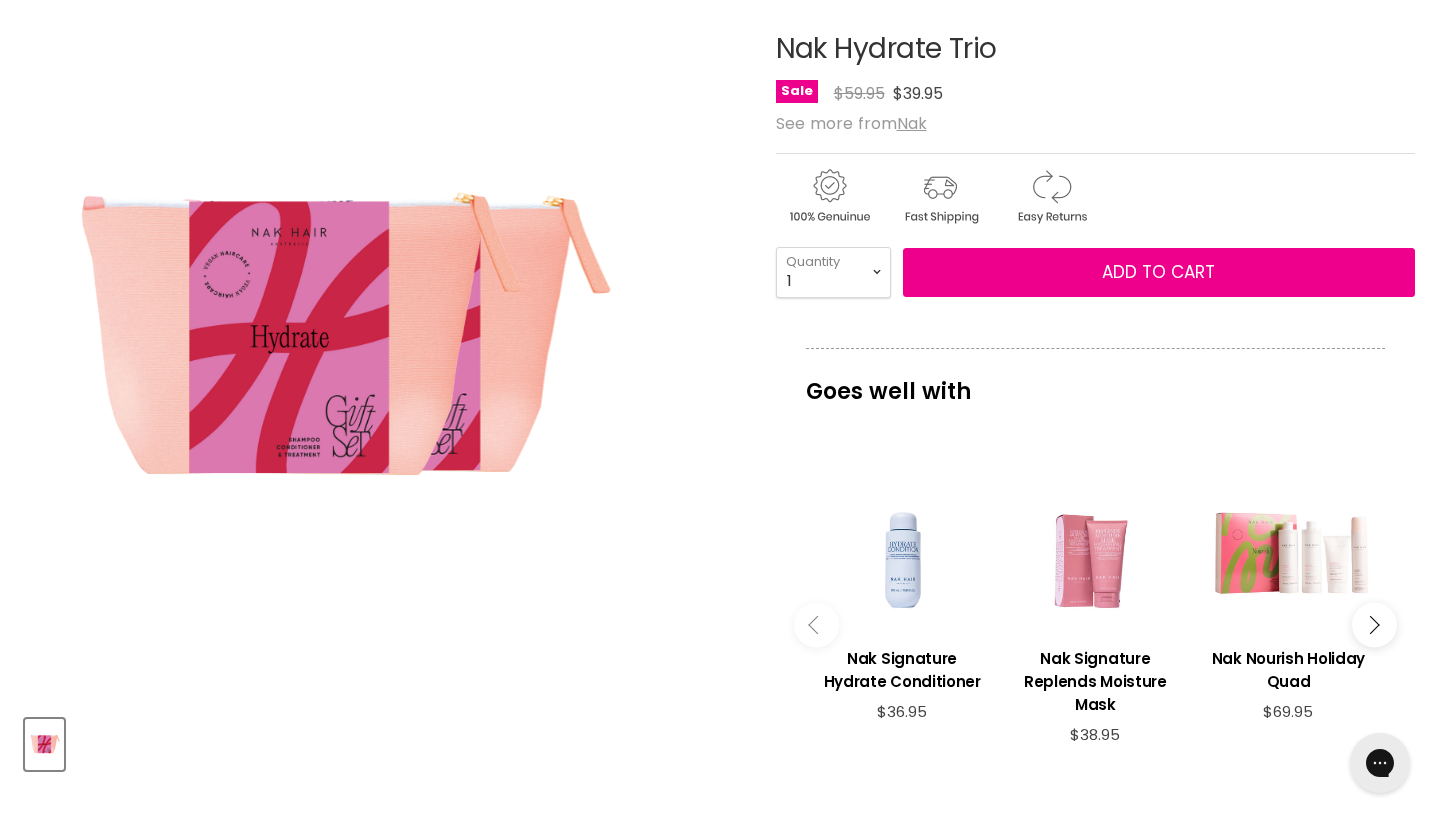 click at bounding box center (382, 341) 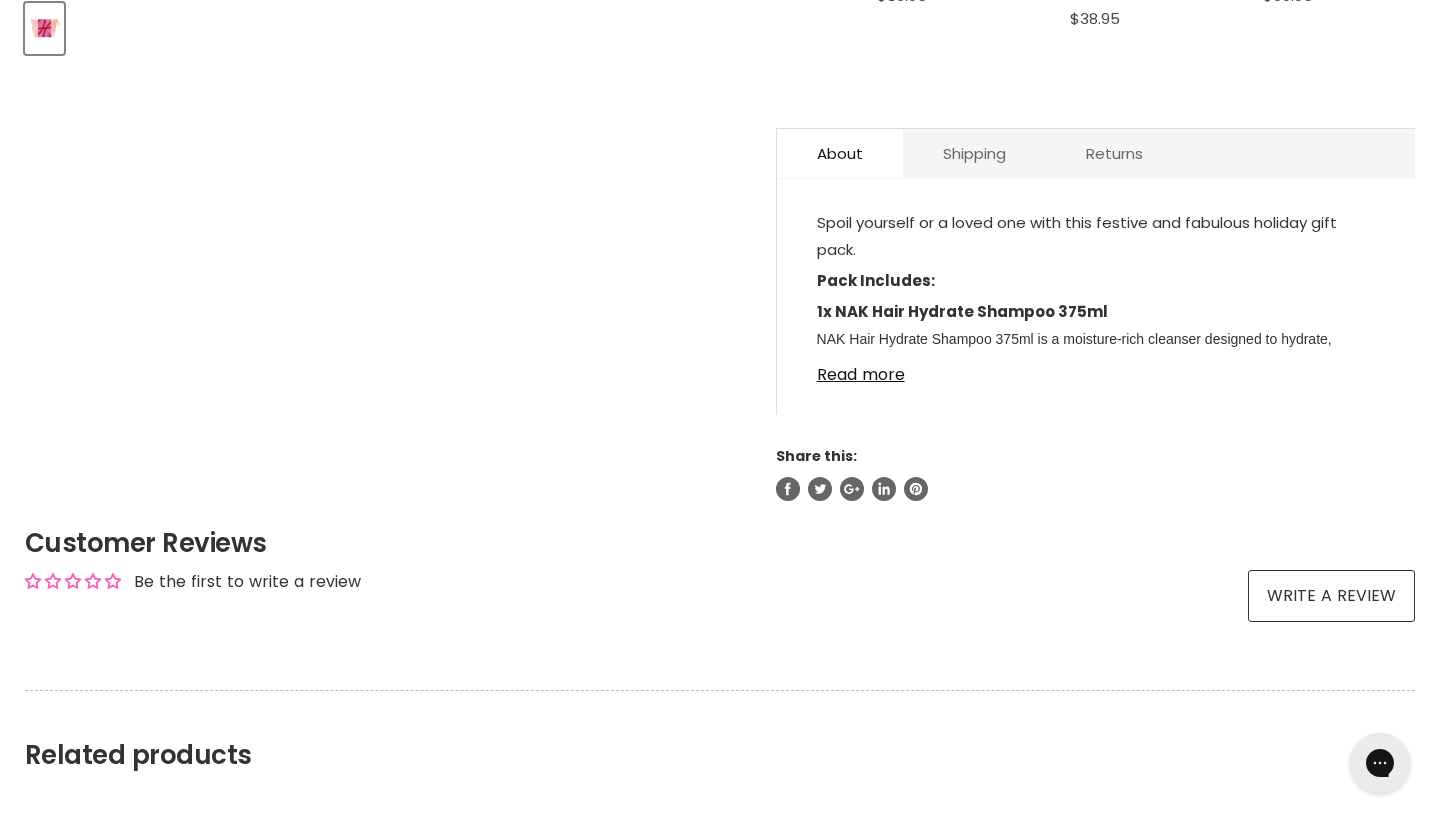 scroll, scrollTop: 1034, scrollLeft: 0, axis: vertical 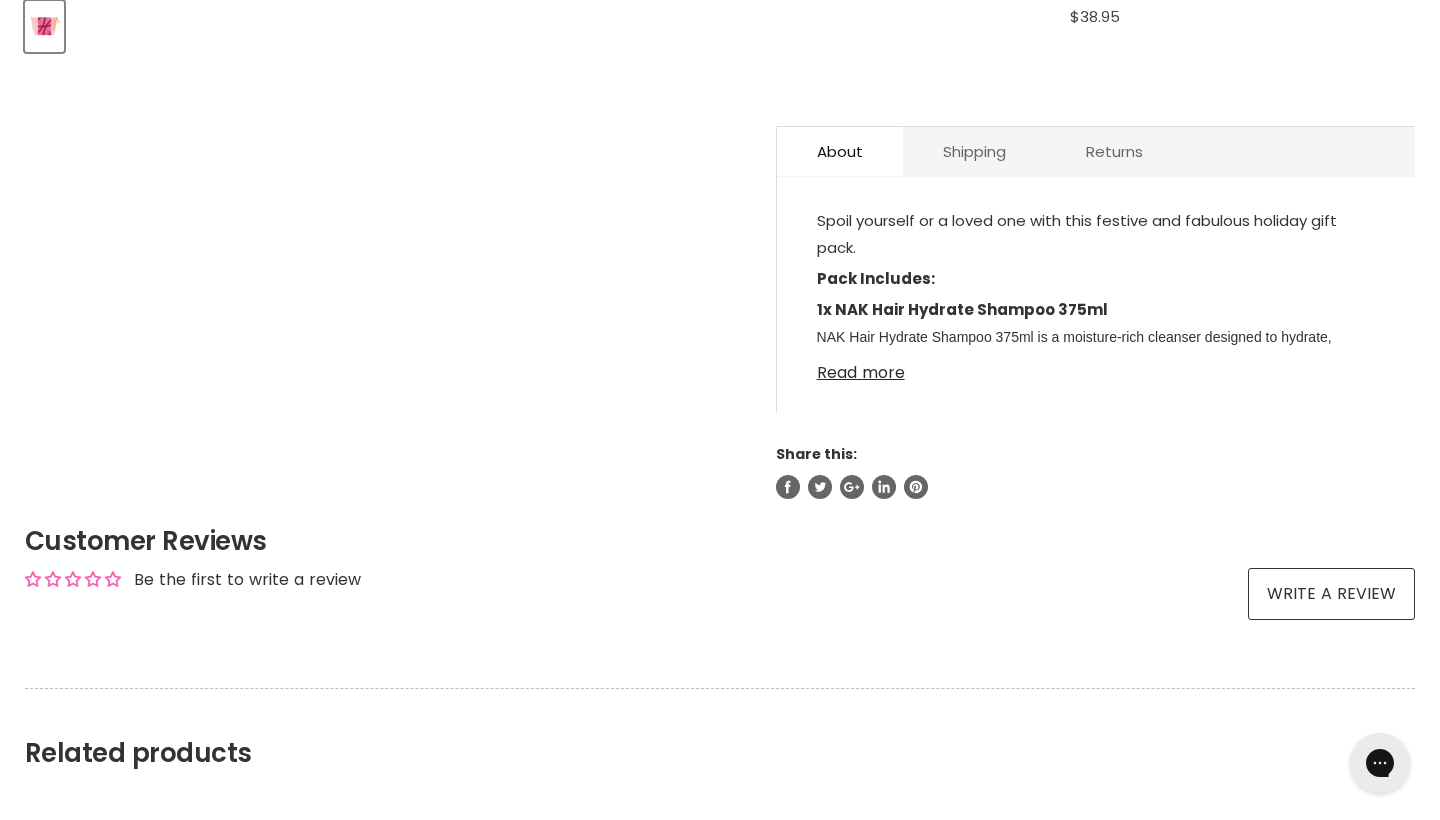 click on "Read more" at bounding box center [1096, 367] 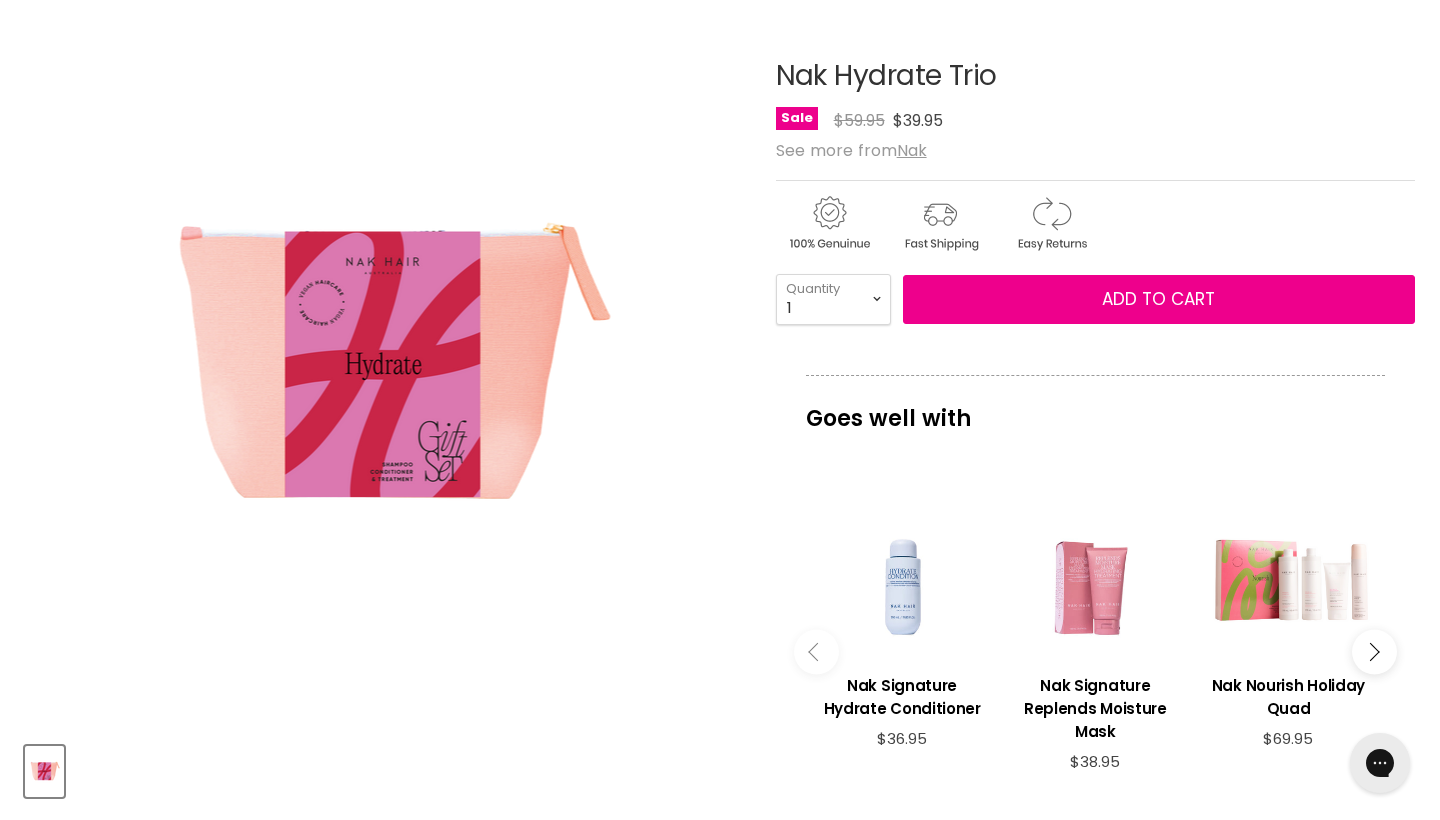 scroll, scrollTop: 291, scrollLeft: 0, axis: vertical 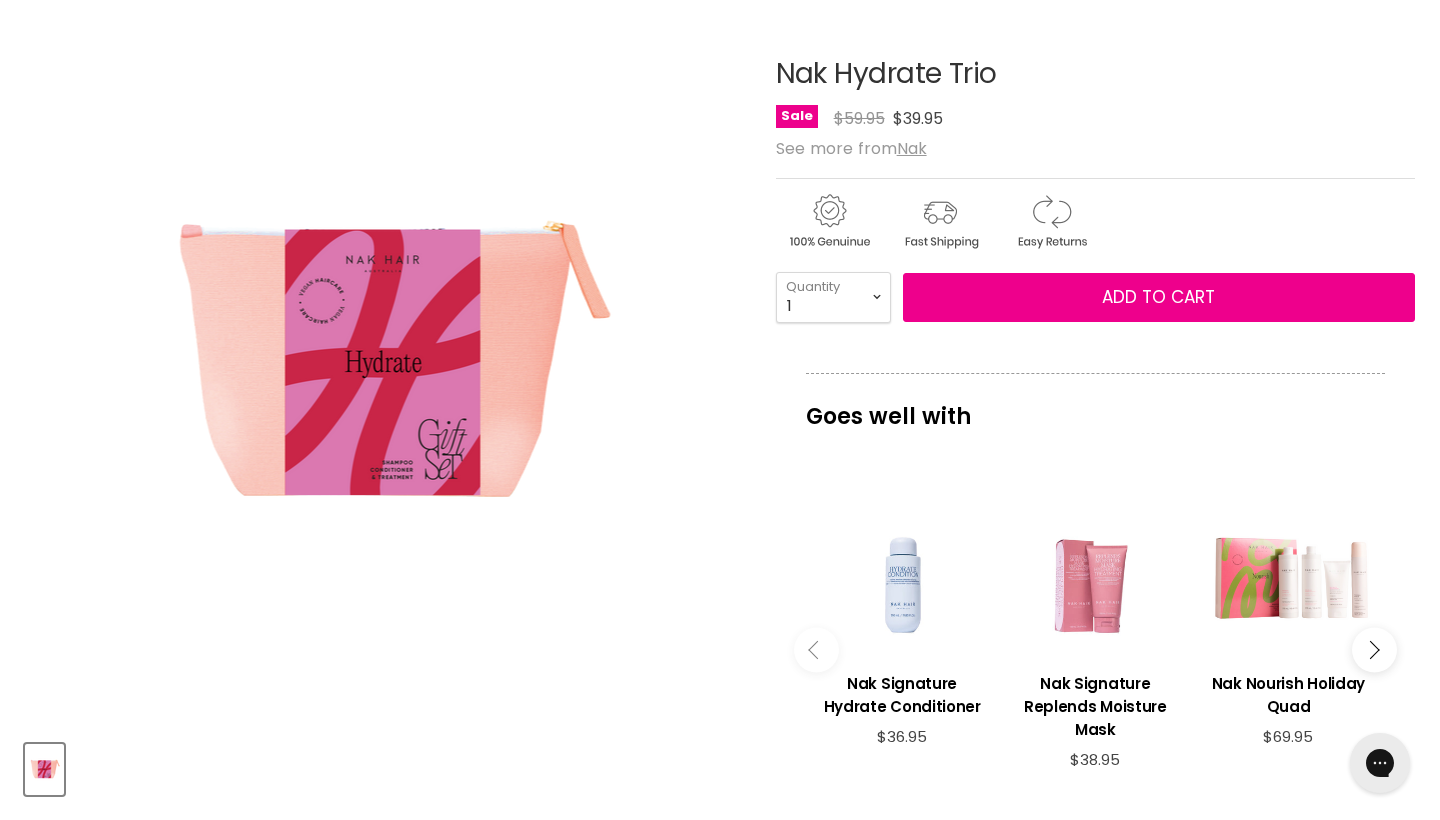 click at bounding box center (902, 570) 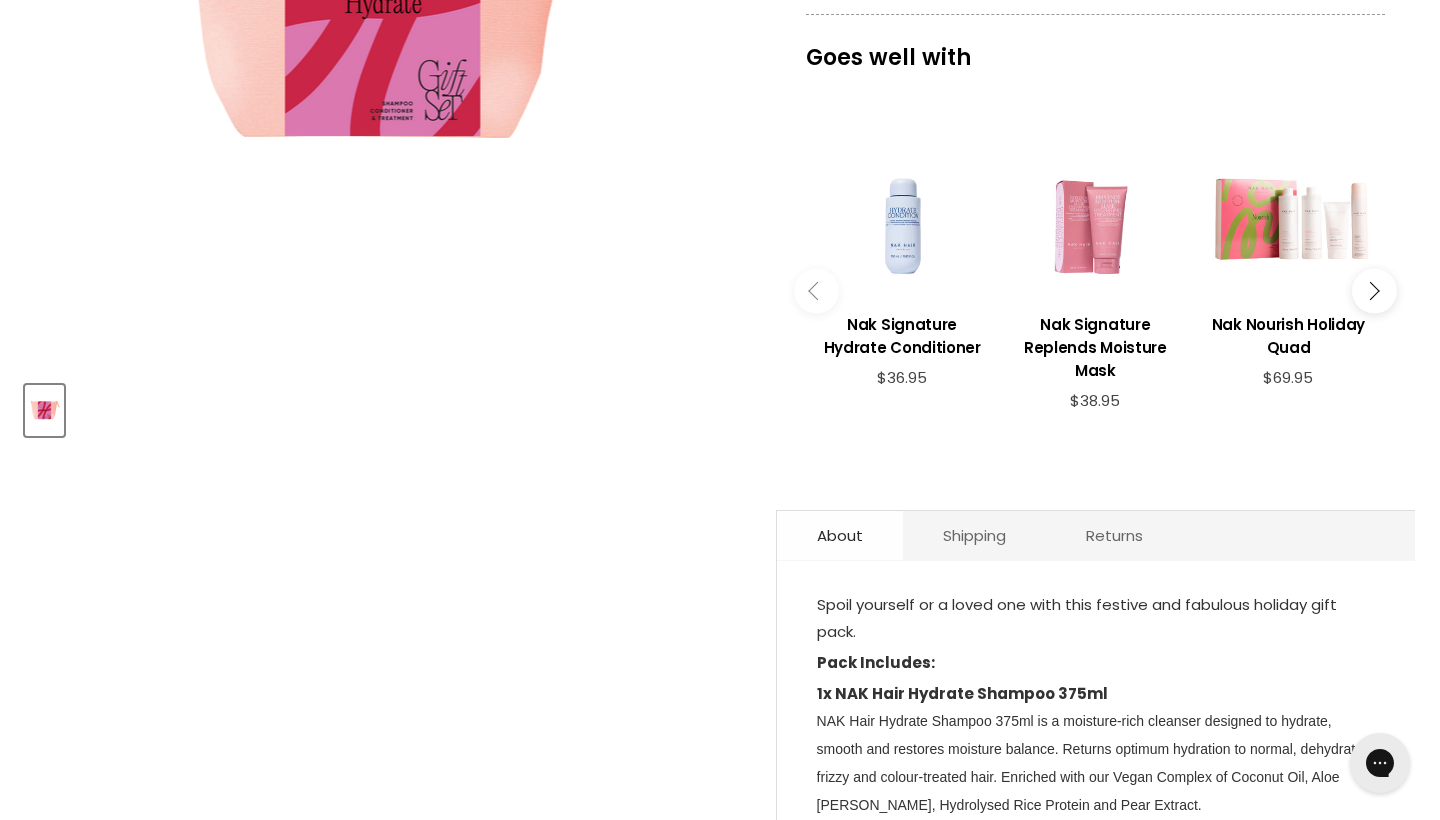 scroll, scrollTop: 616, scrollLeft: 0, axis: vertical 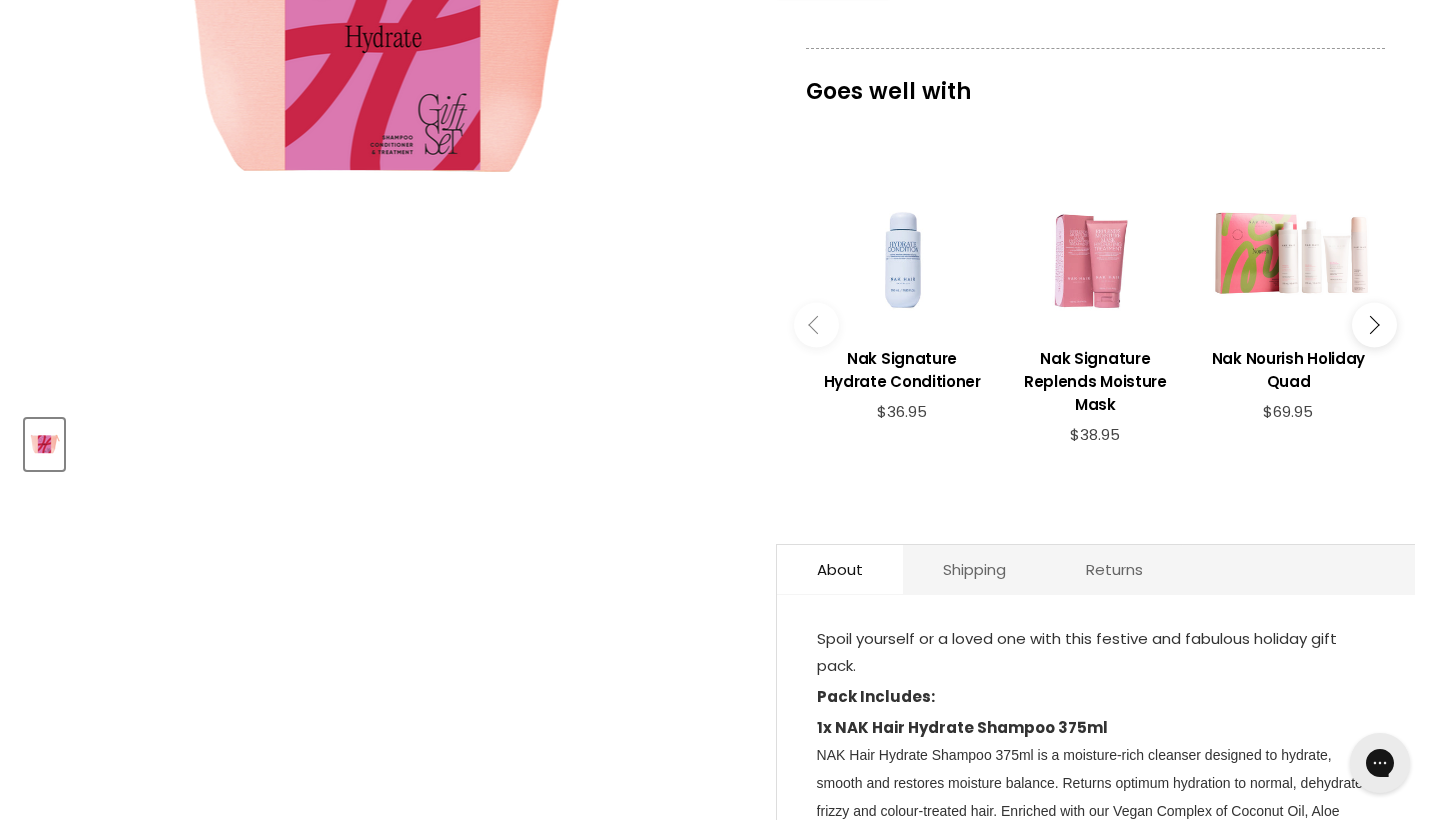 click at bounding box center (902, 245) 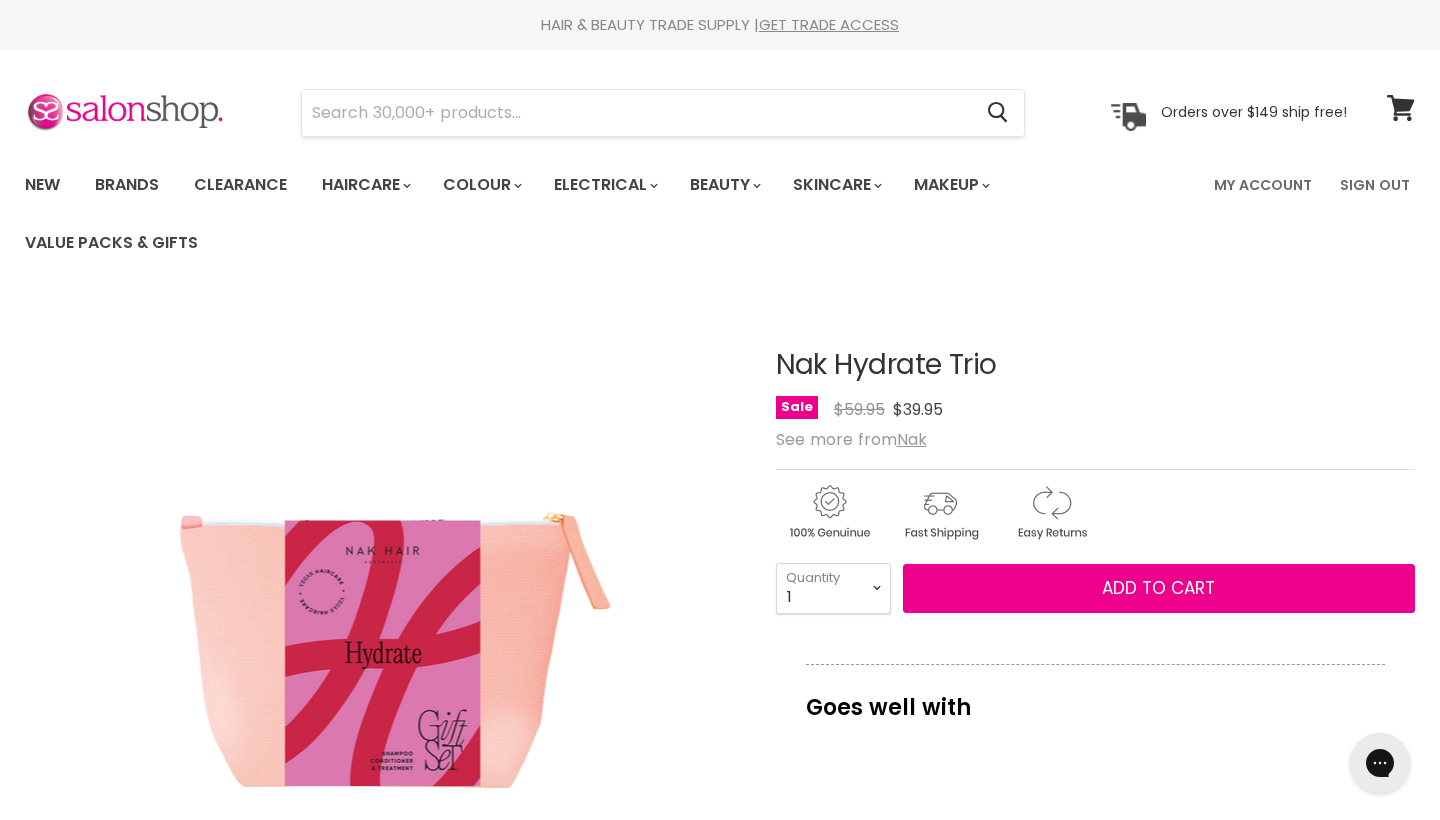 scroll, scrollTop: 0, scrollLeft: 0, axis: both 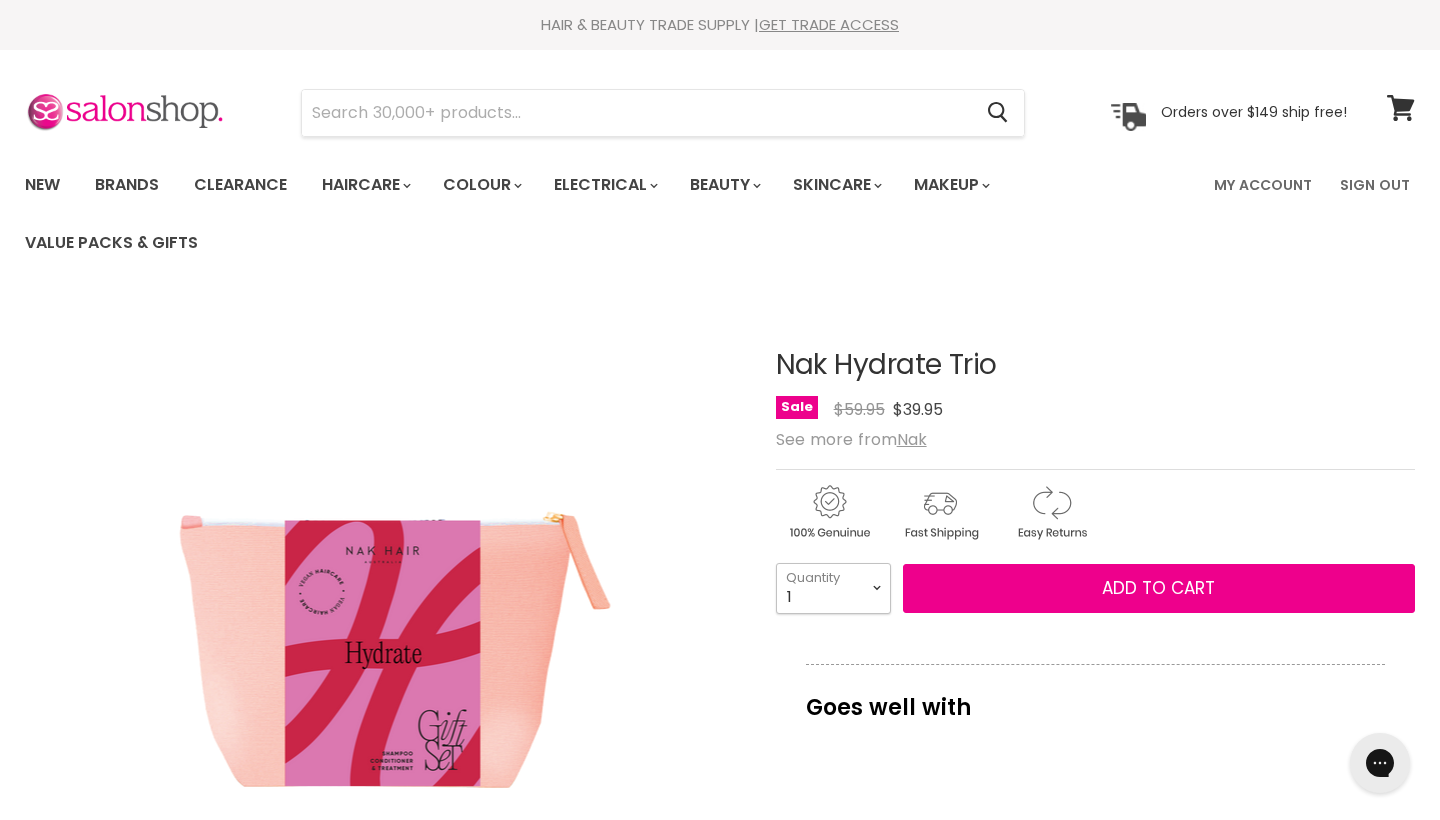 select on "2" 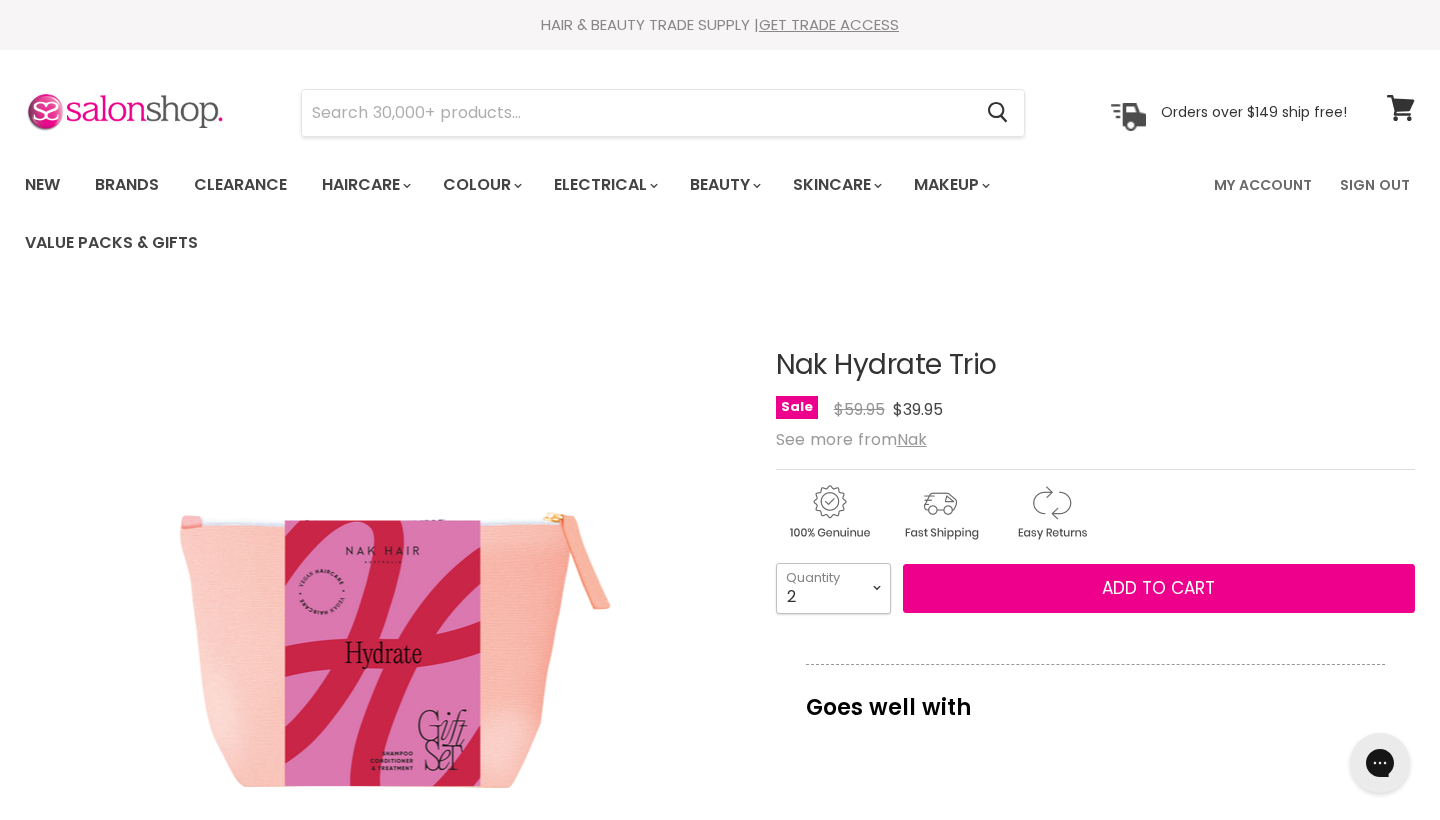 type on "2" 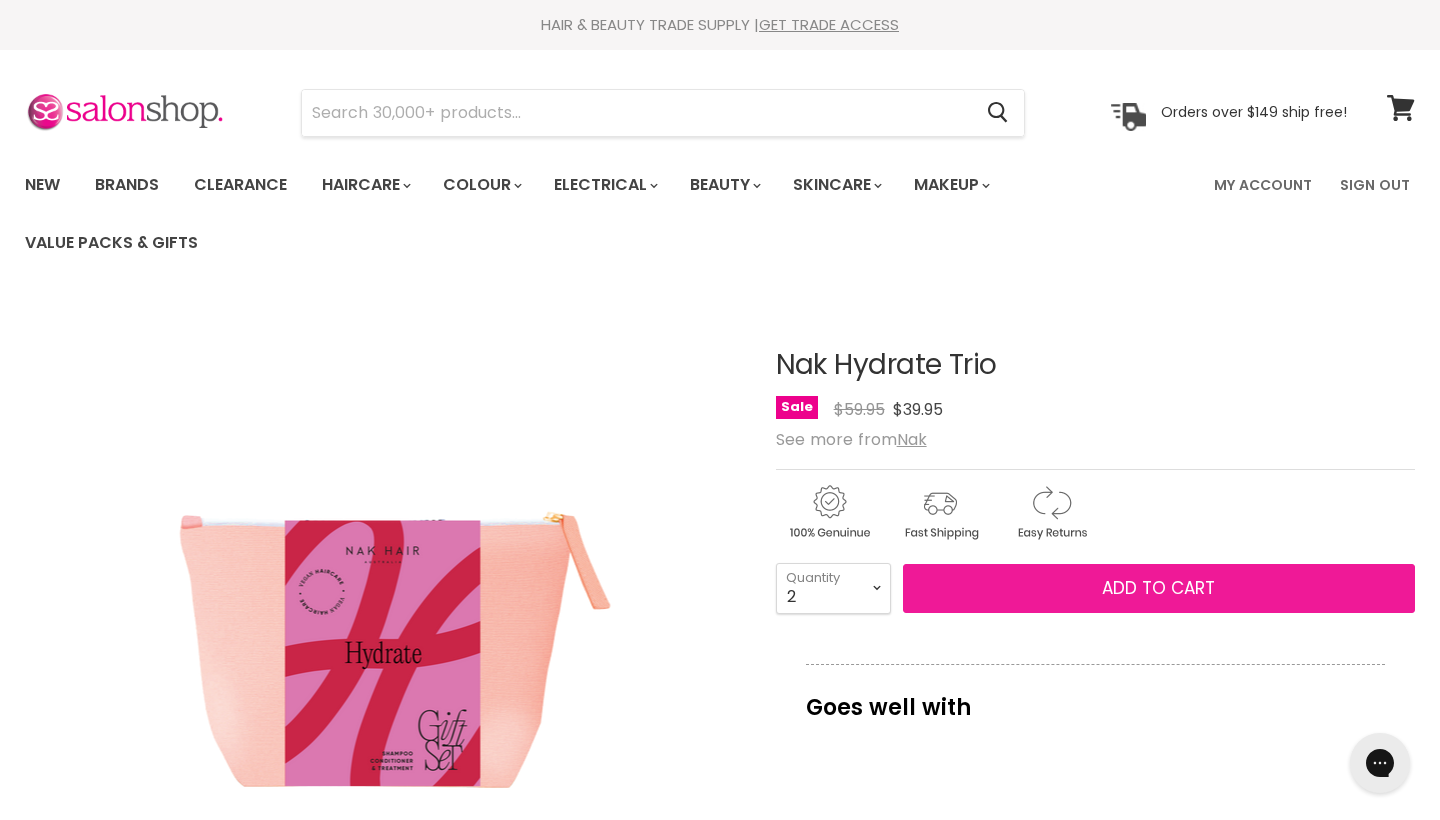 click on "Add to cart" at bounding box center [1159, 589] 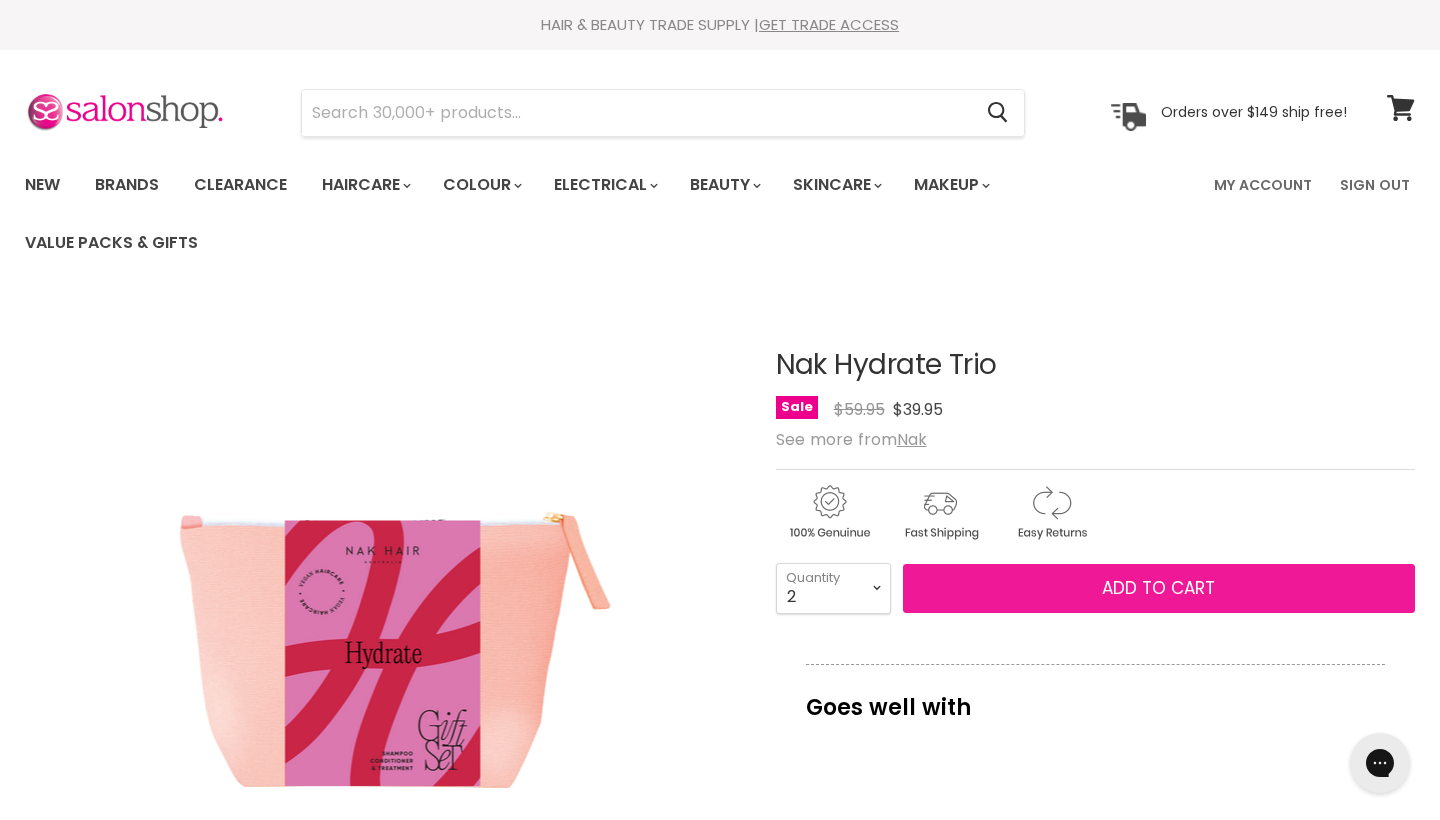 click on "Add to cart" at bounding box center (1159, 589) 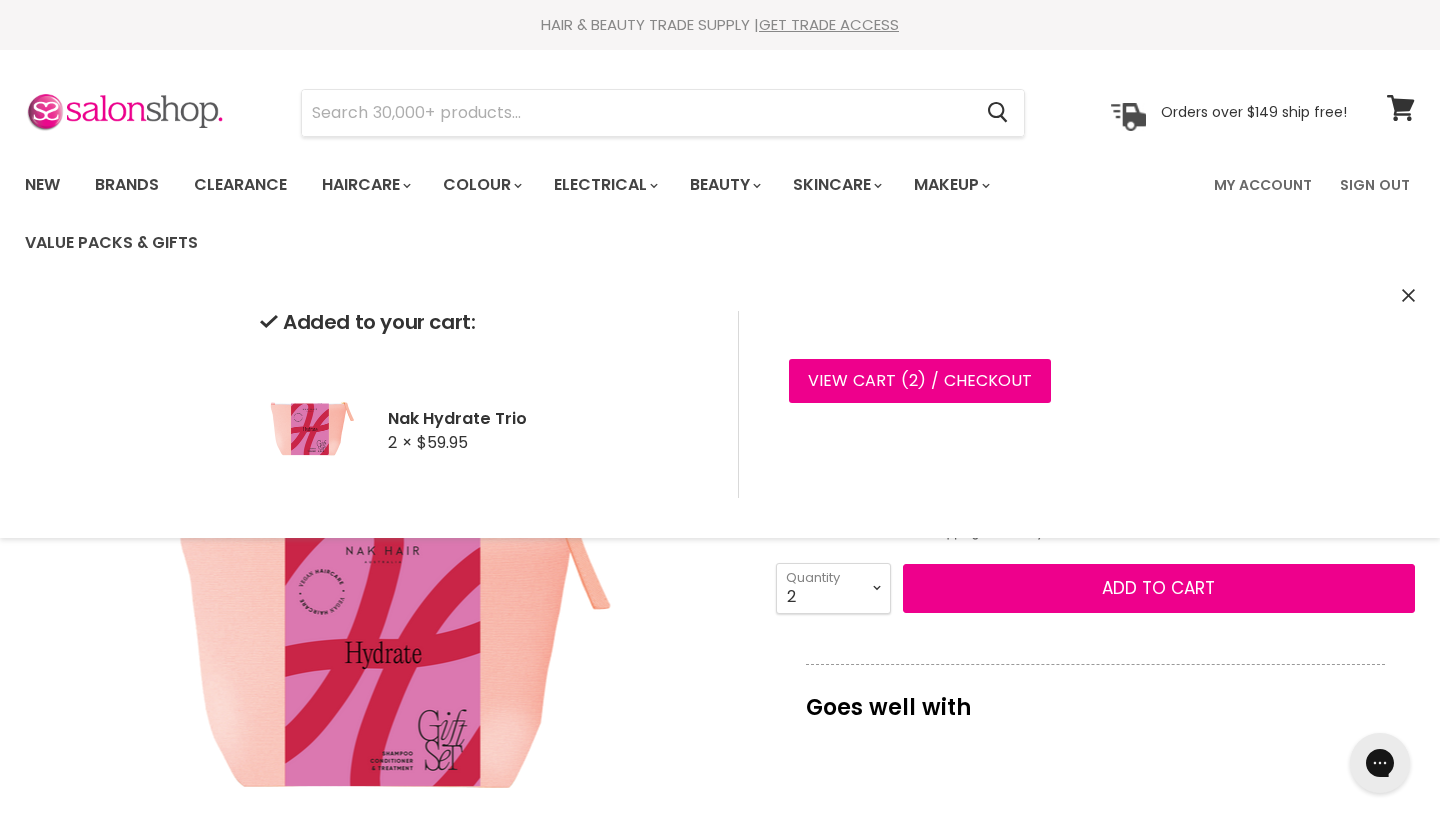 click on "Goes well with" at bounding box center [1095, 697] 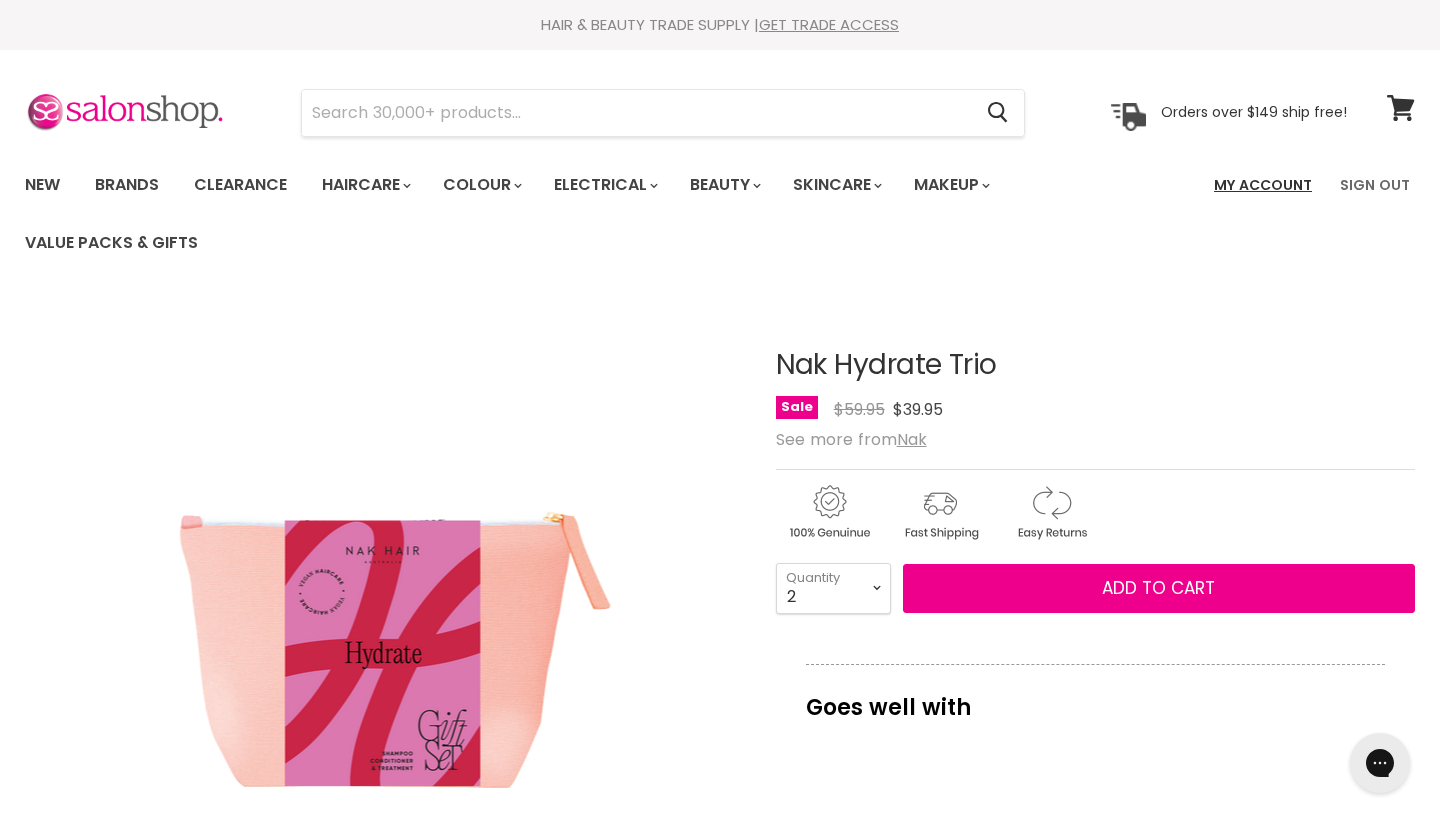 scroll, scrollTop: 0, scrollLeft: 0, axis: both 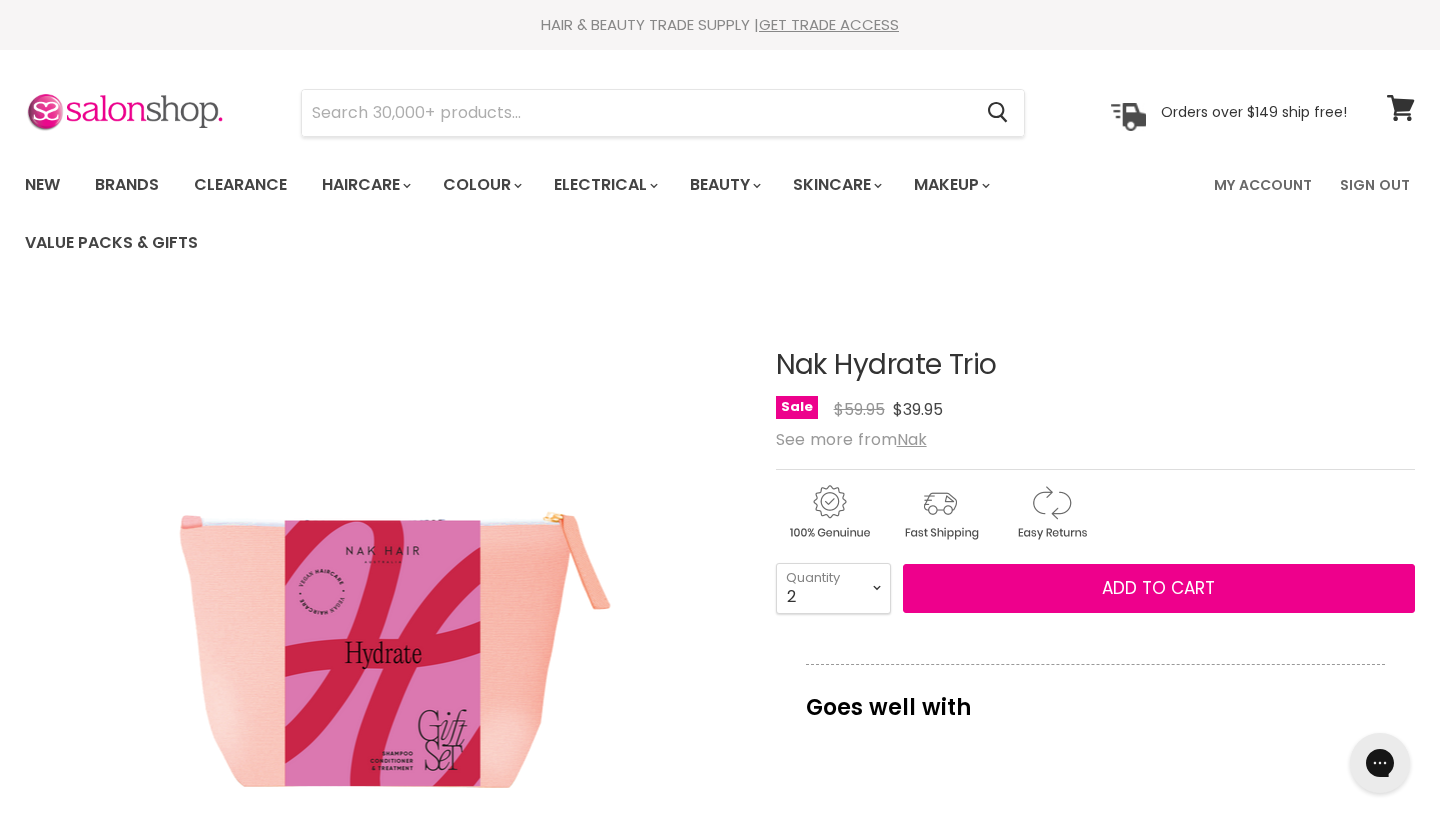 click on "View cart" at bounding box center [1401, 108] 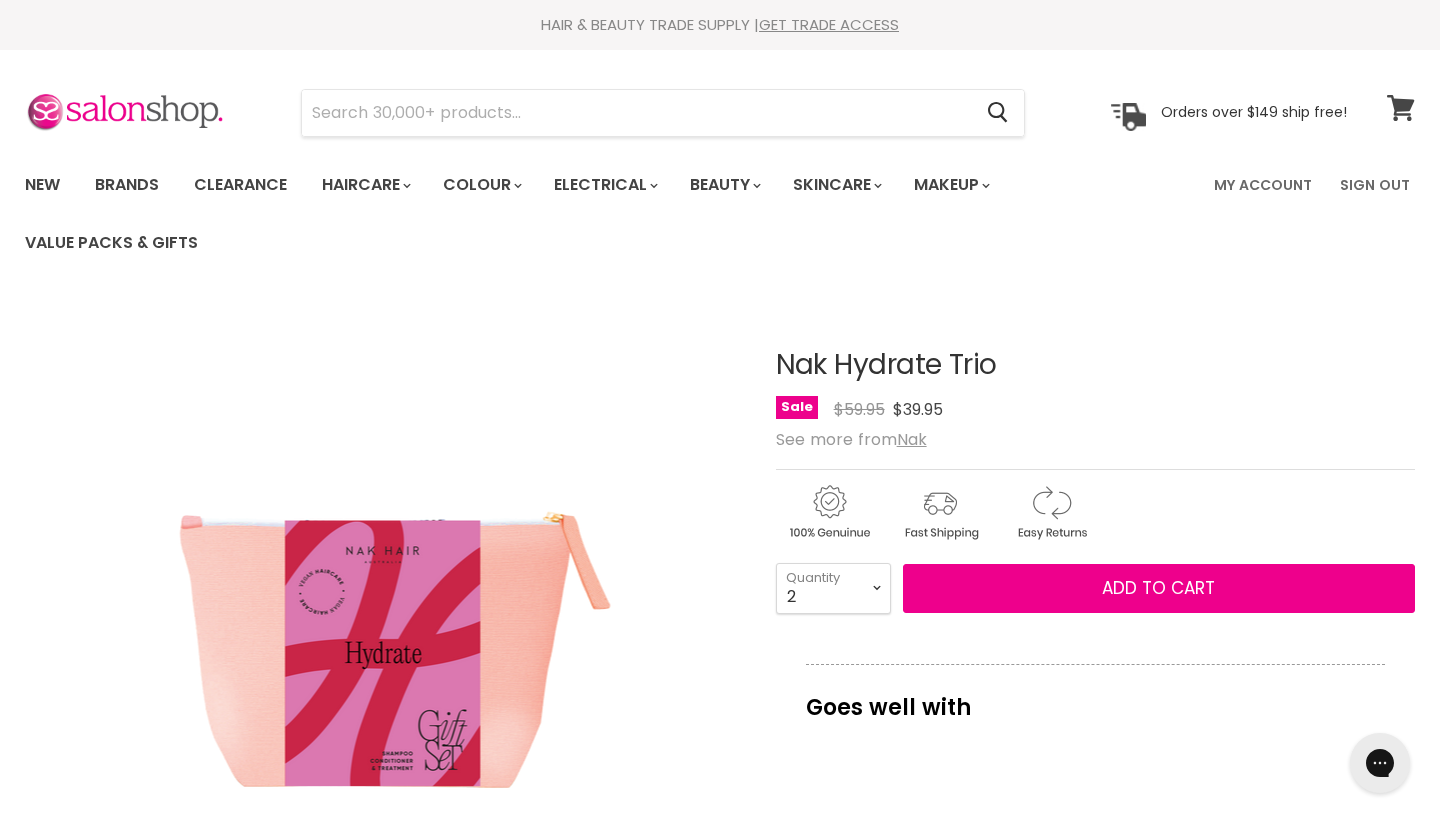 click 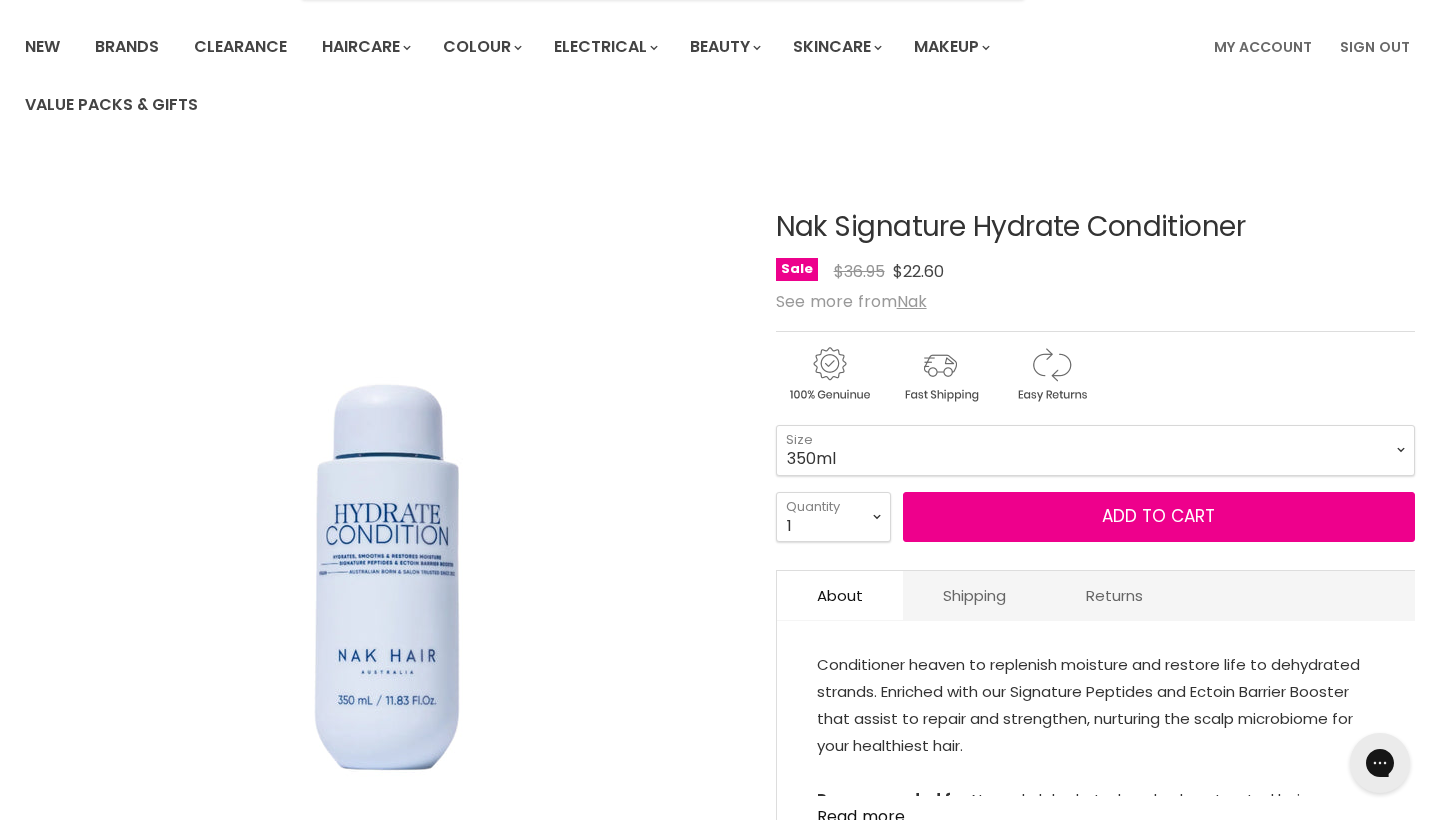 scroll, scrollTop: 0, scrollLeft: 0, axis: both 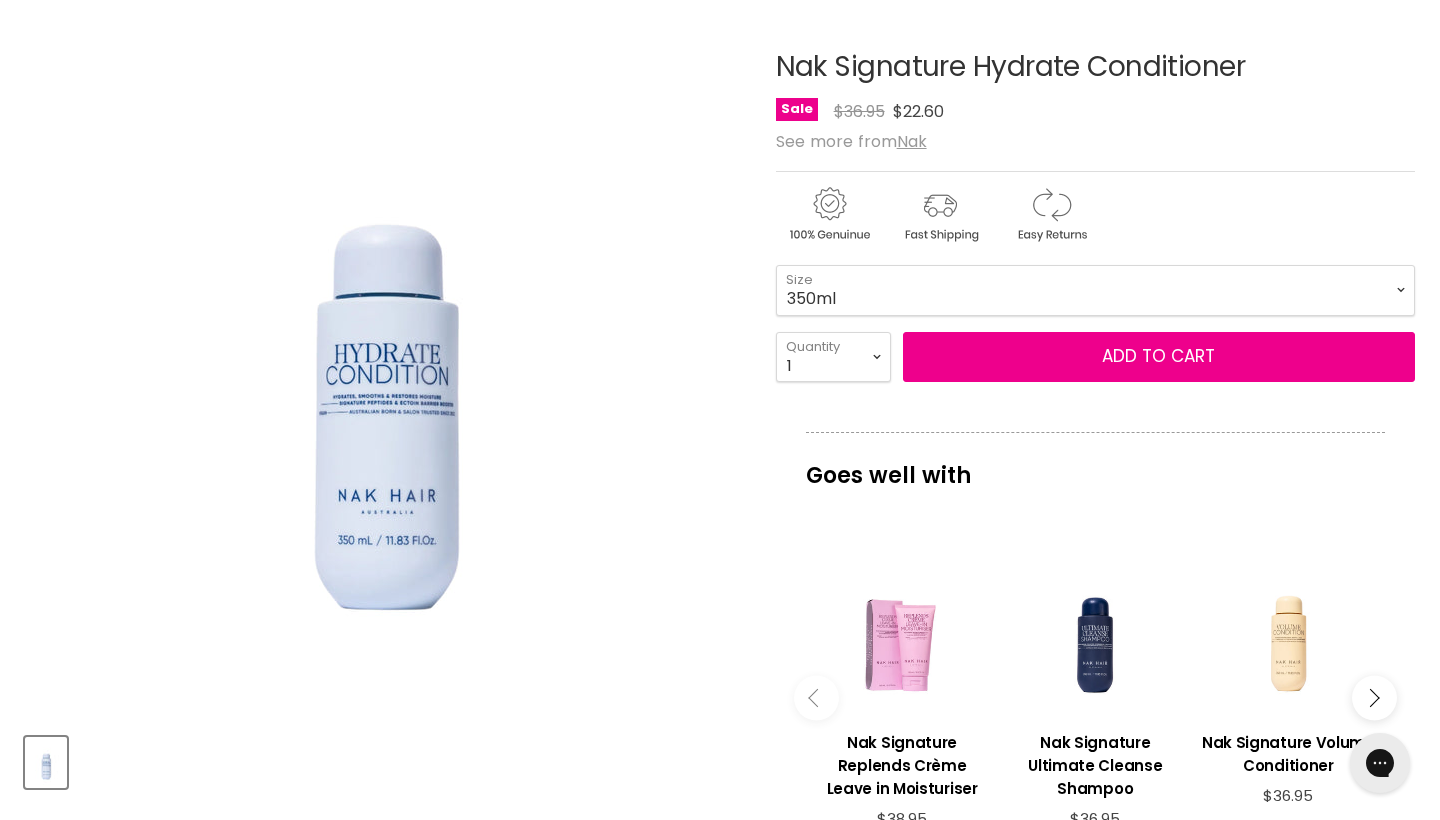 click on "Nak Signature Hydrate Conditioner
No reviews
Sale
Original Price
$36.95
Current Price
$22.60
See more from  Nak" at bounding box center [1095, 640] 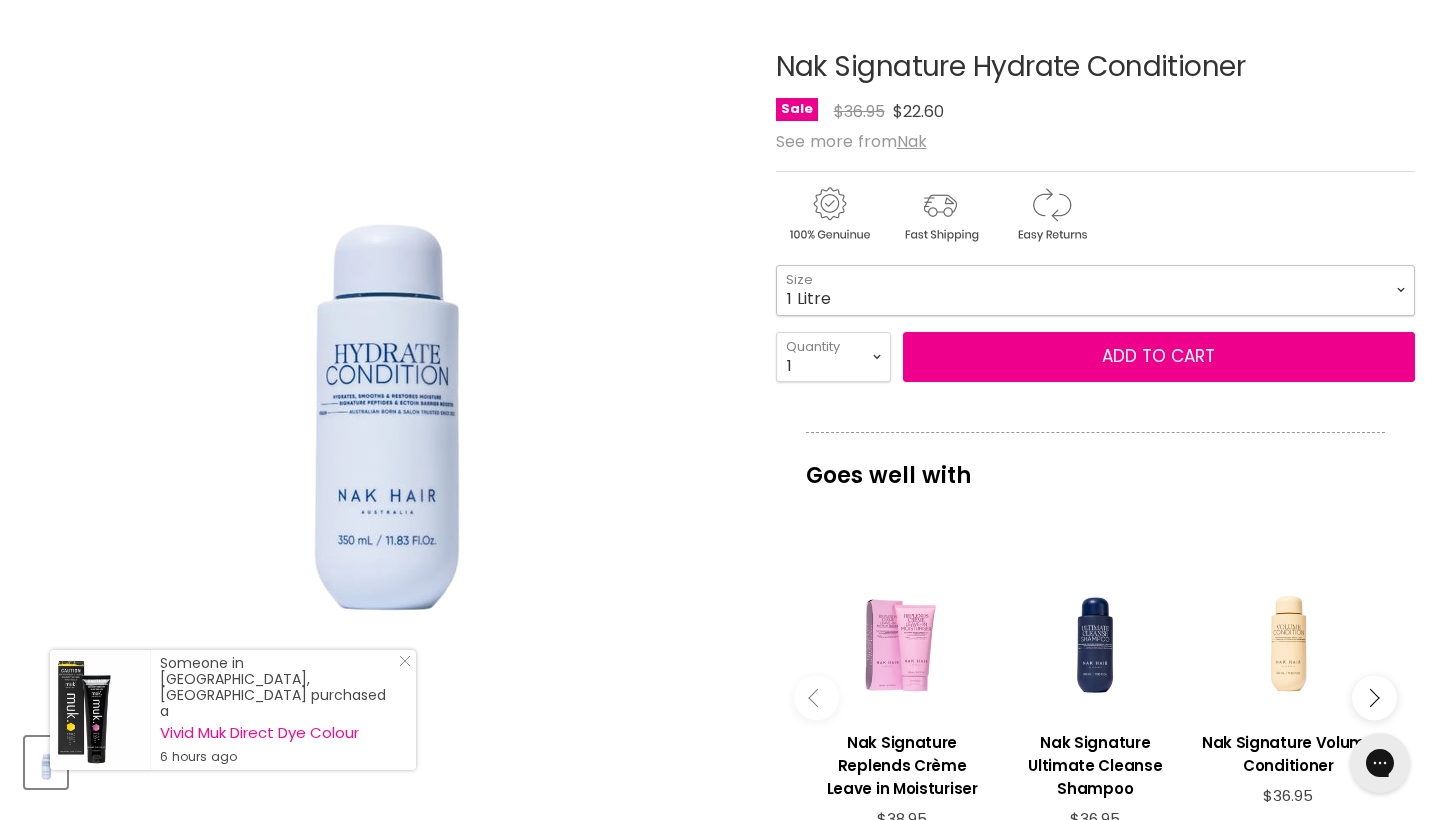 select on "1 Litre" 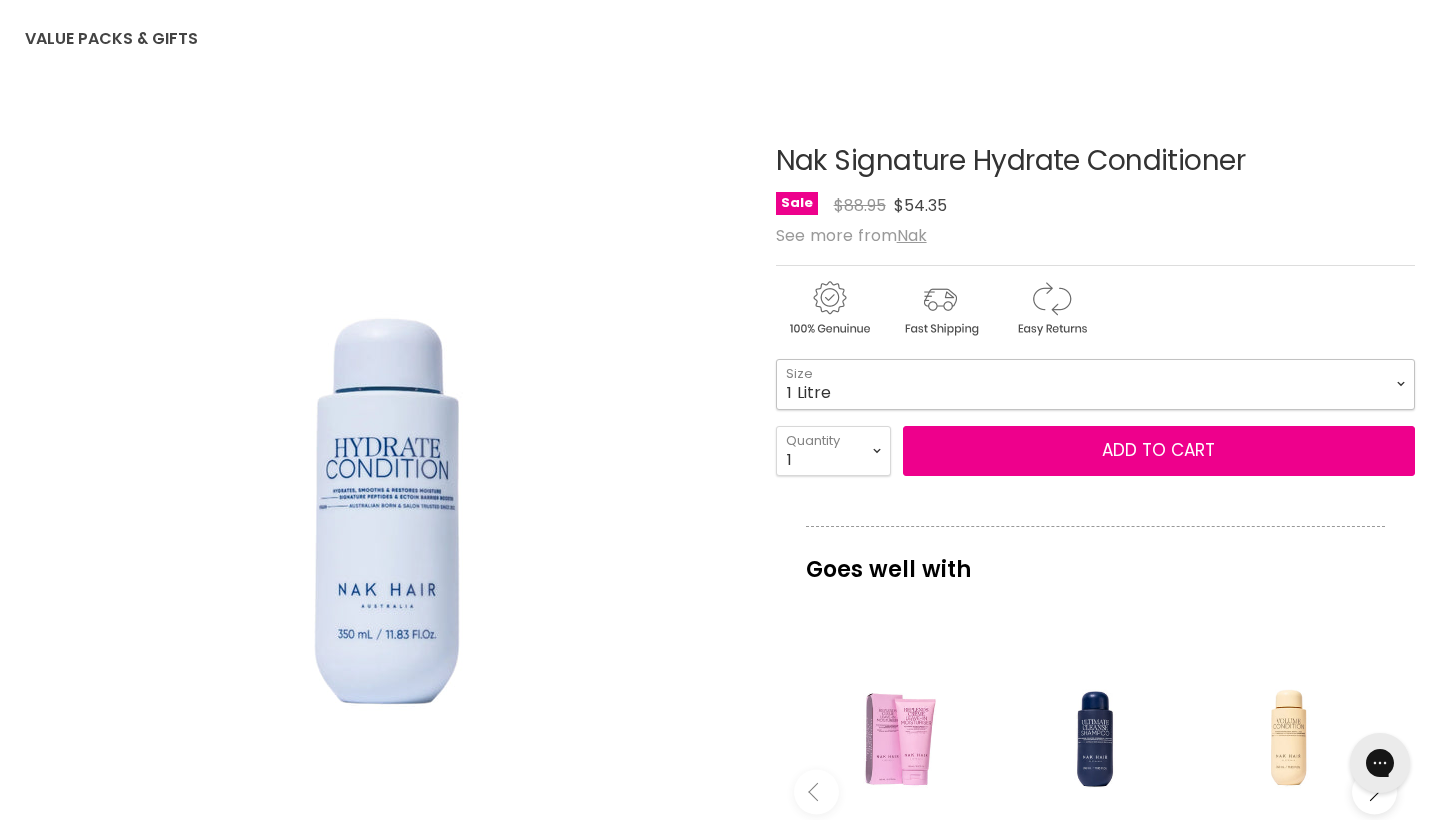 scroll, scrollTop: 205, scrollLeft: 0, axis: vertical 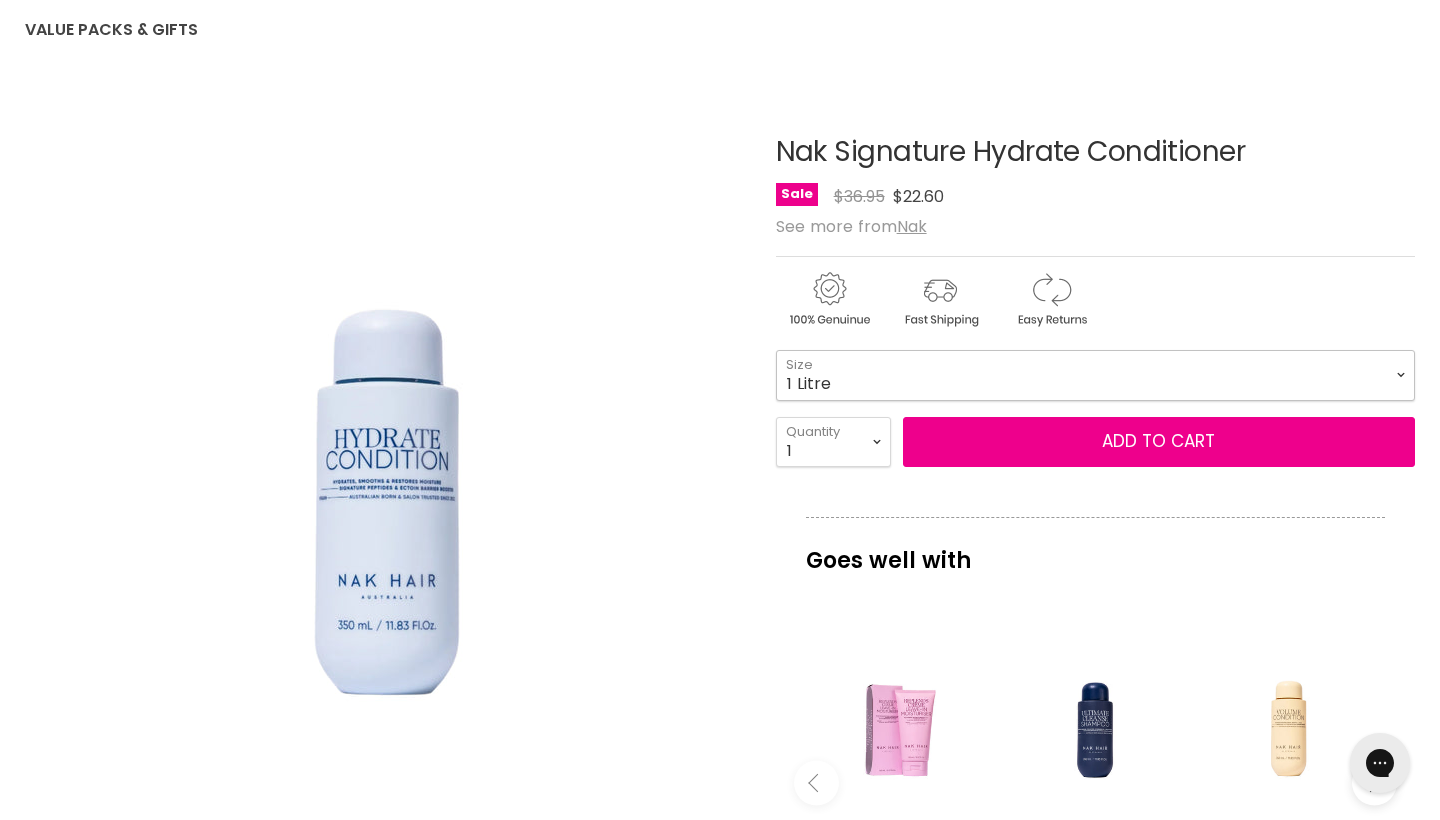 select on "1 Litre" 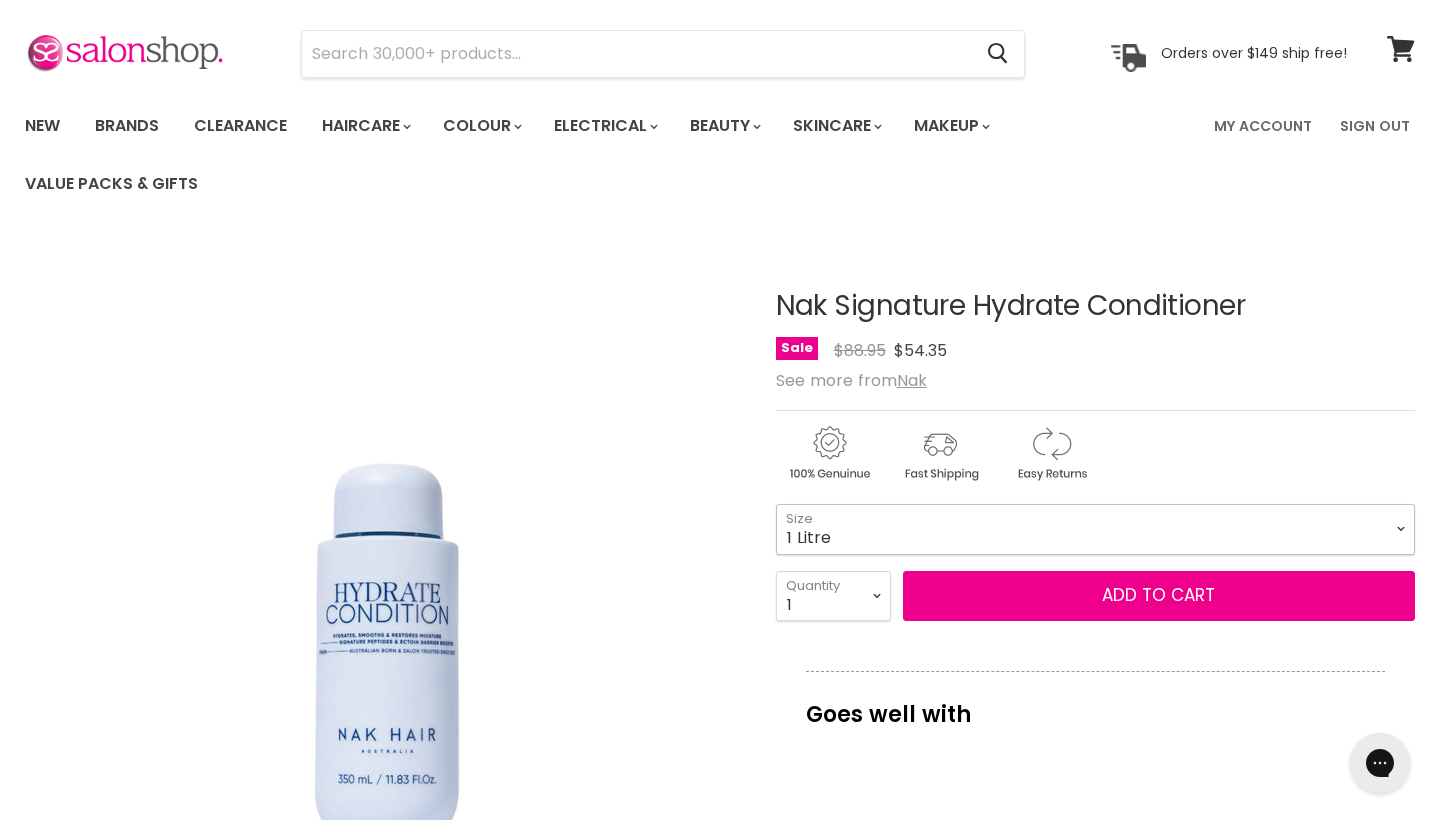 scroll, scrollTop: 85, scrollLeft: 0, axis: vertical 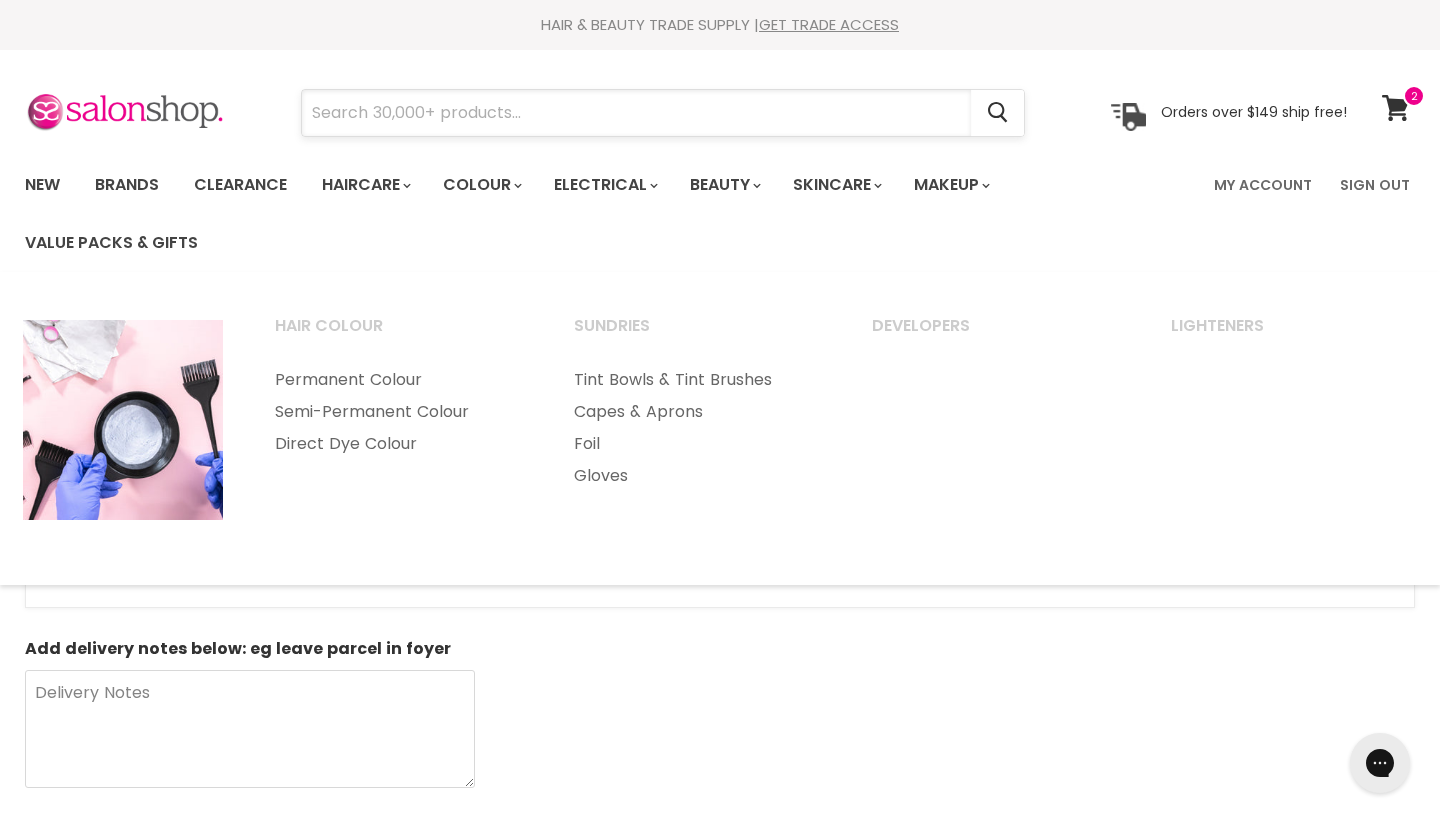 click at bounding box center [636, 113] 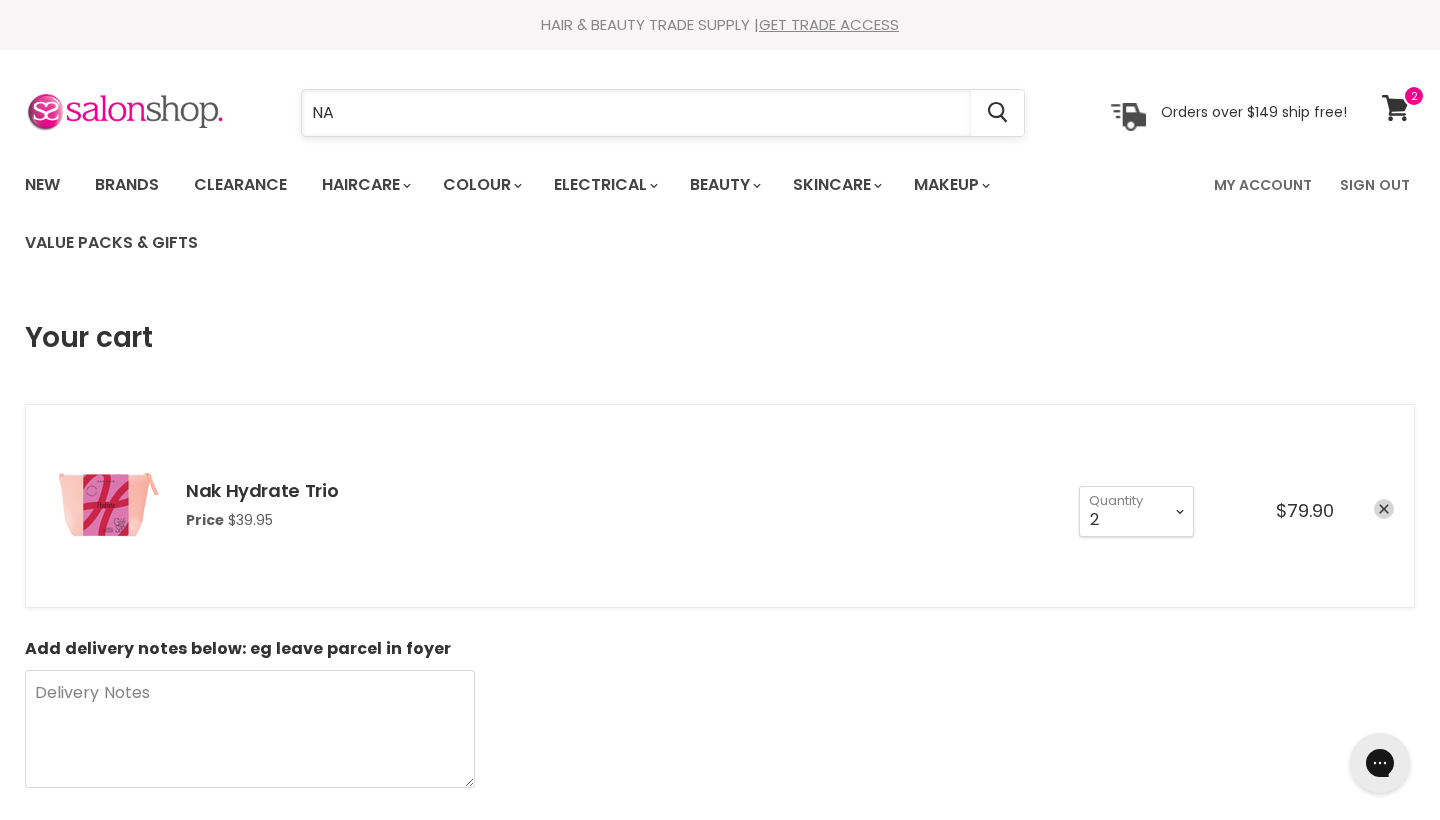 type on "NAK" 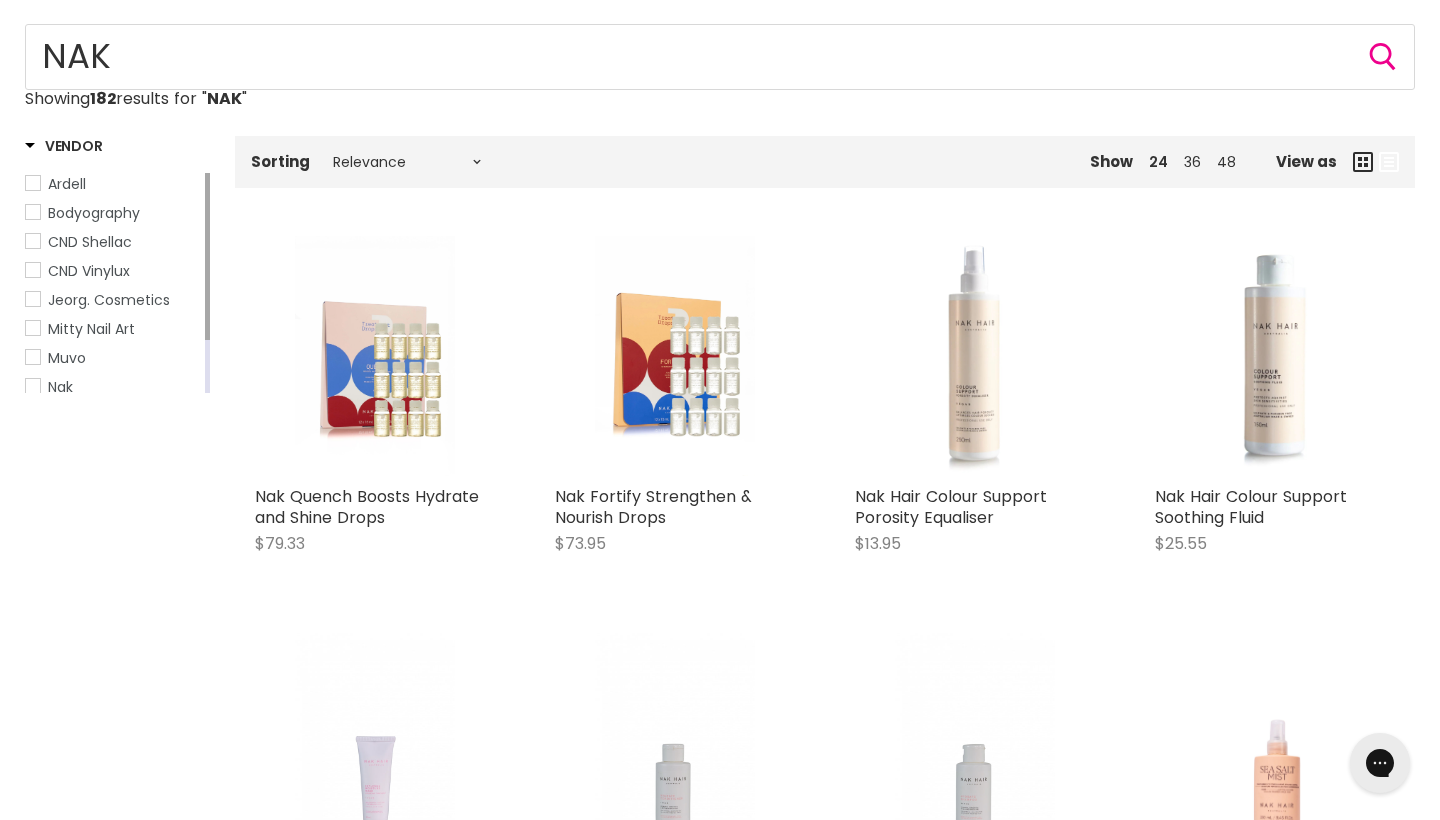 scroll, scrollTop: 0, scrollLeft: 0, axis: both 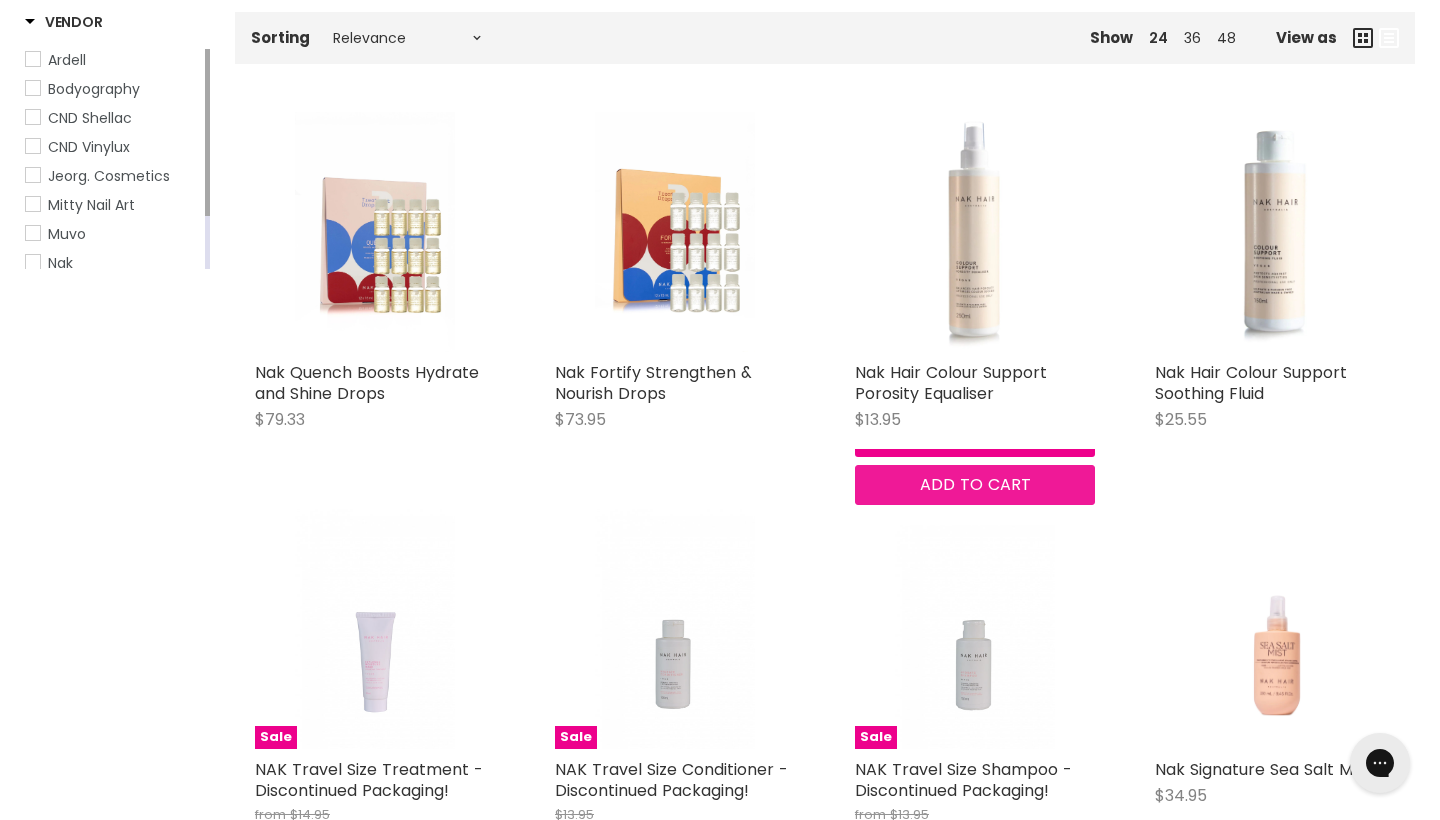 click on "Add to cart" at bounding box center (975, 485) 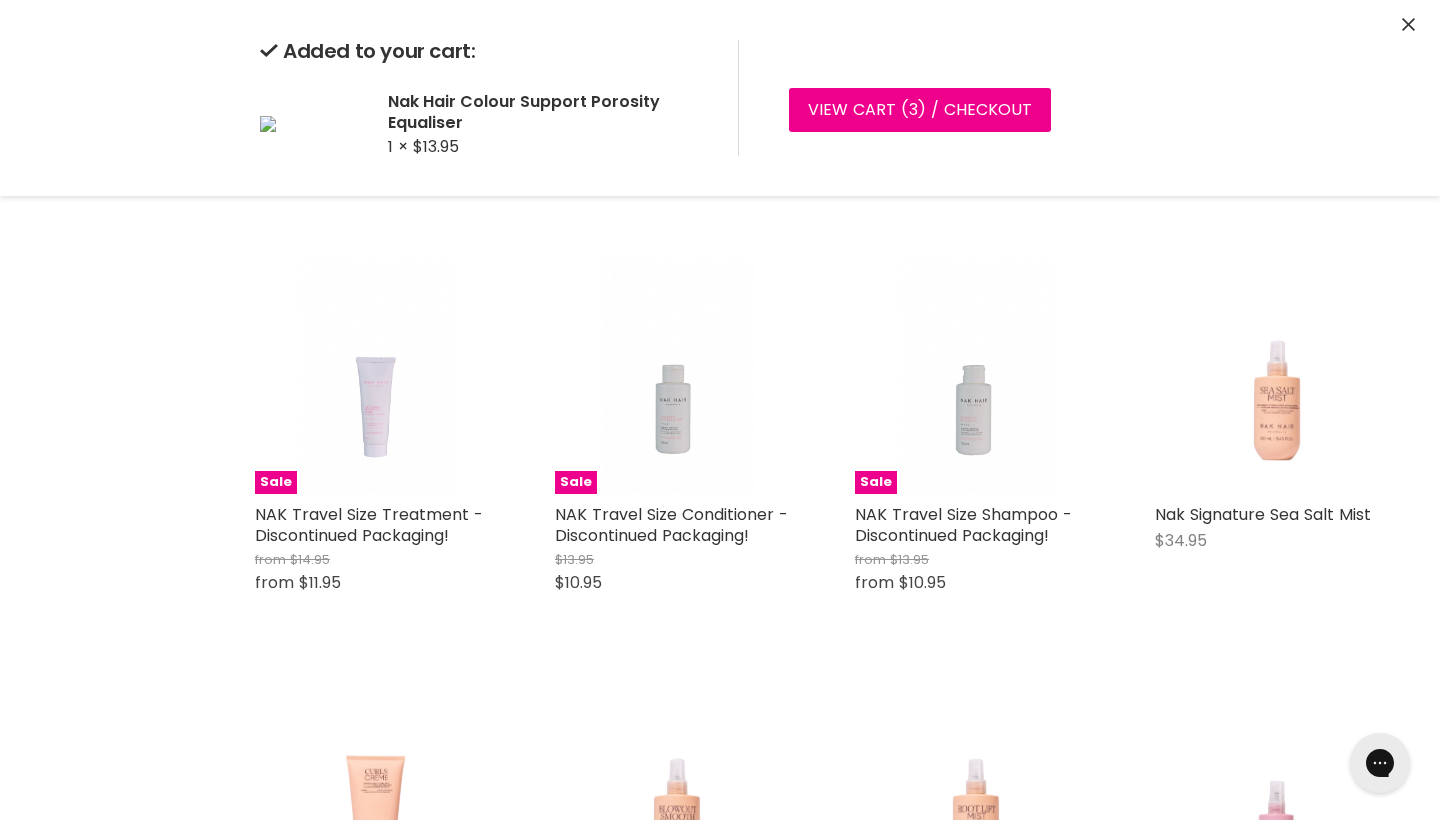 scroll, scrollTop: 658, scrollLeft: 0, axis: vertical 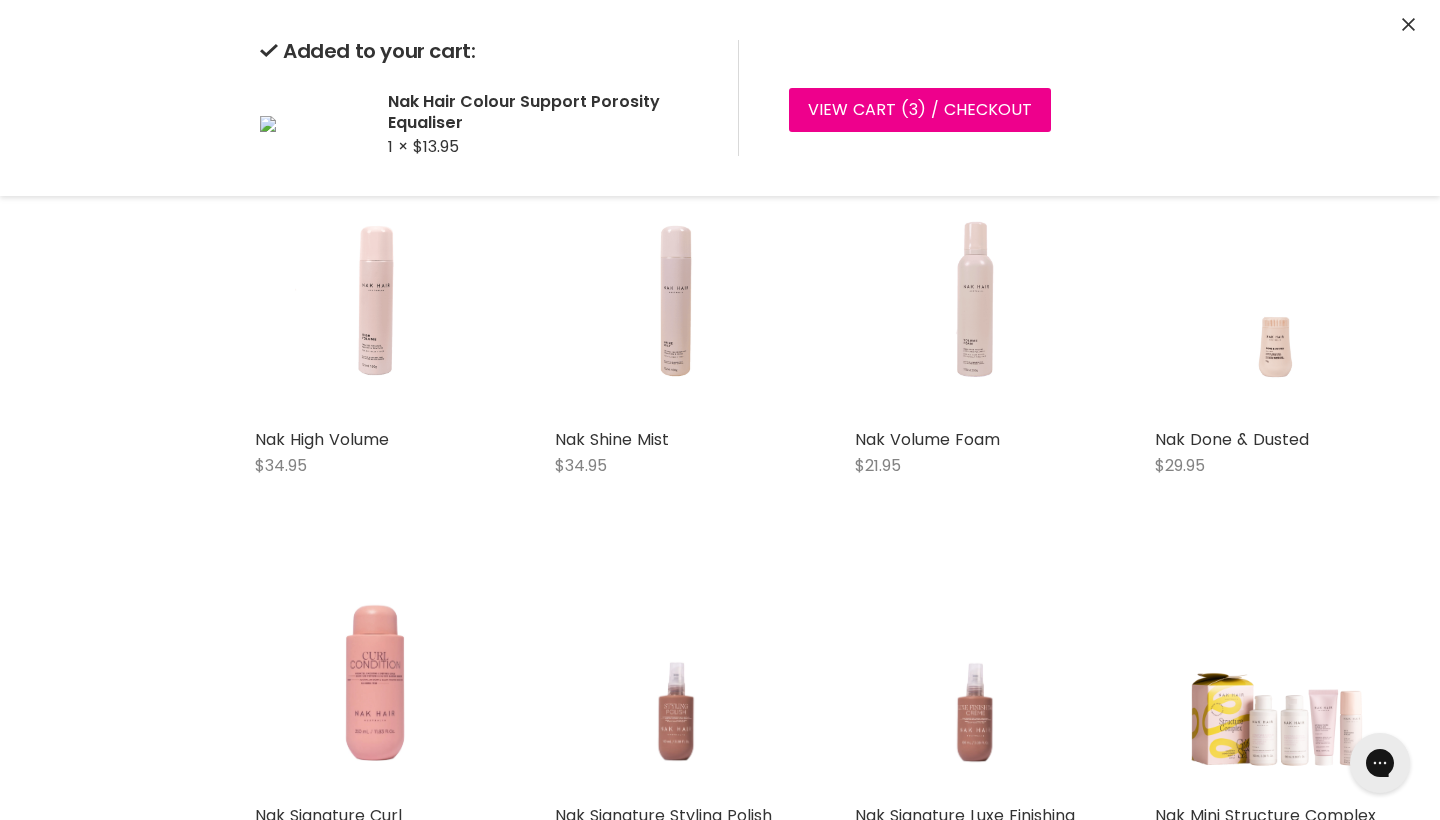 click on "Nak Shine Mist $34.95 Nak Quick shop Add to cart" at bounding box center (675, 337) 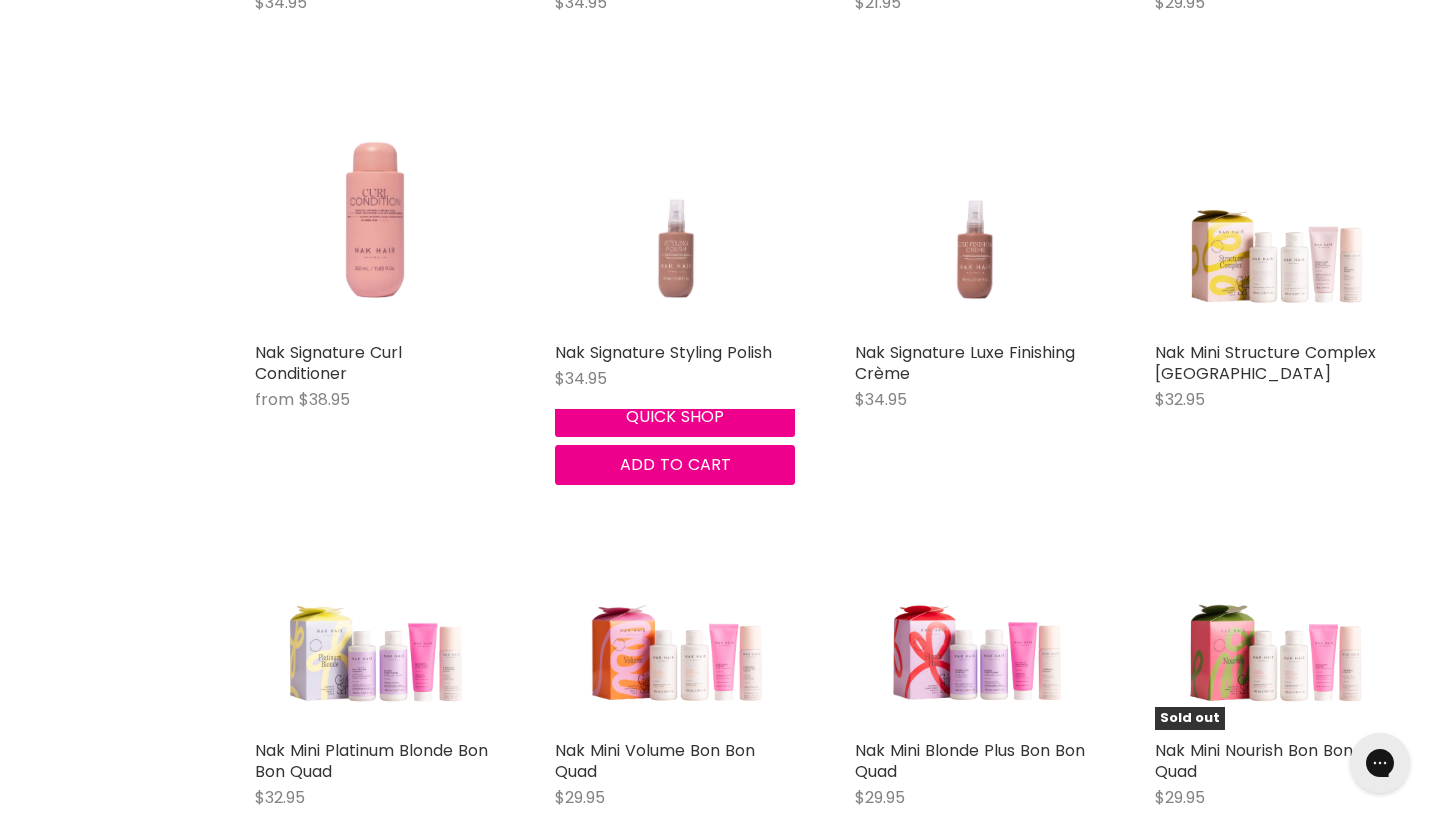 scroll, scrollTop: 3998, scrollLeft: 0, axis: vertical 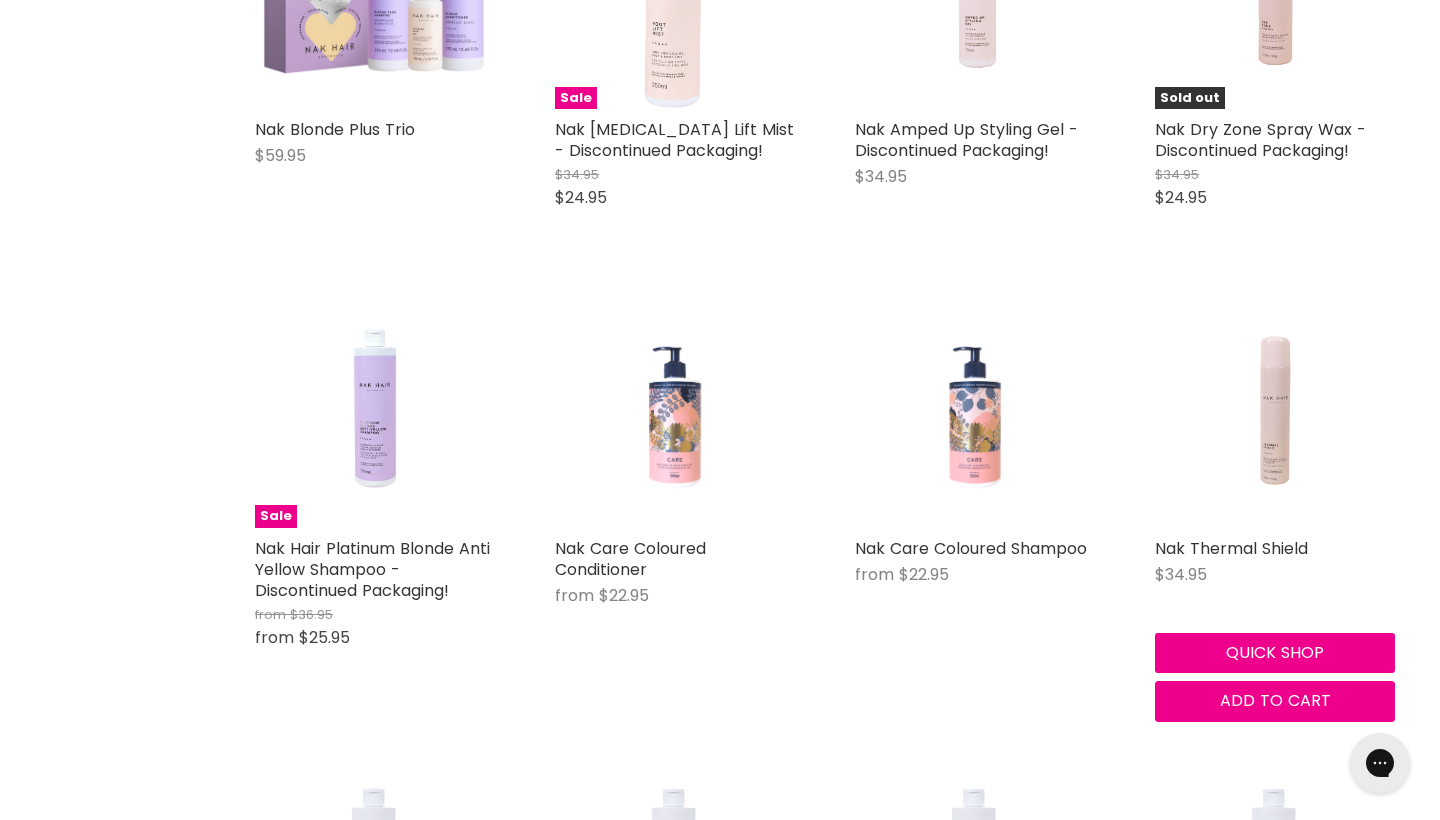 click at bounding box center (1275, 408) 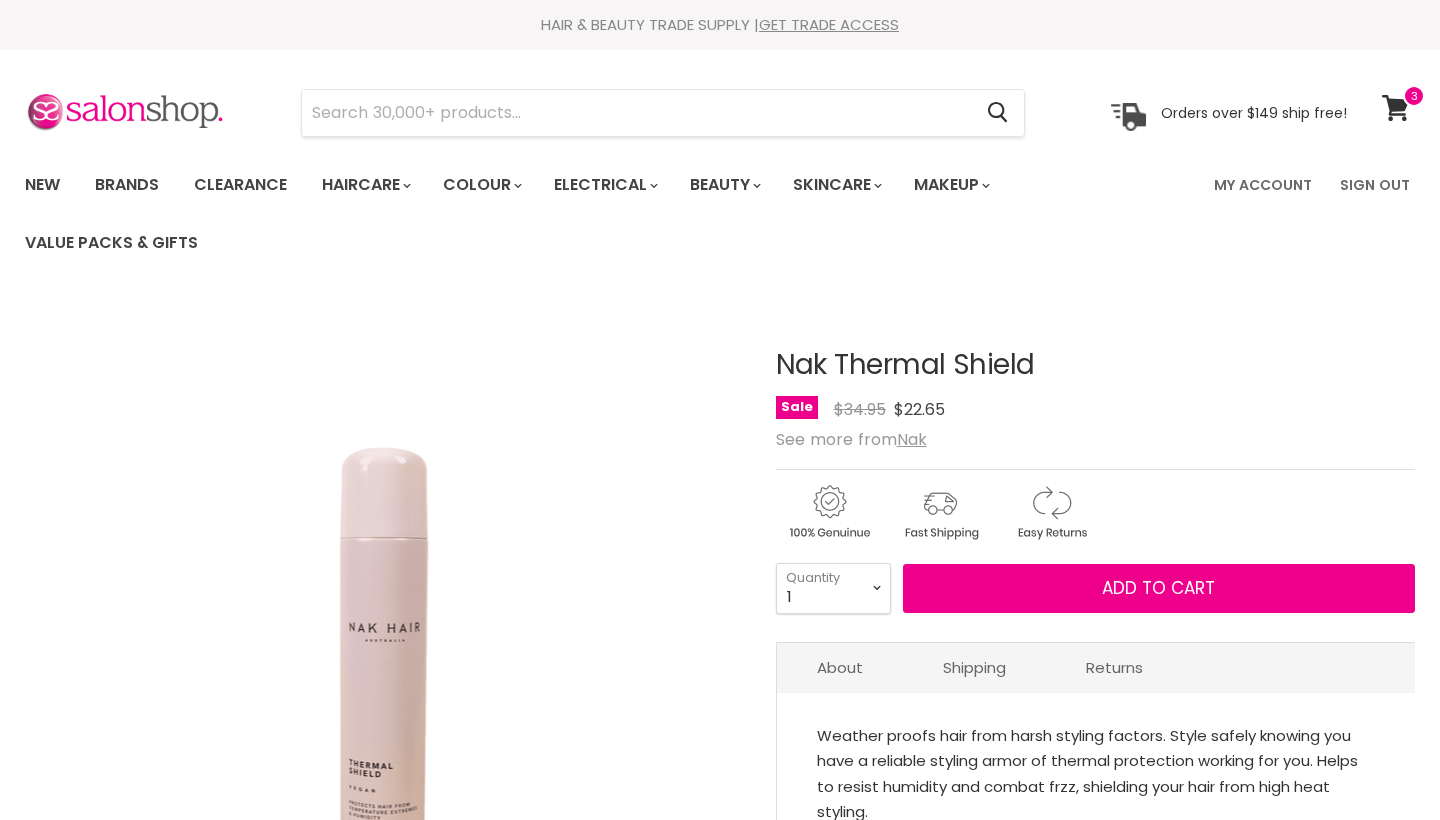scroll, scrollTop: 0, scrollLeft: 0, axis: both 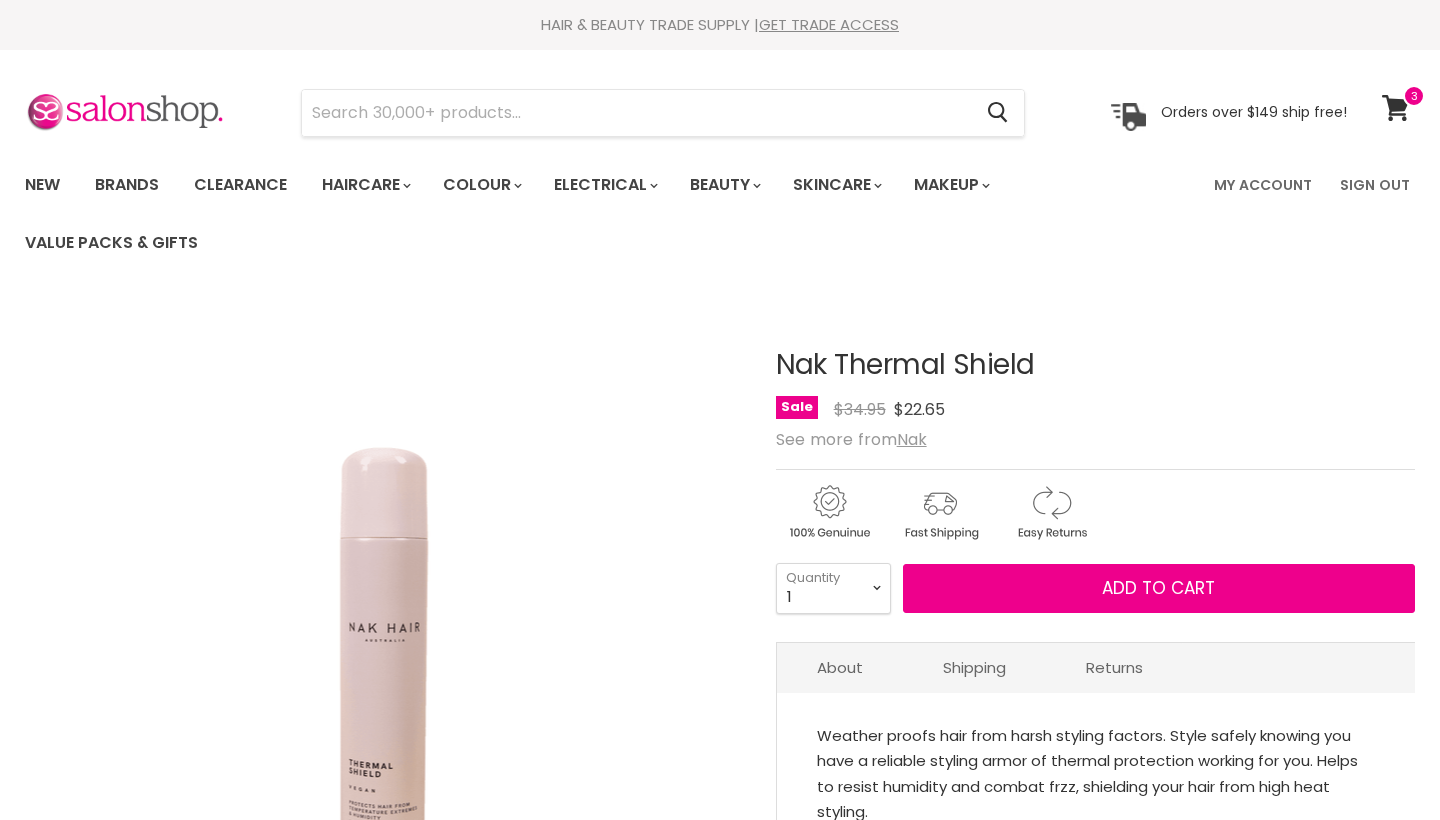 select on "3" 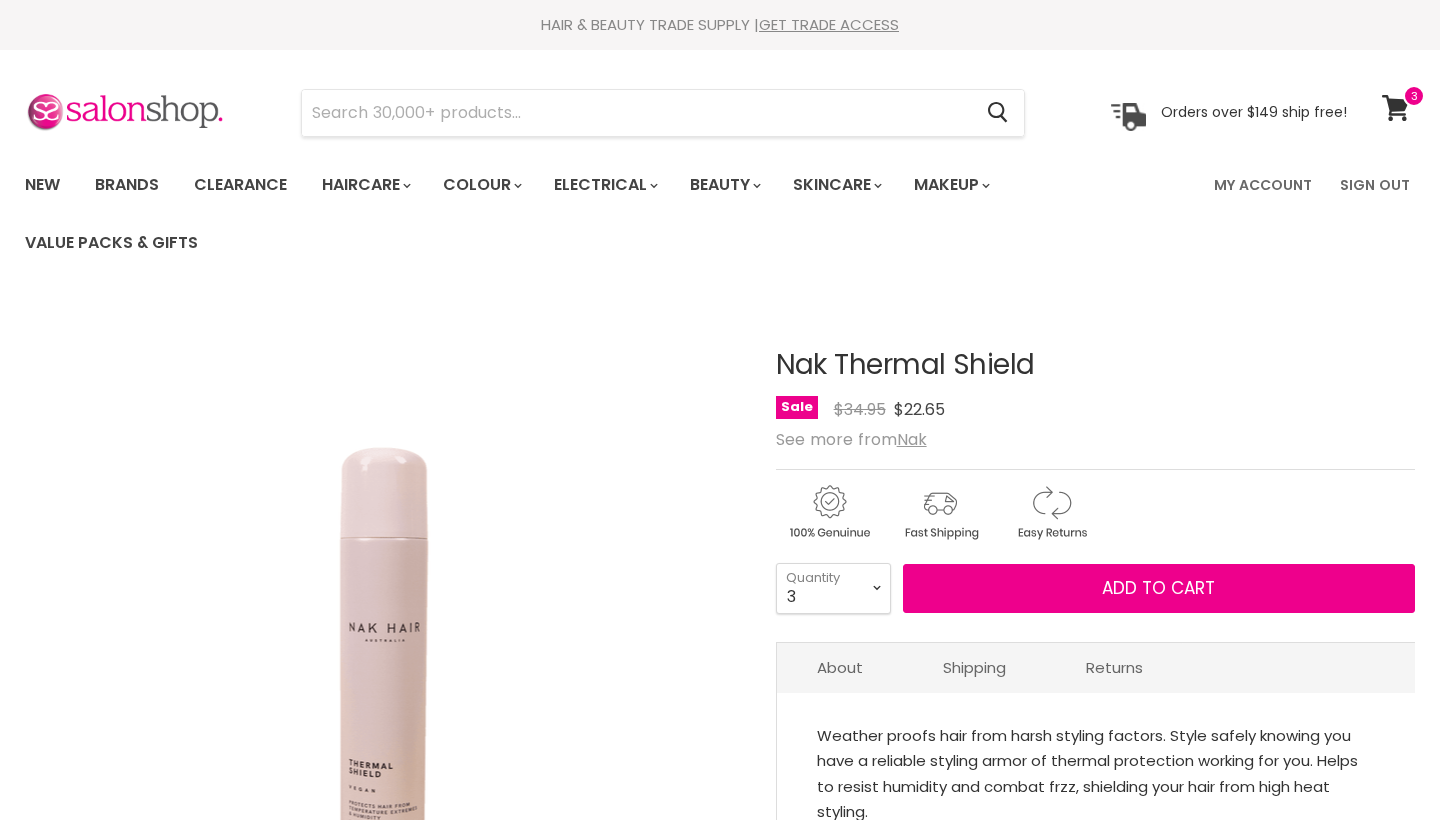 type on "3" 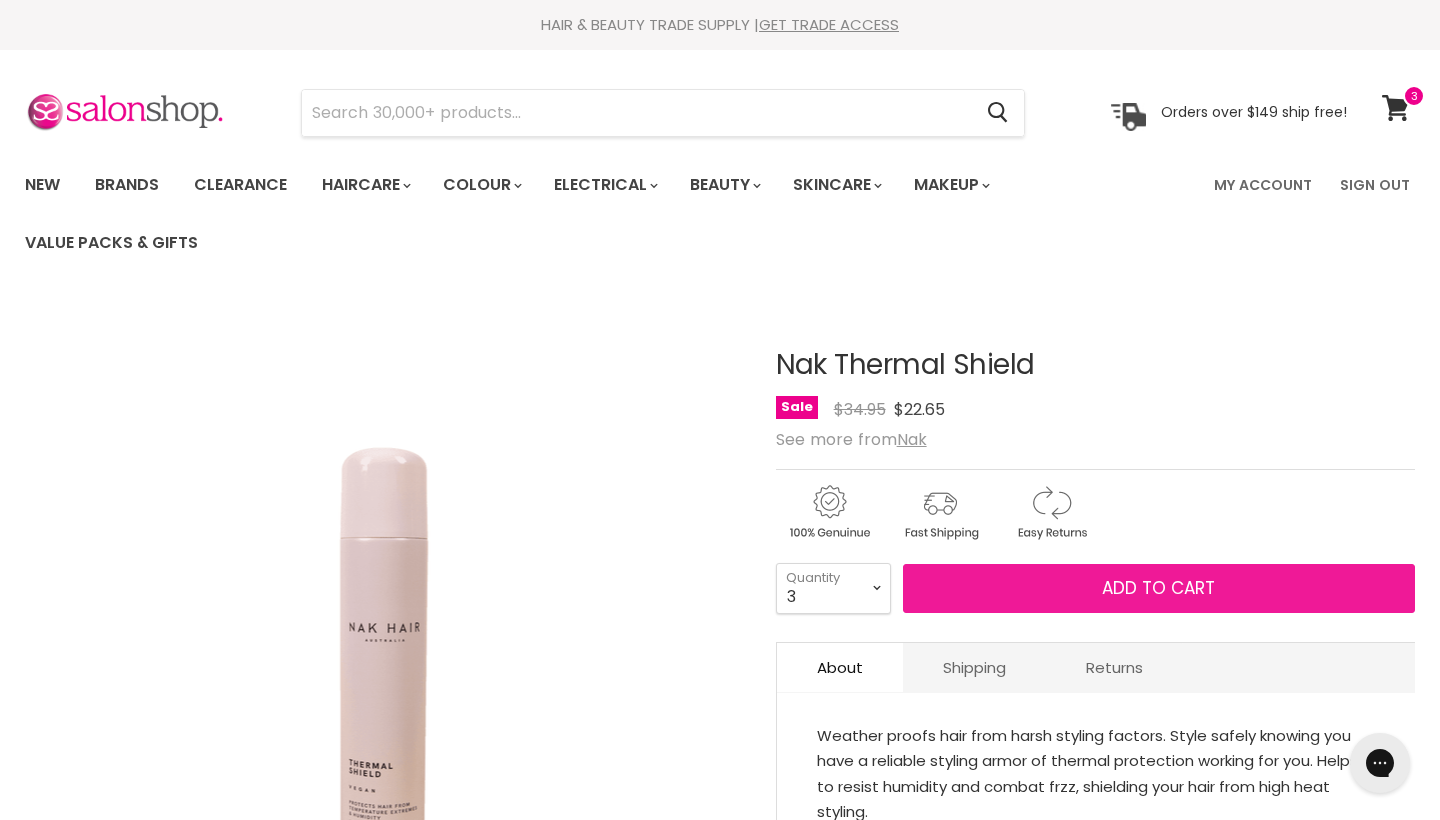scroll, scrollTop: 0, scrollLeft: 0, axis: both 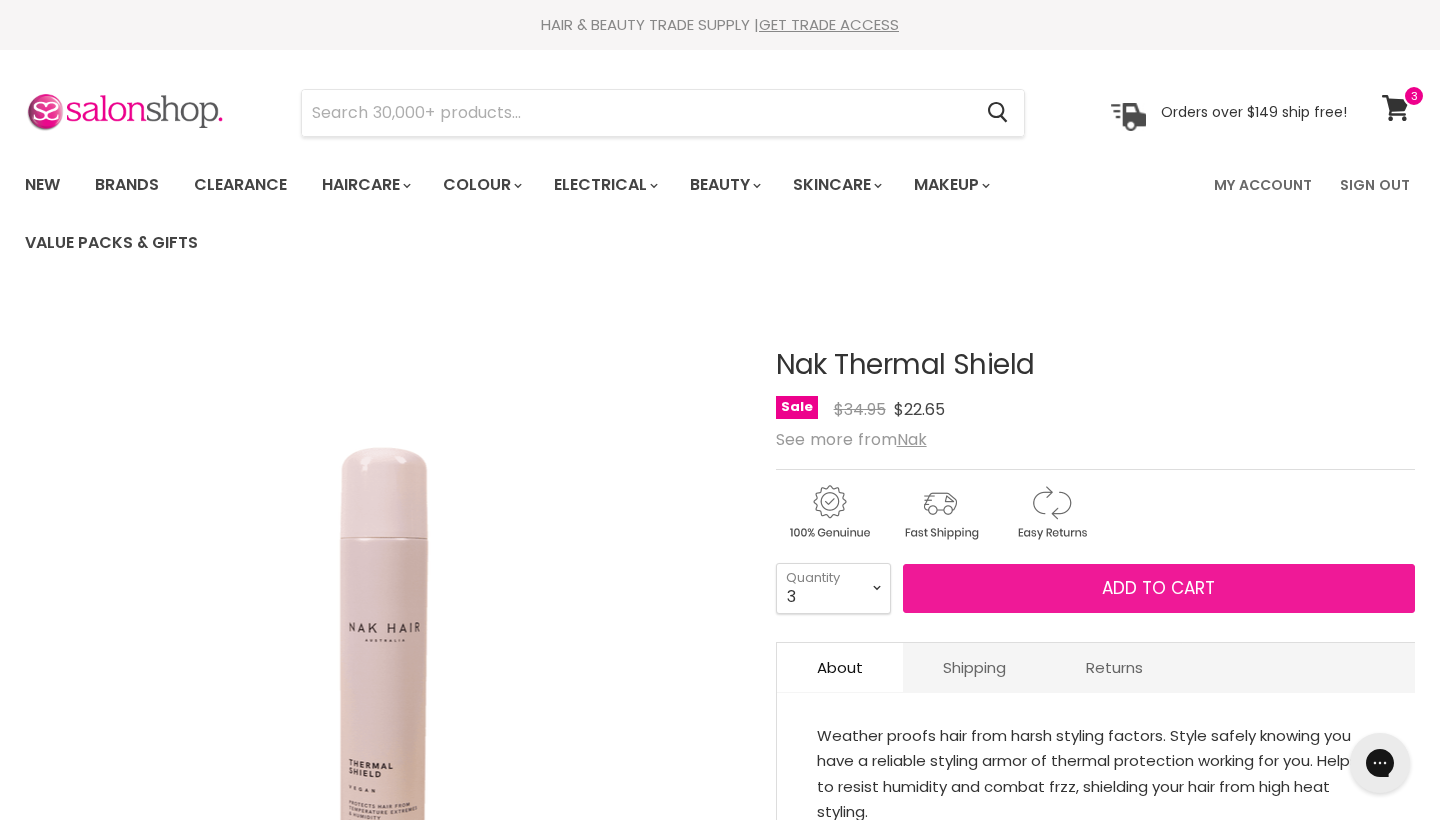click on "Add to cart" at bounding box center [1159, 589] 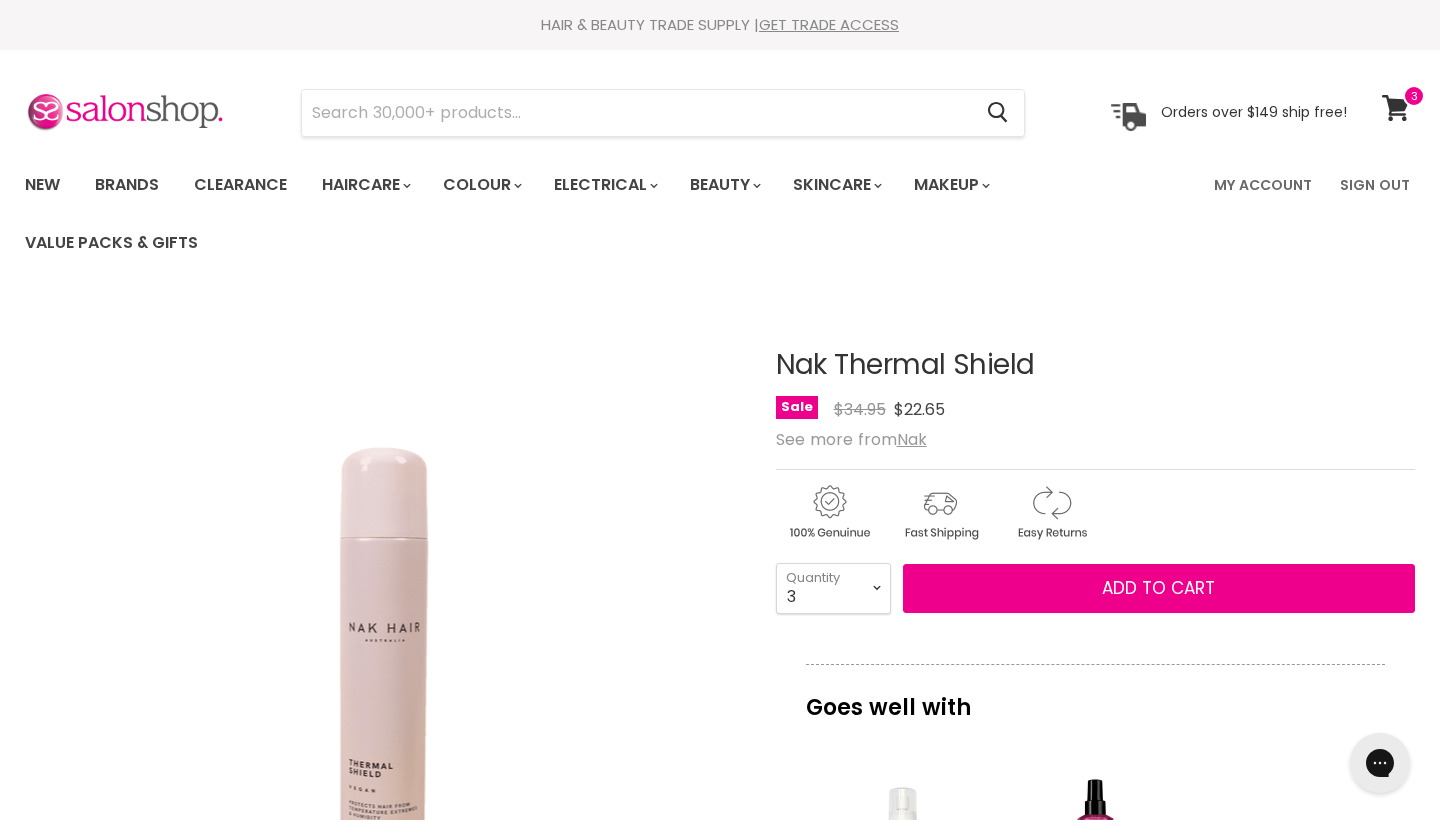 scroll, scrollTop: 0, scrollLeft: 0, axis: both 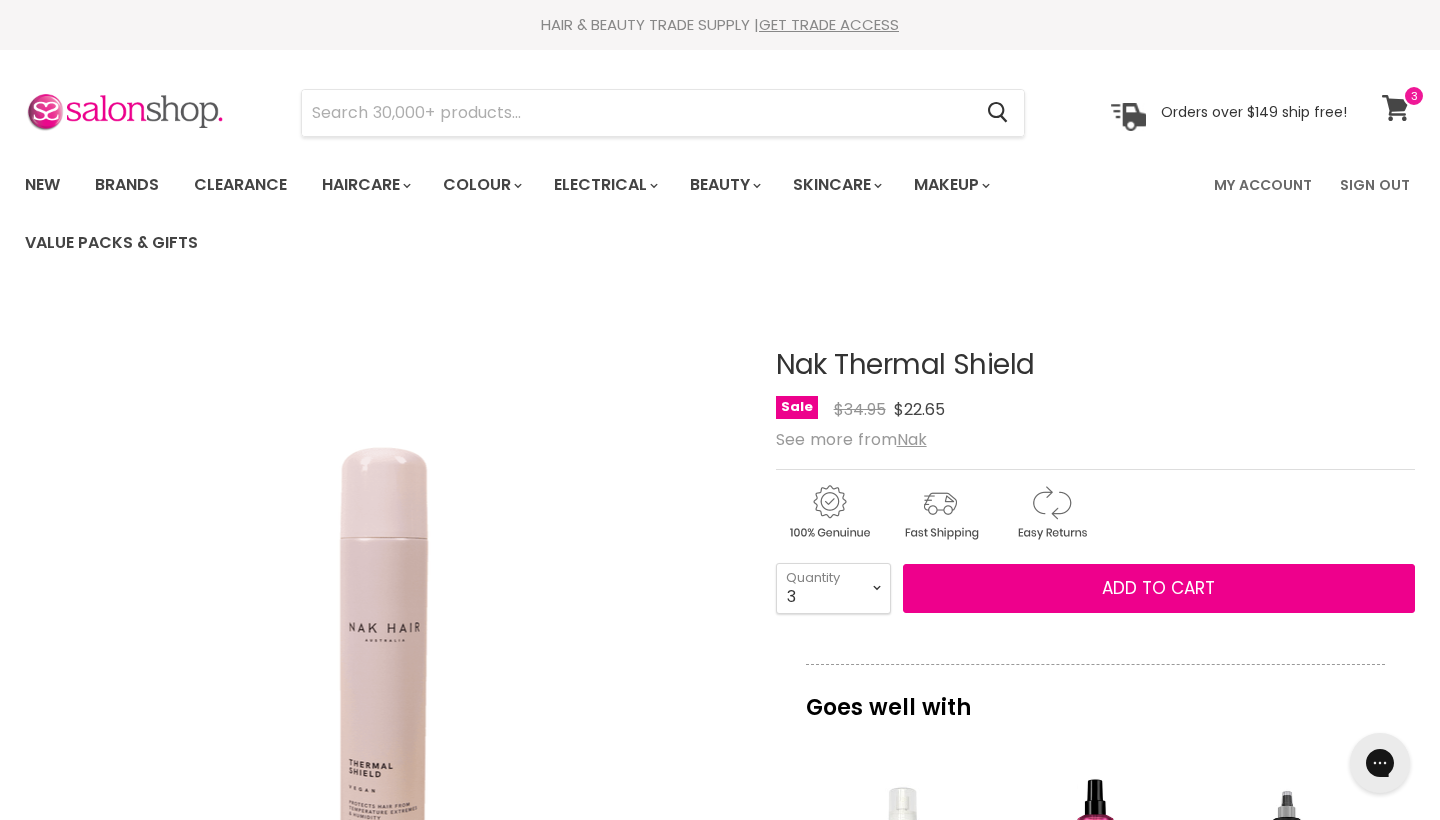 click on "View cart" at bounding box center (1398, 108) 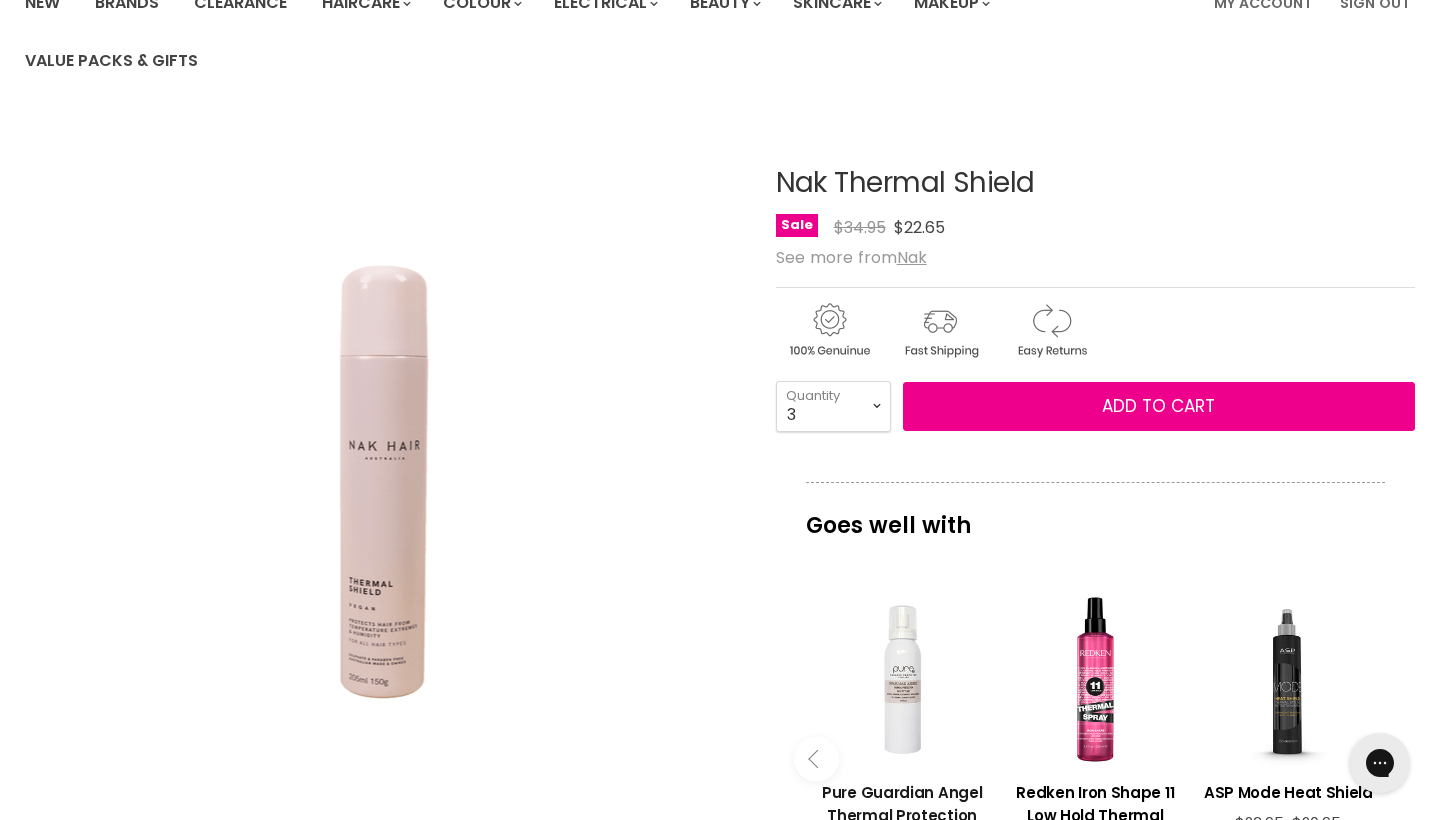 scroll, scrollTop: 184, scrollLeft: 0, axis: vertical 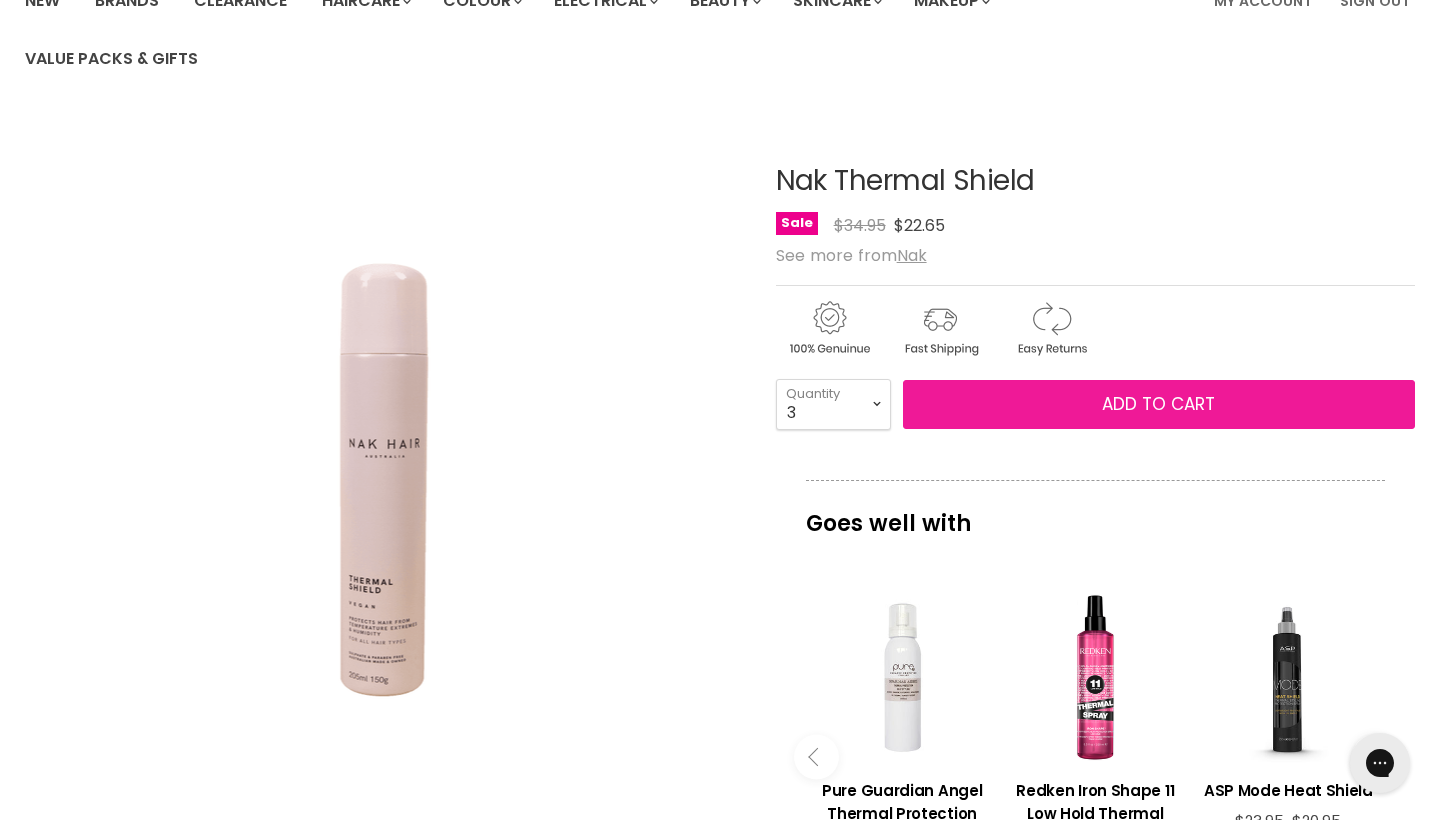click on "Add to cart" at bounding box center [1159, 405] 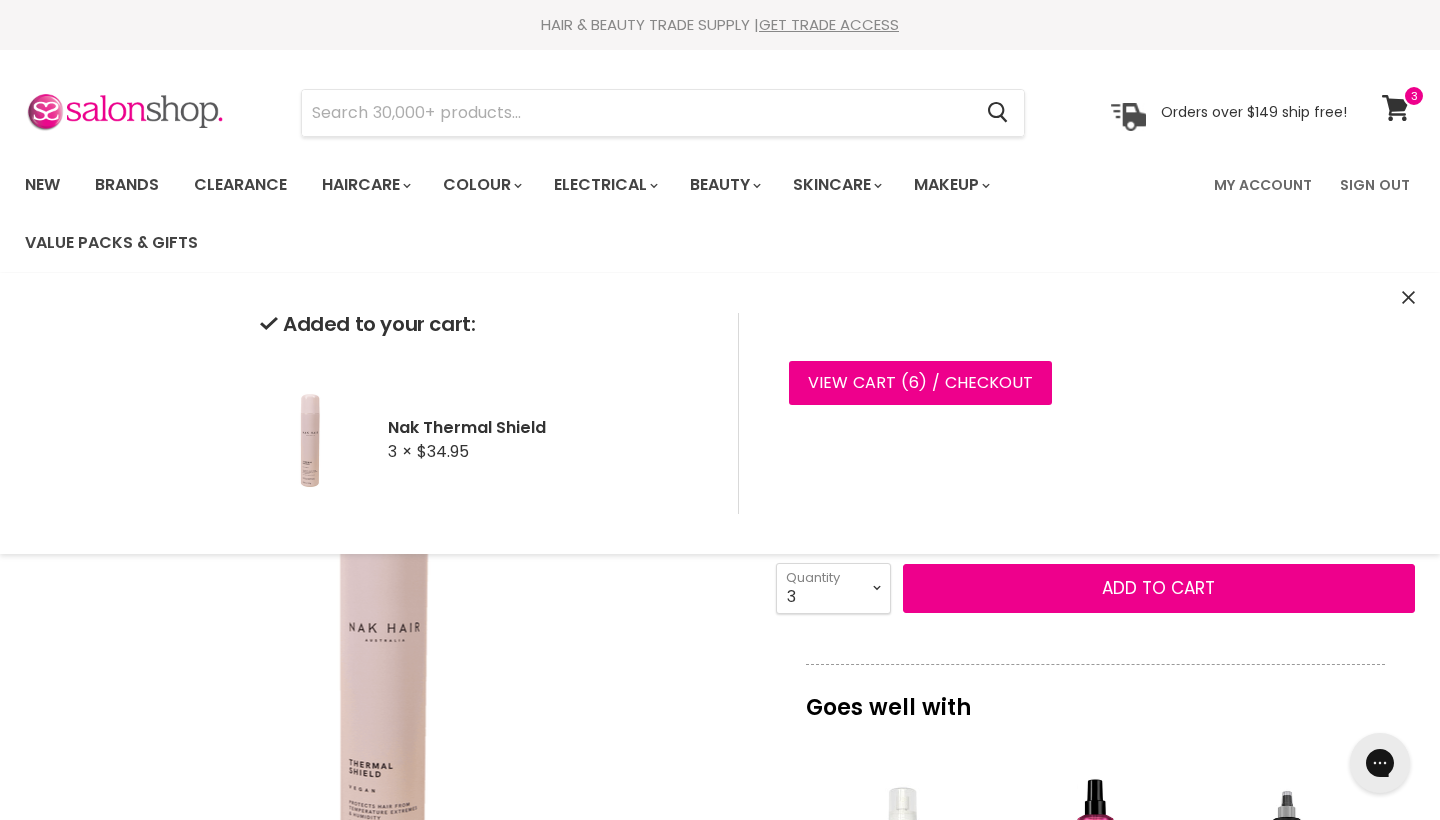 scroll, scrollTop: 0, scrollLeft: 0, axis: both 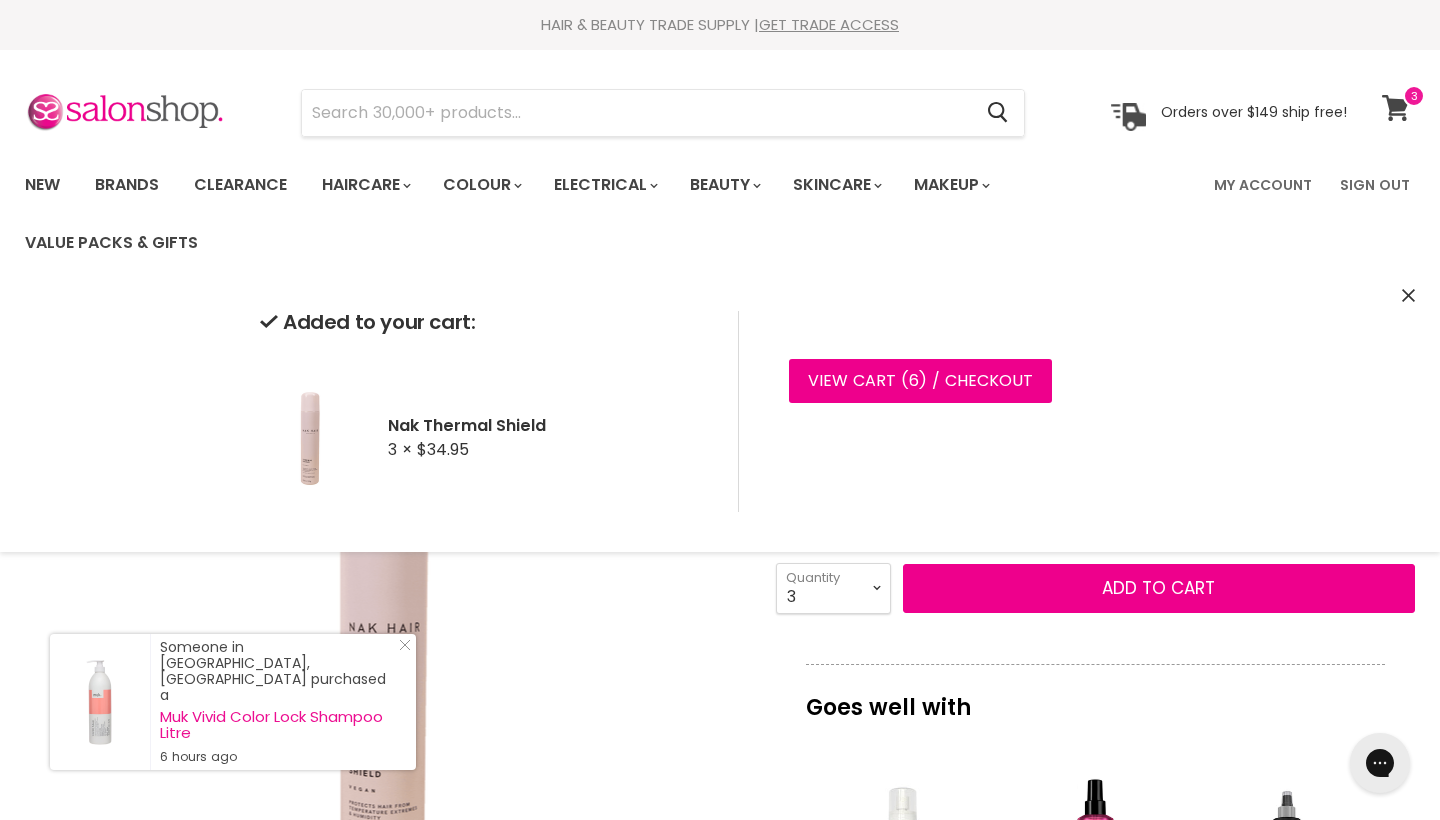 click 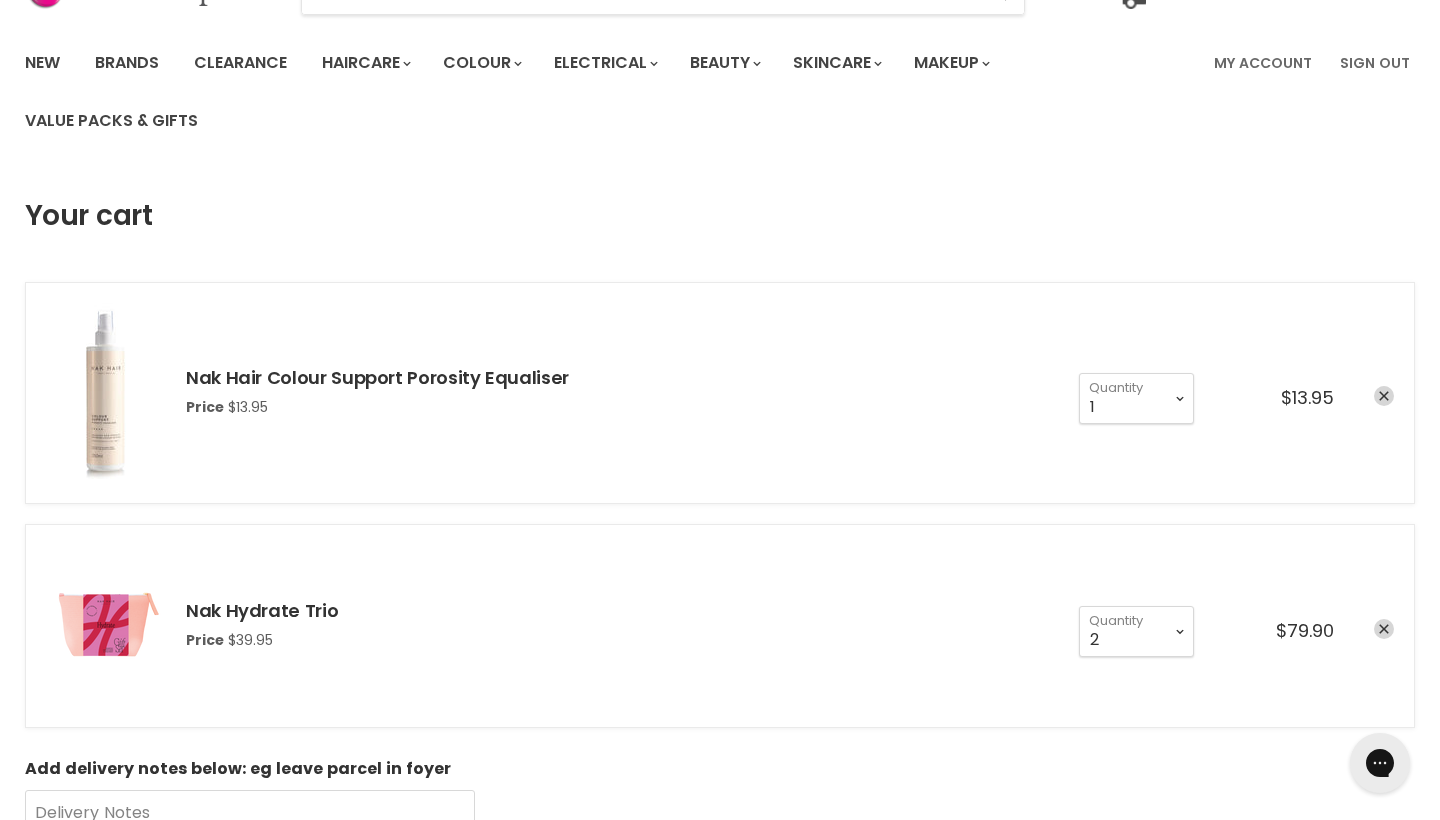 scroll, scrollTop: 0, scrollLeft: 0, axis: both 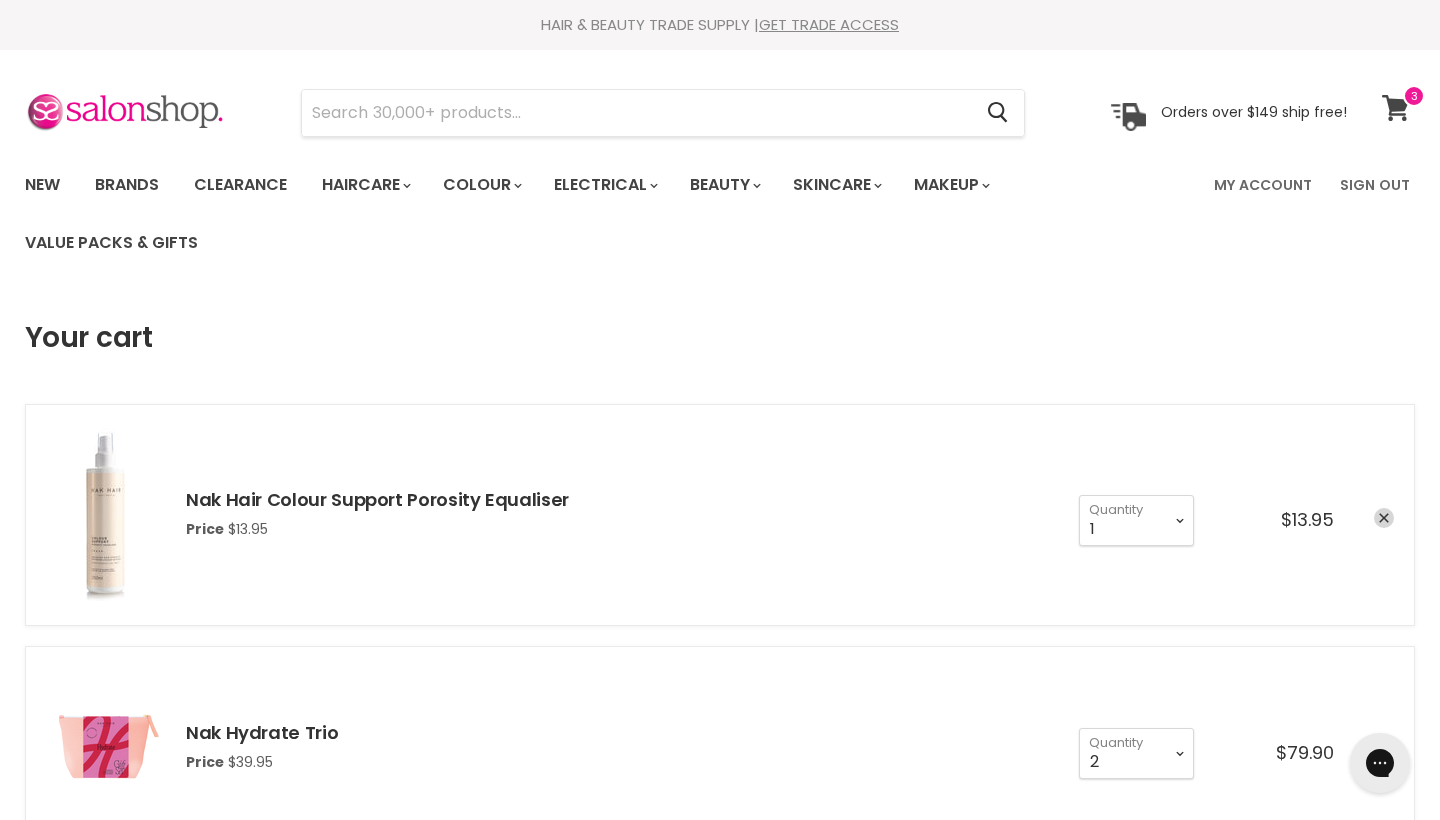 click 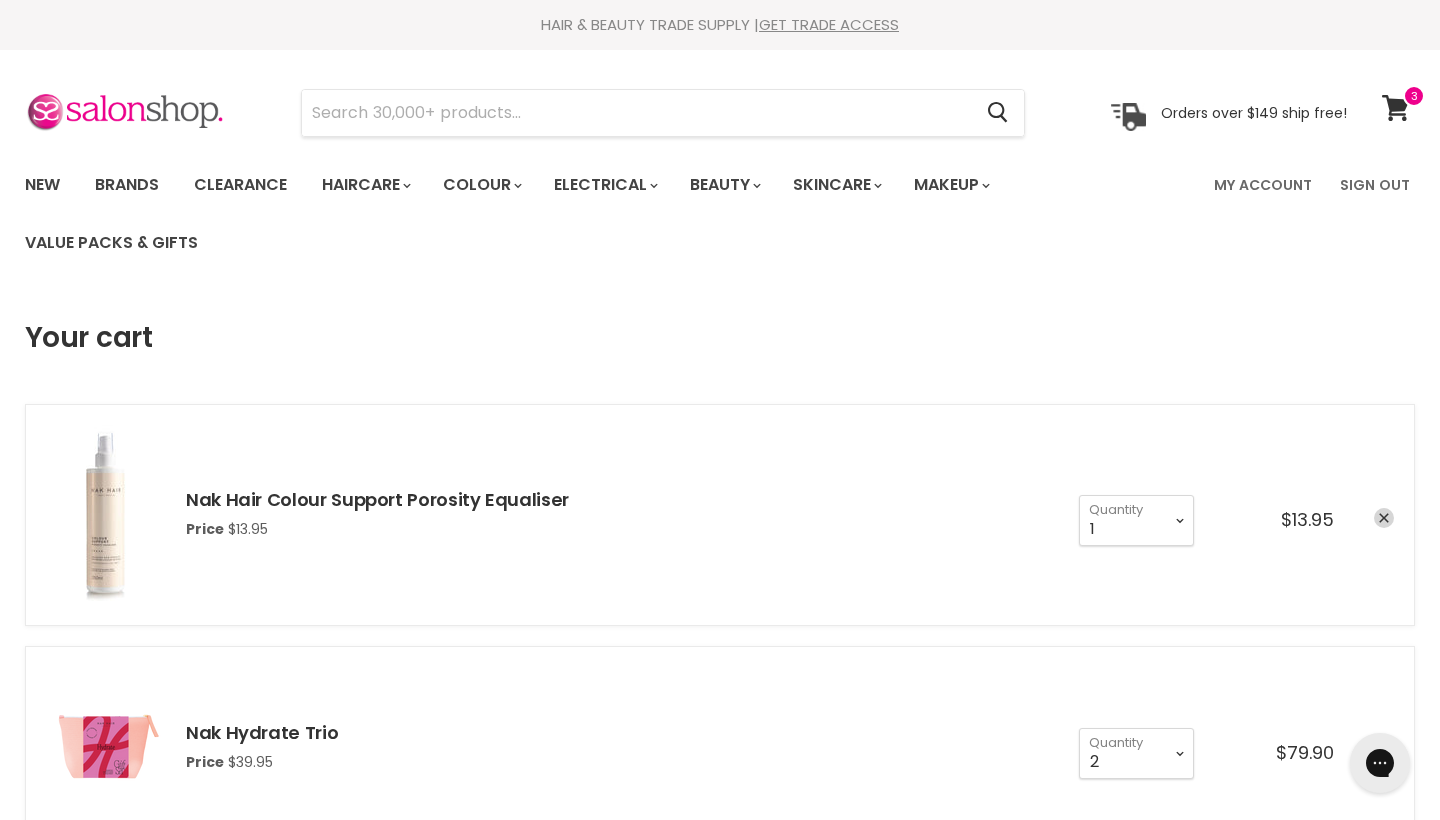 scroll, scrollTop: 0, scrollLeft: 0, axis: both 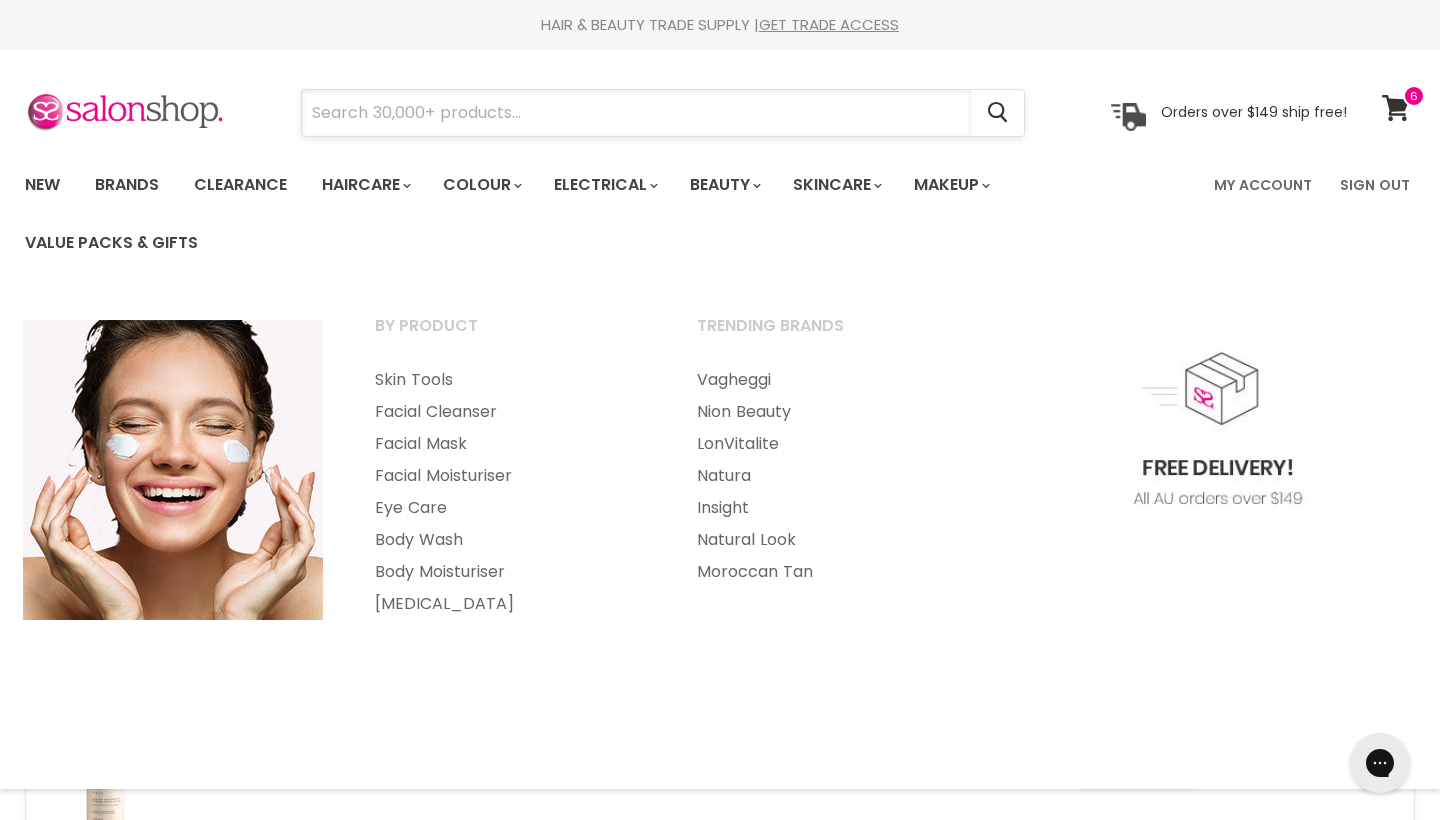 click at bounding box center [636, 113] 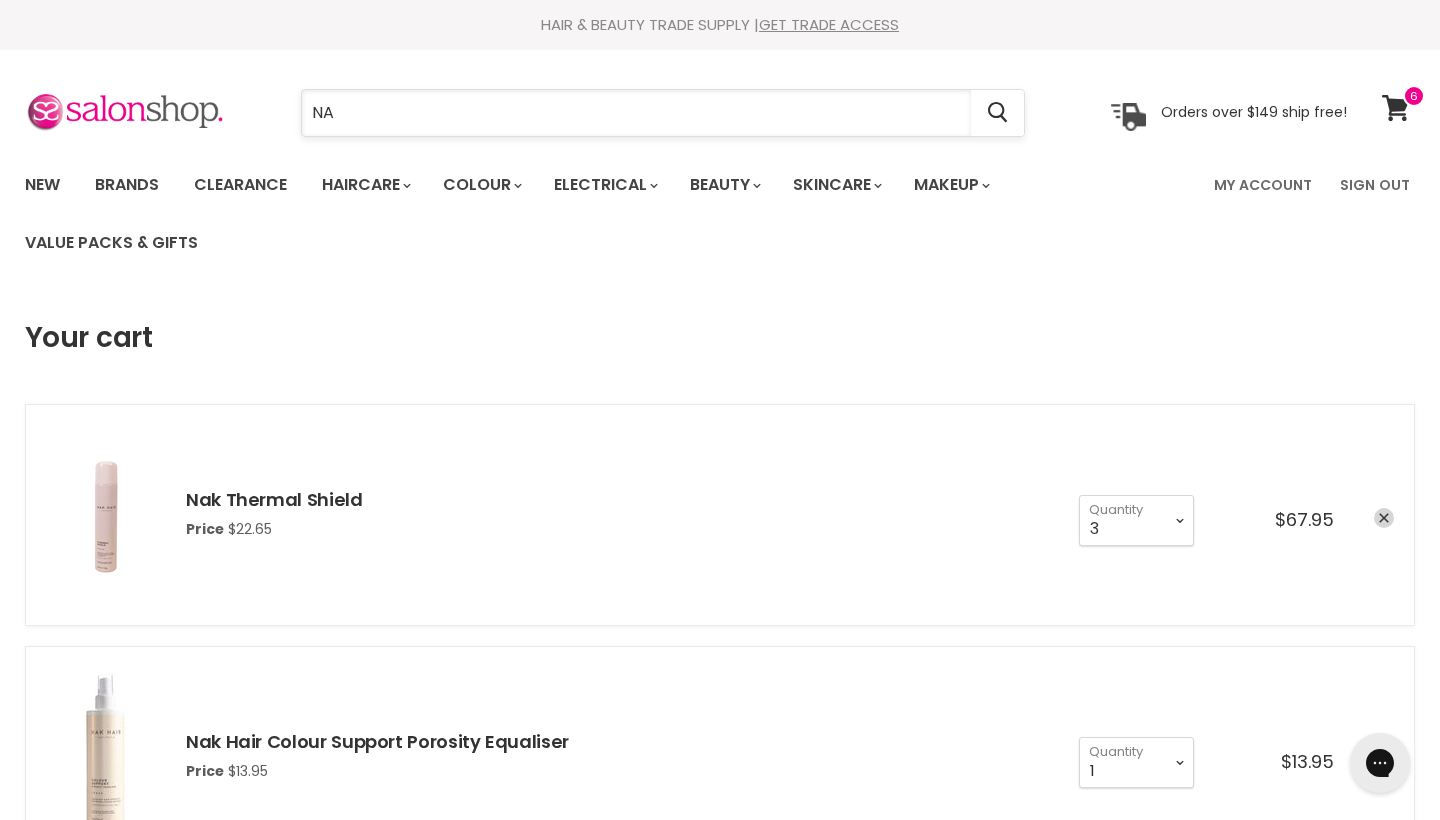 type on "NAK" 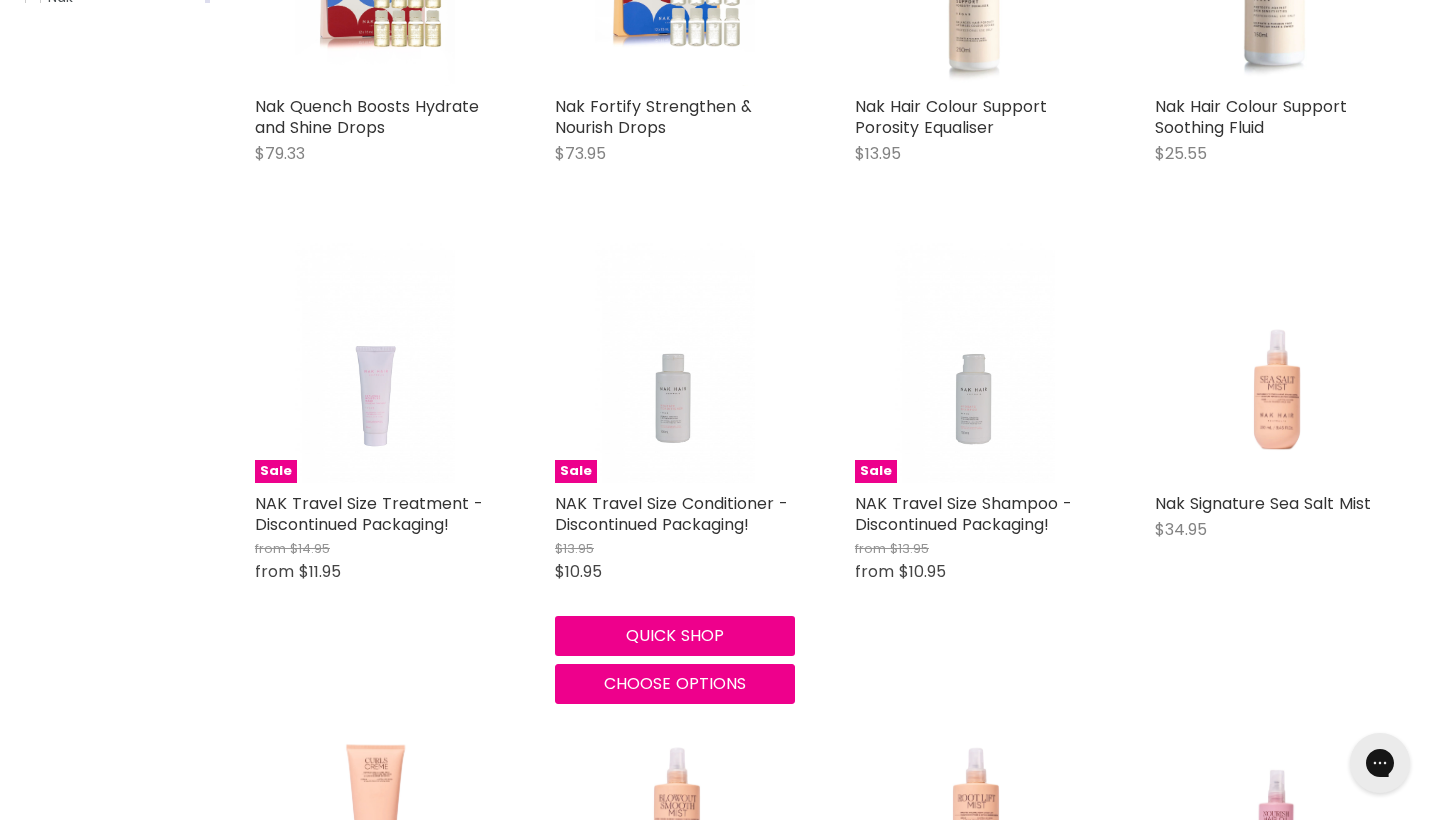 scroll, scrollTop: 0, scrollLeft: 0, axis: both 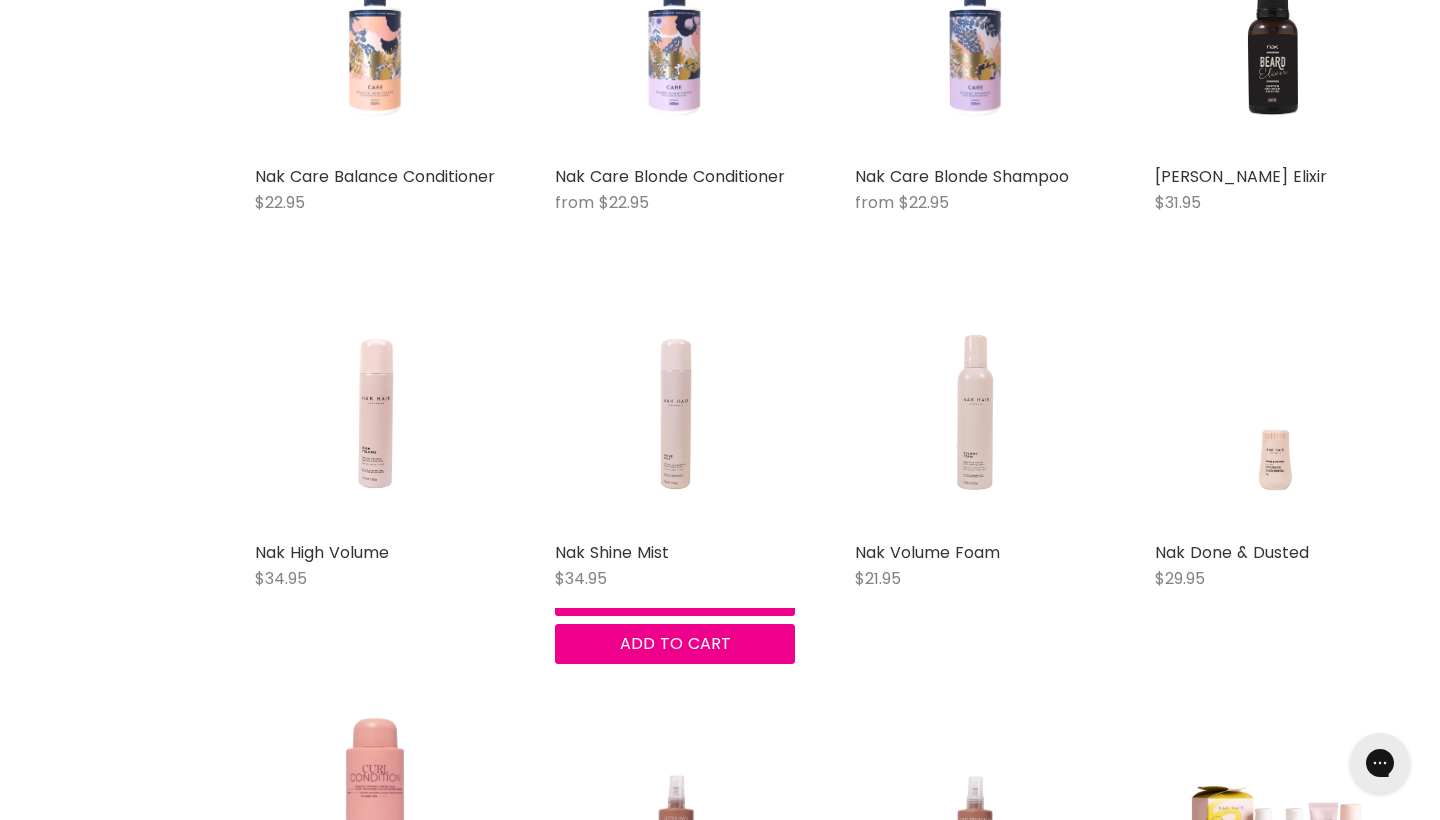 click at bounding box center (675, 412) 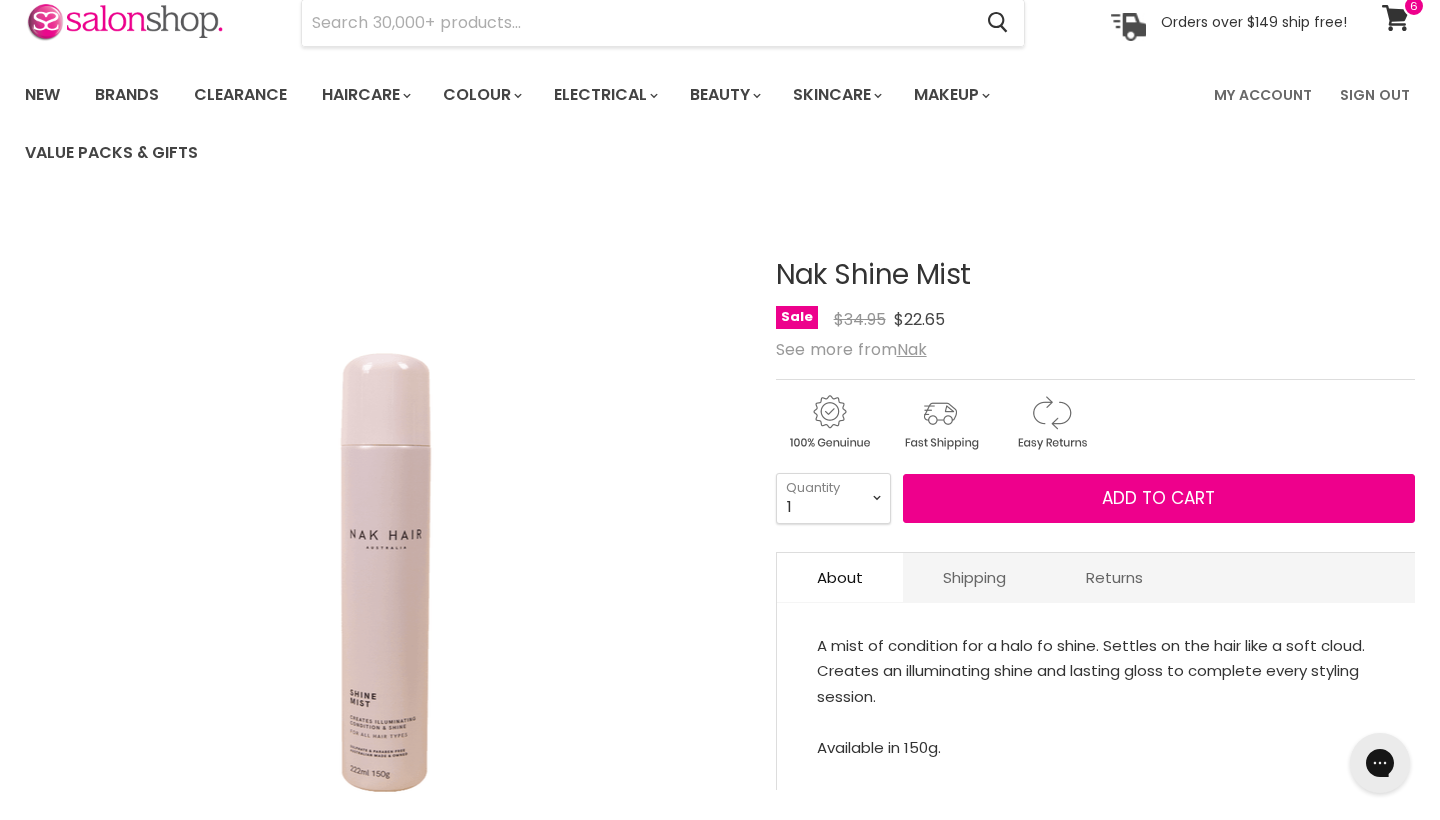 scroll, scrollTop: 0, scrollLeft: 0, axis: both 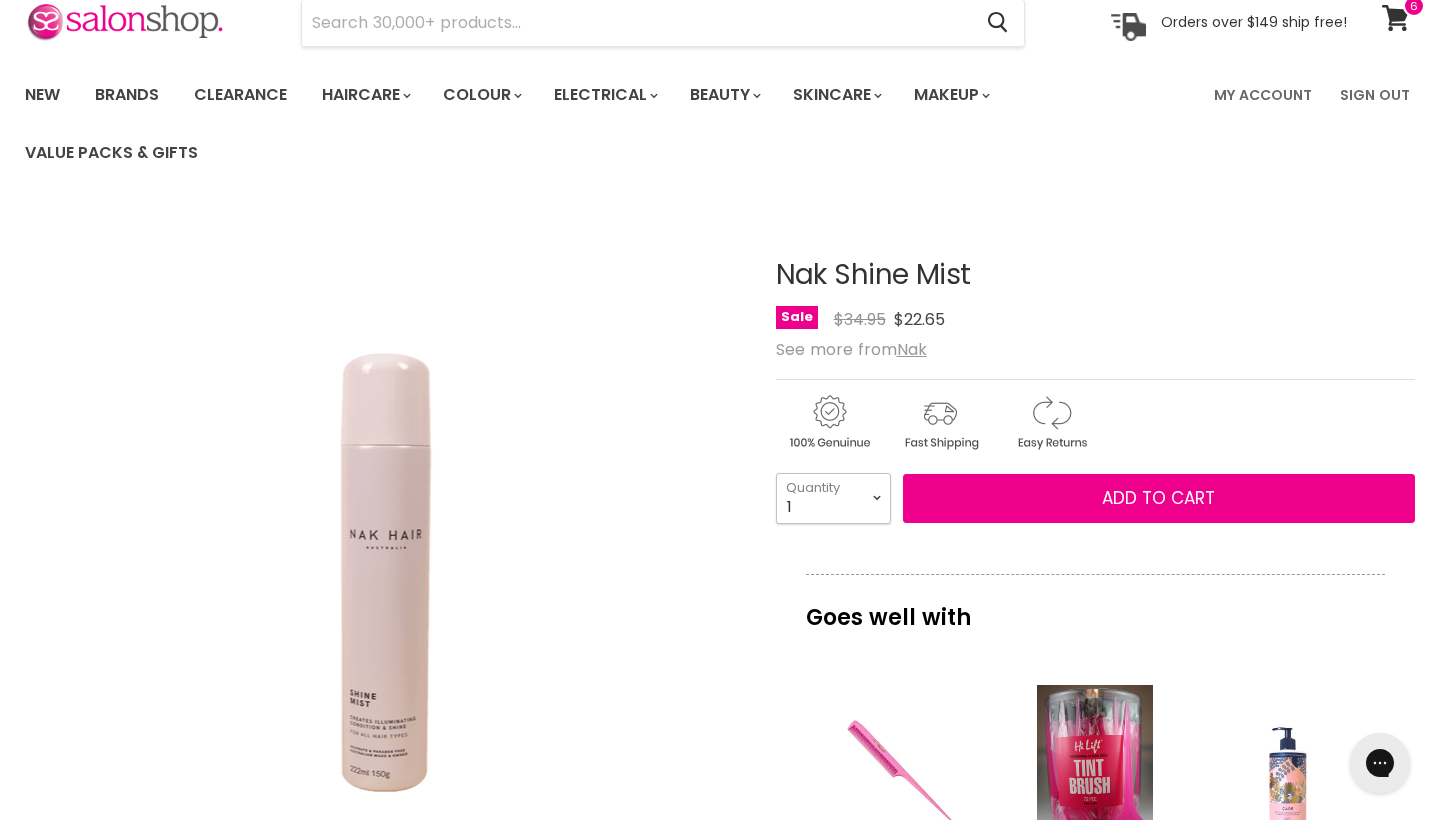 select on "2" 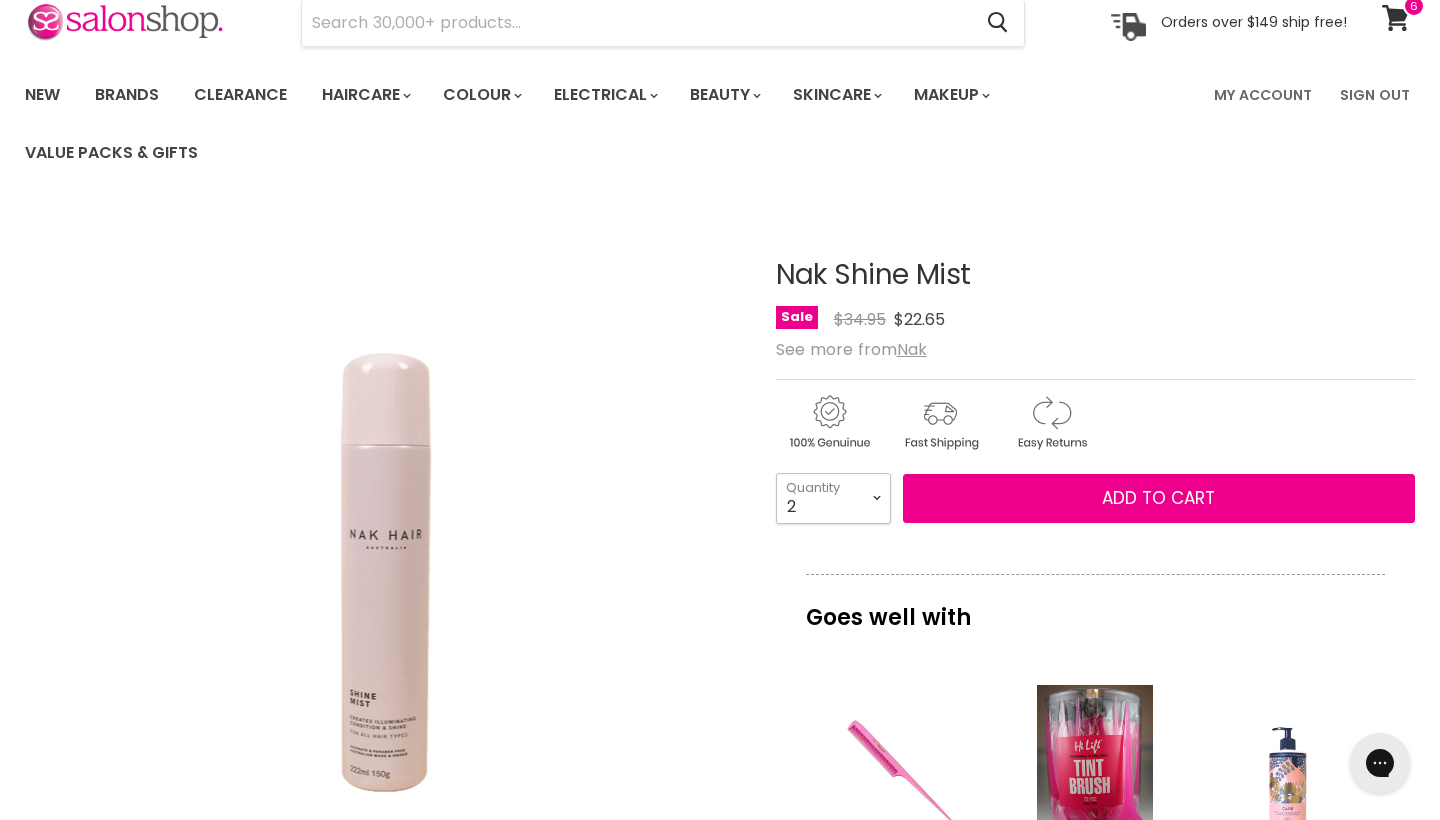 type on "2" 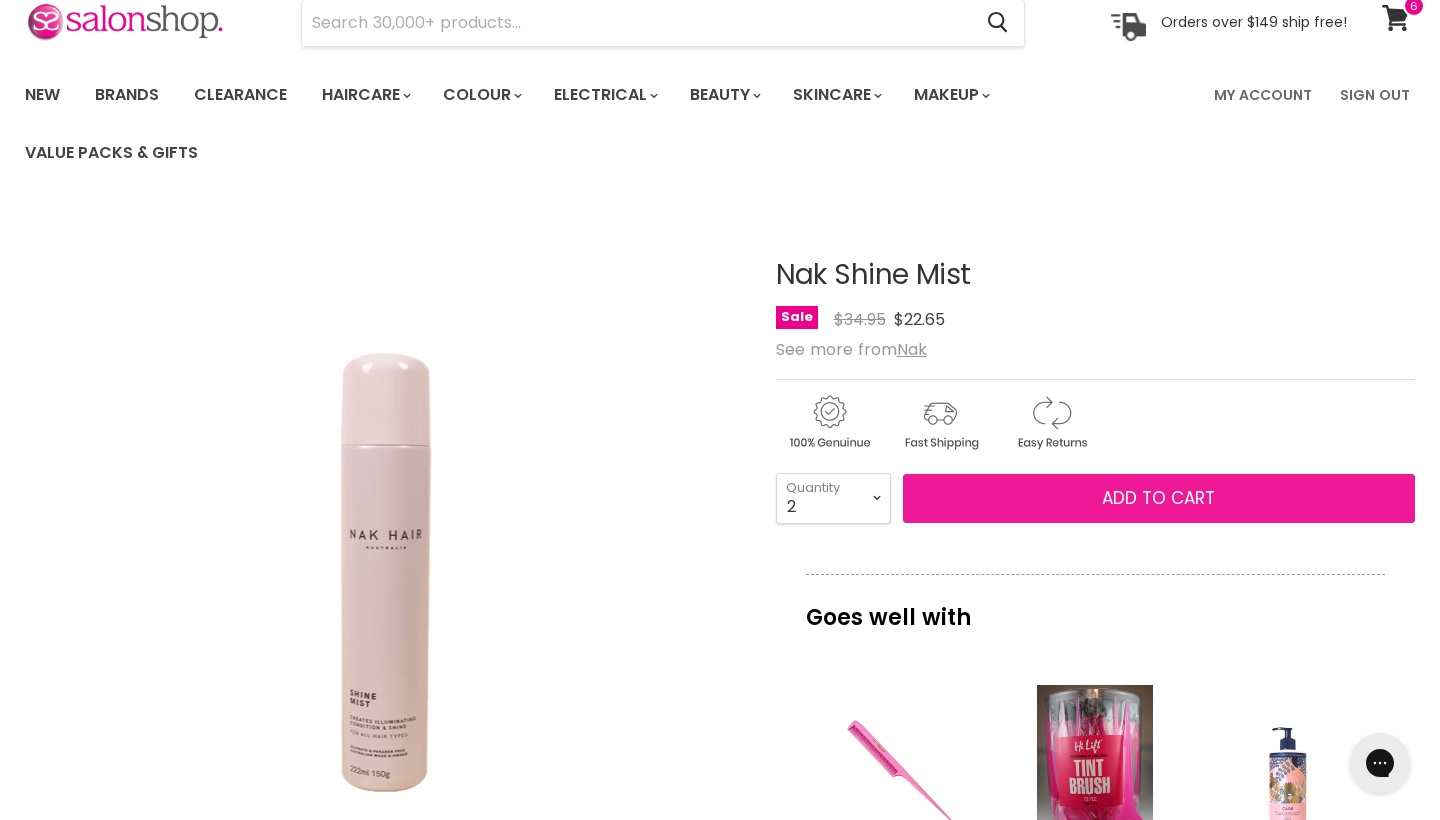 click on "Add to cart" at bounding box center (1159, 499) 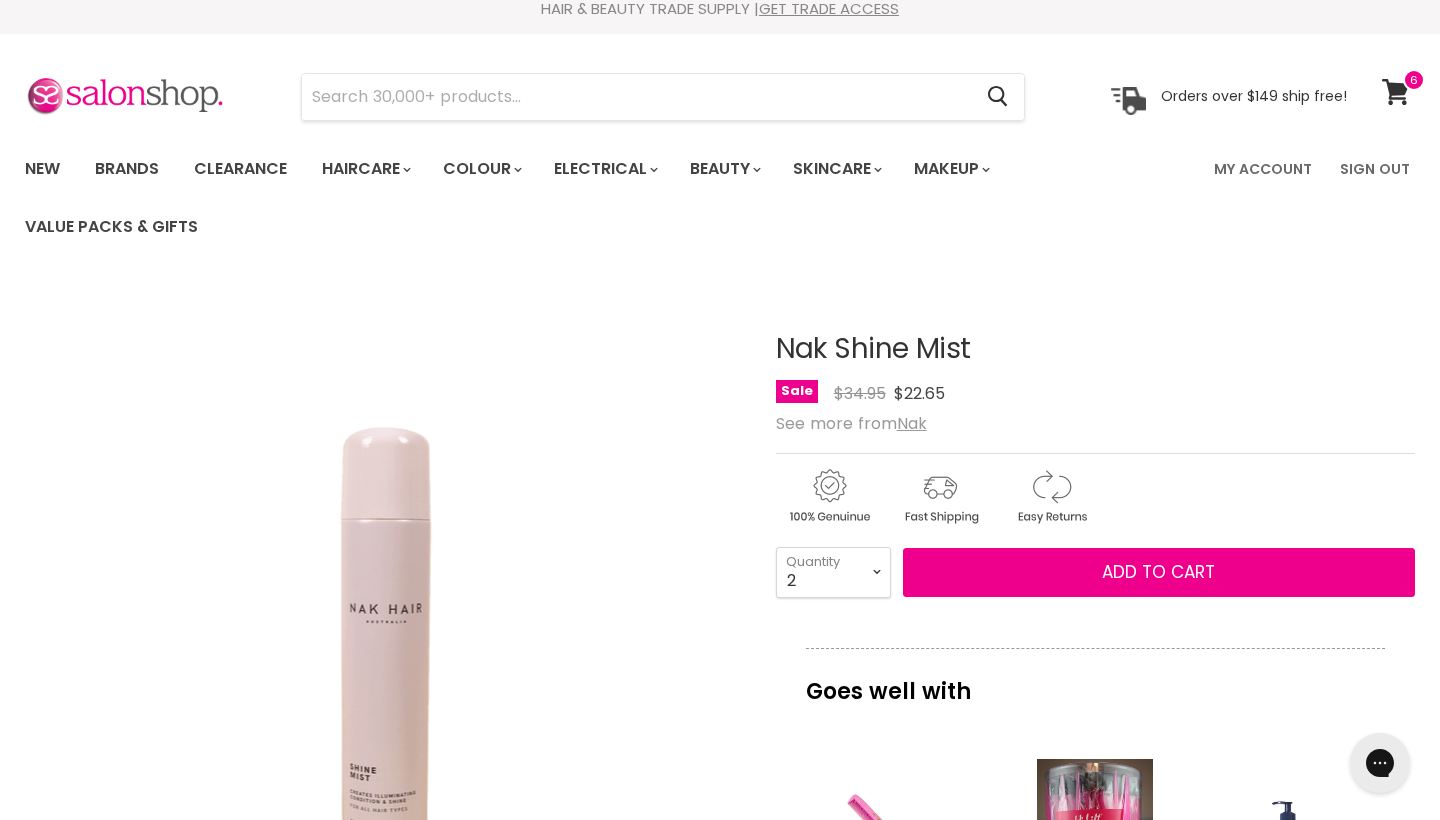 scroll, scrollTop: 16, scrollLeft: 0, axis: vertical 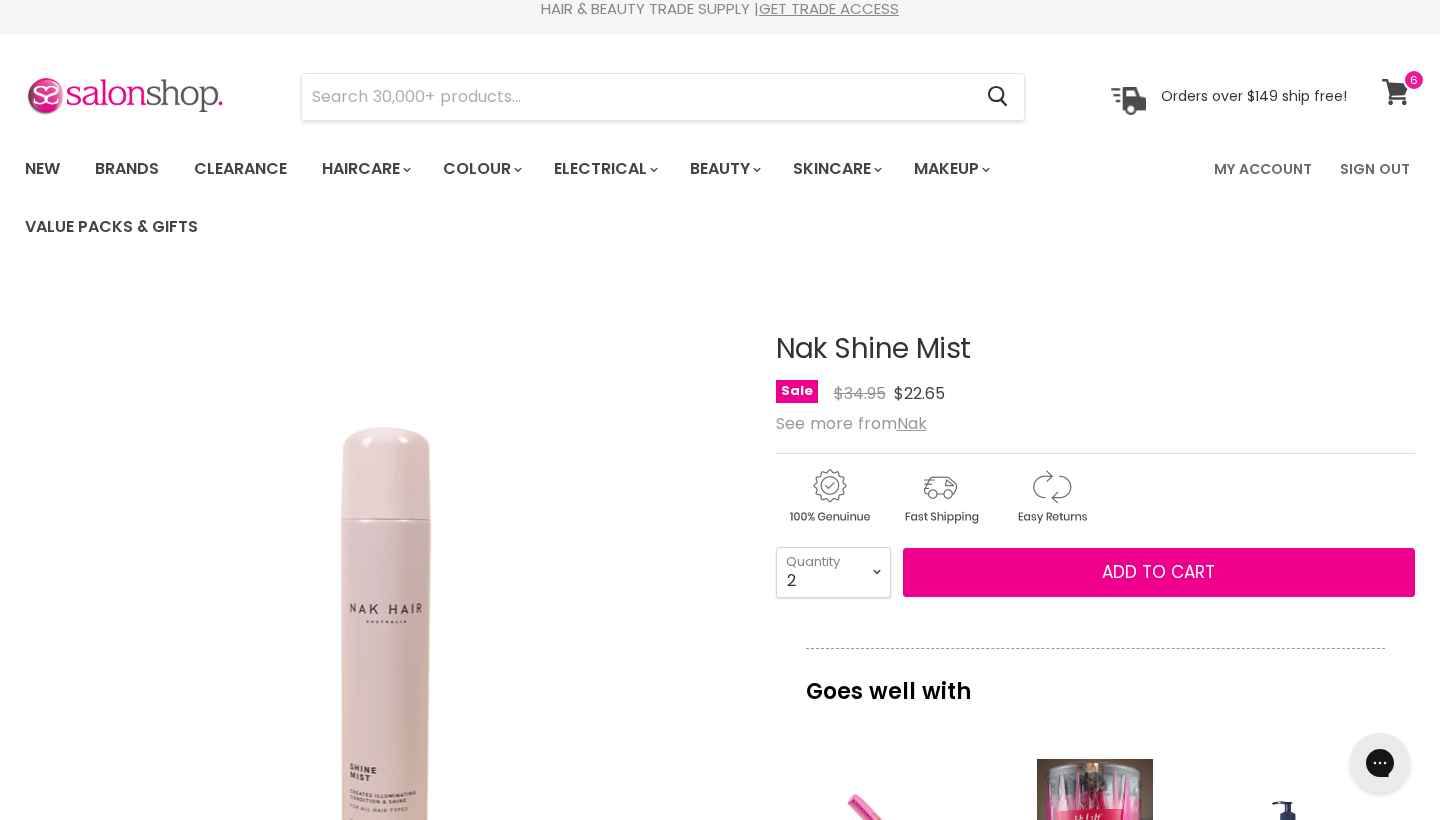 click on "View cart" at bounding box center (1398, 92) 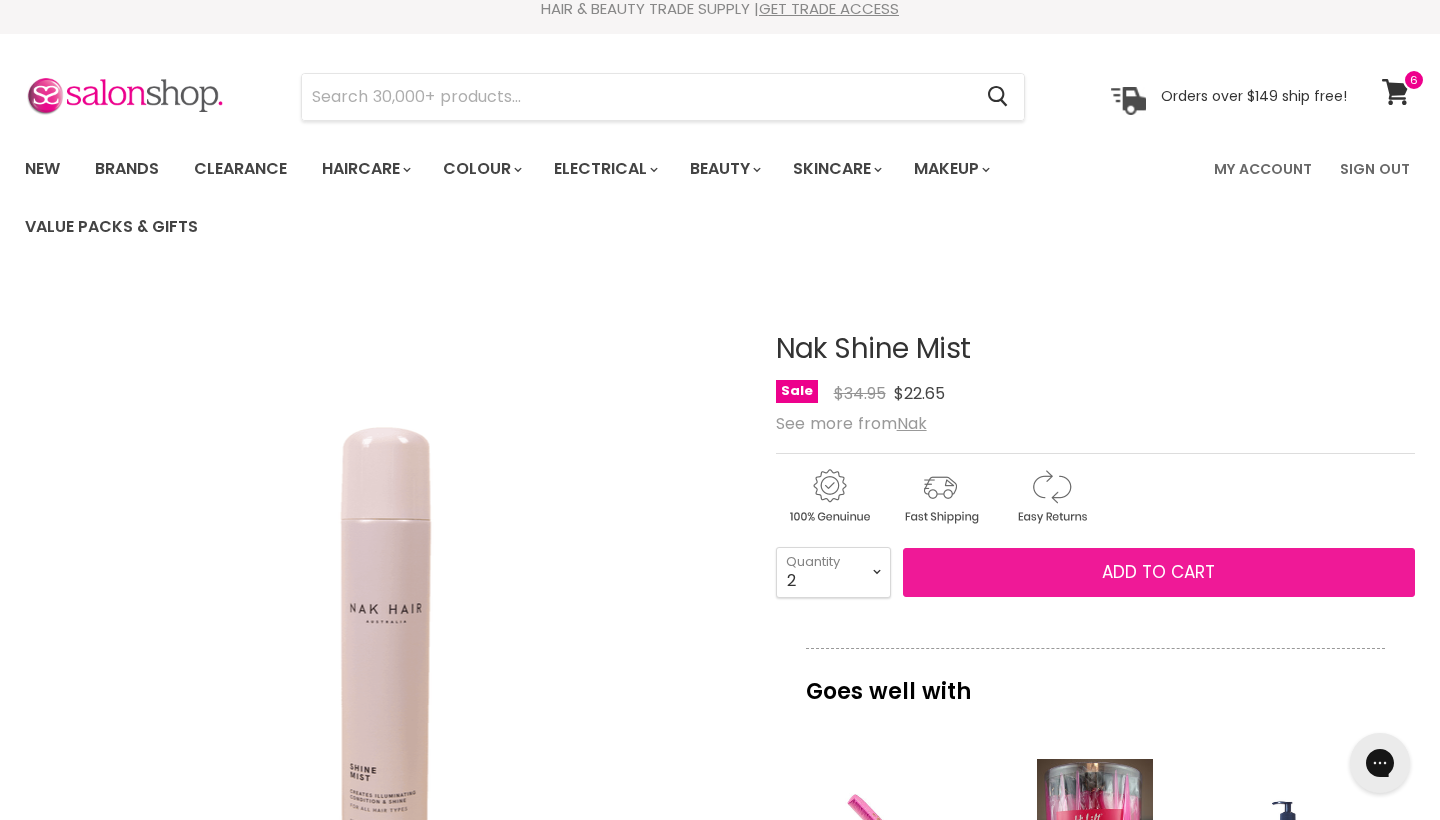 click on "Add to cart" at bounding box center (1159, 573) 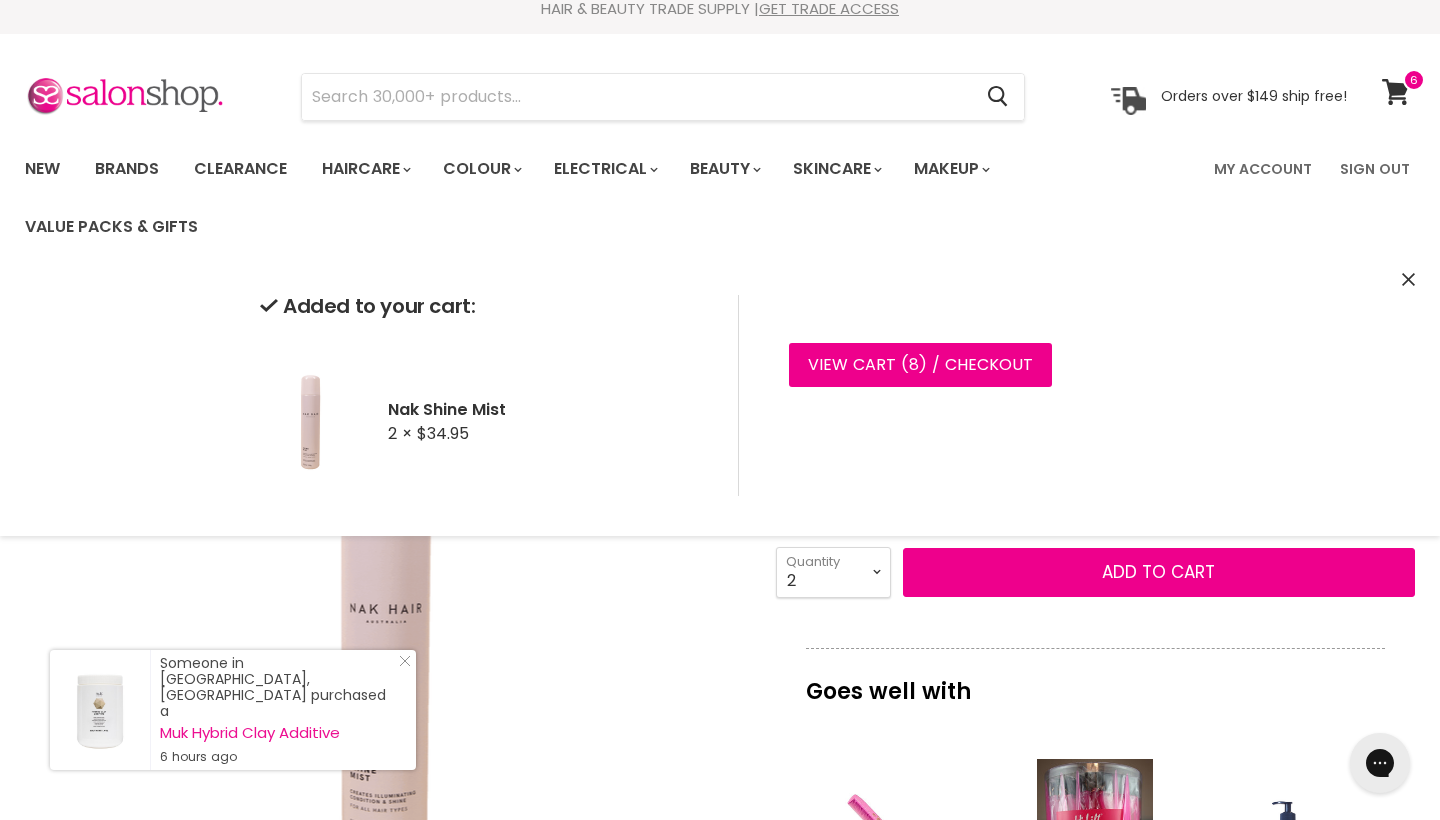 click on "Click or scroll to zoom
Tap or pinch to zoom" at bounding box center (383, 642) 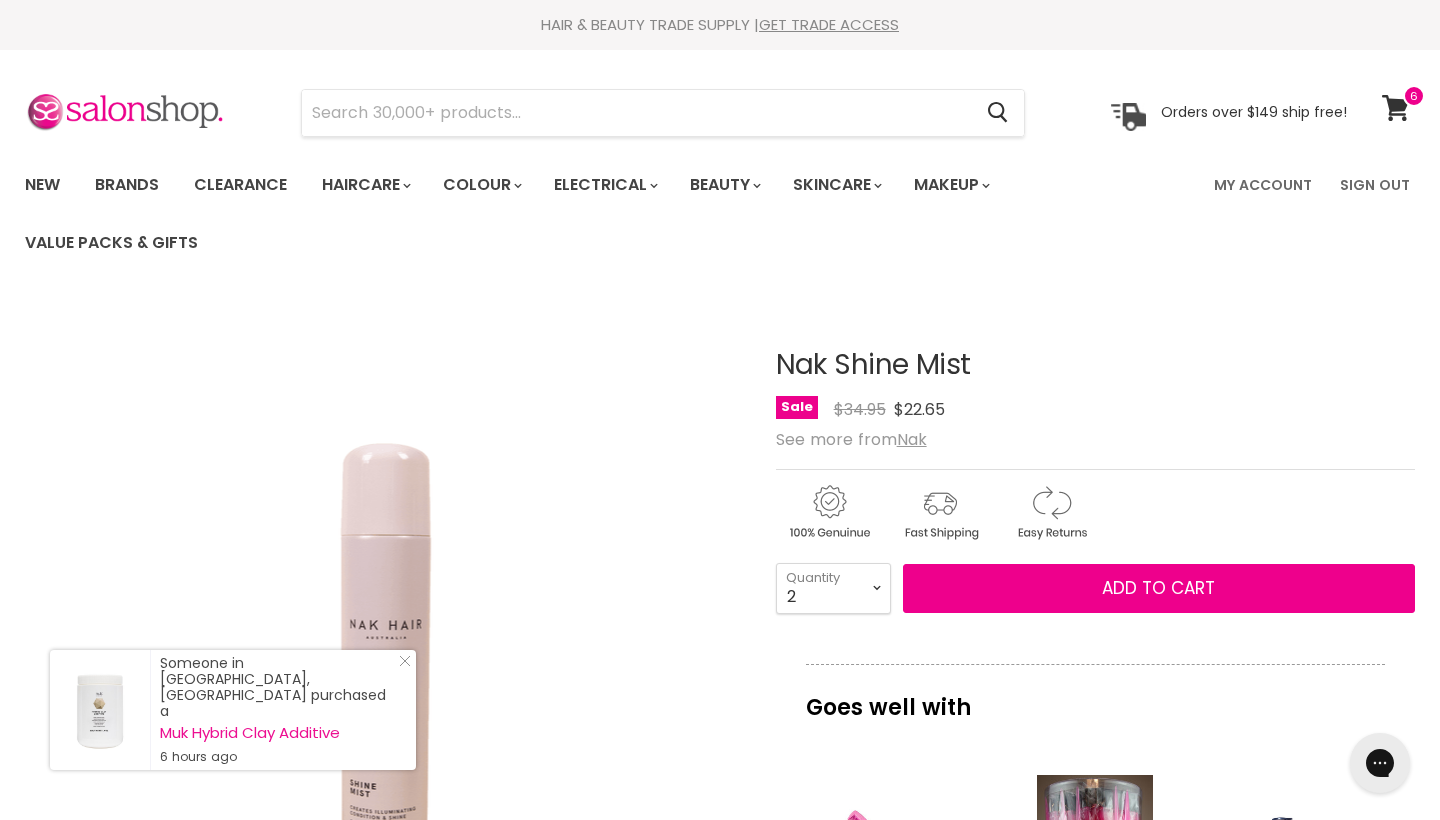 scroll, scrollTop: 0, scrollLeft: 0, axis: both 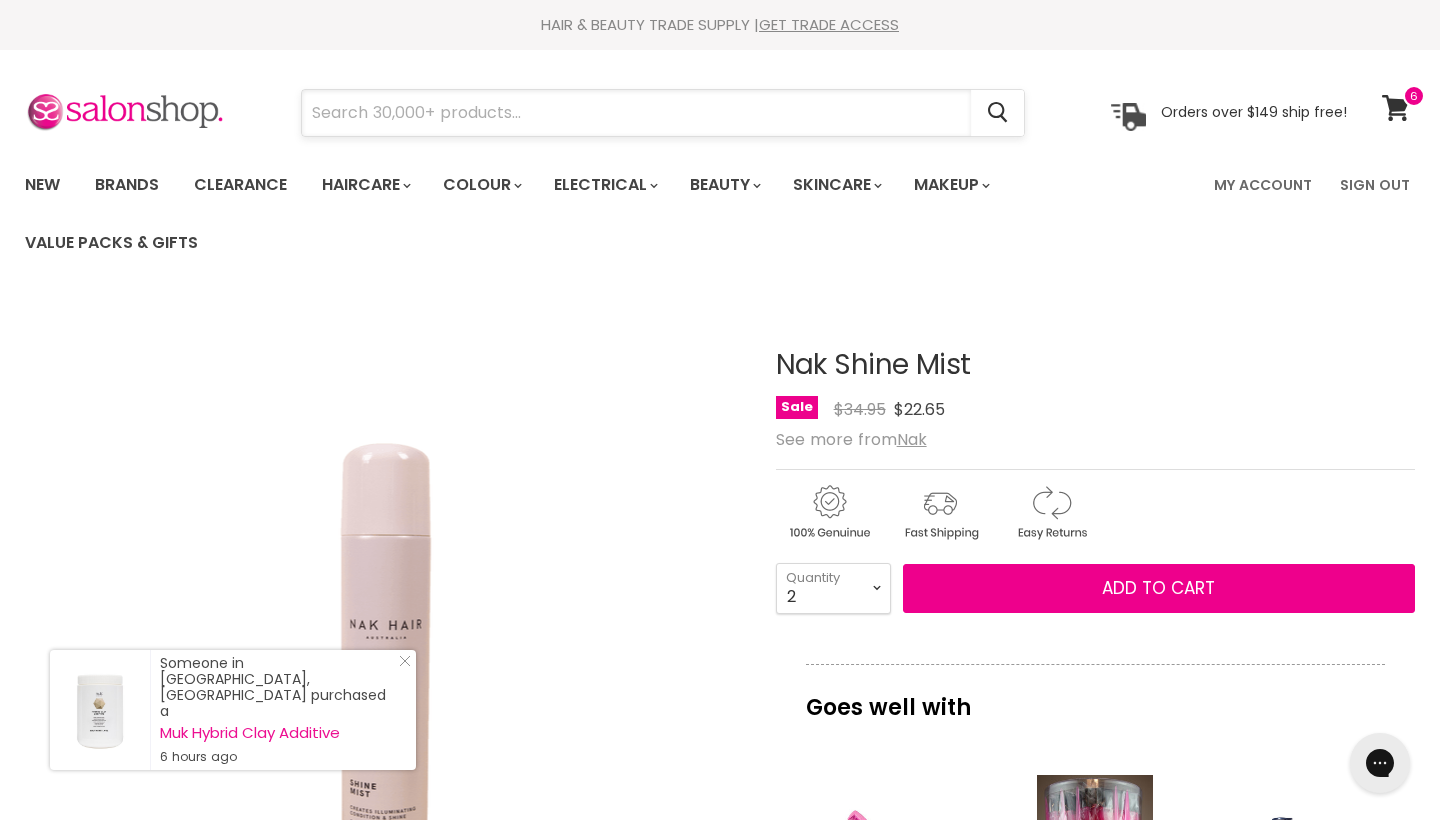 click at bounding box center (636, 113) 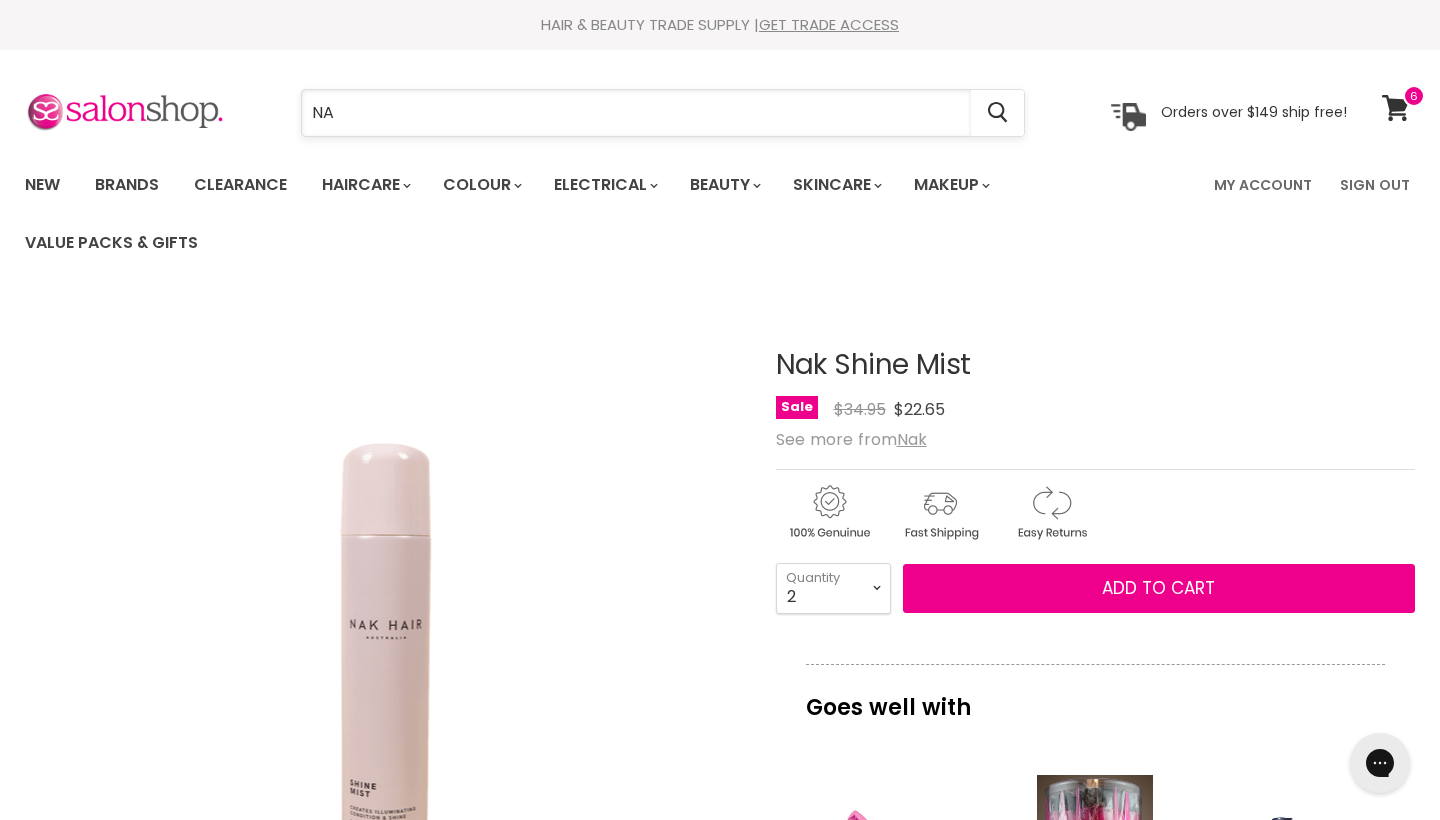 type on "NAK" 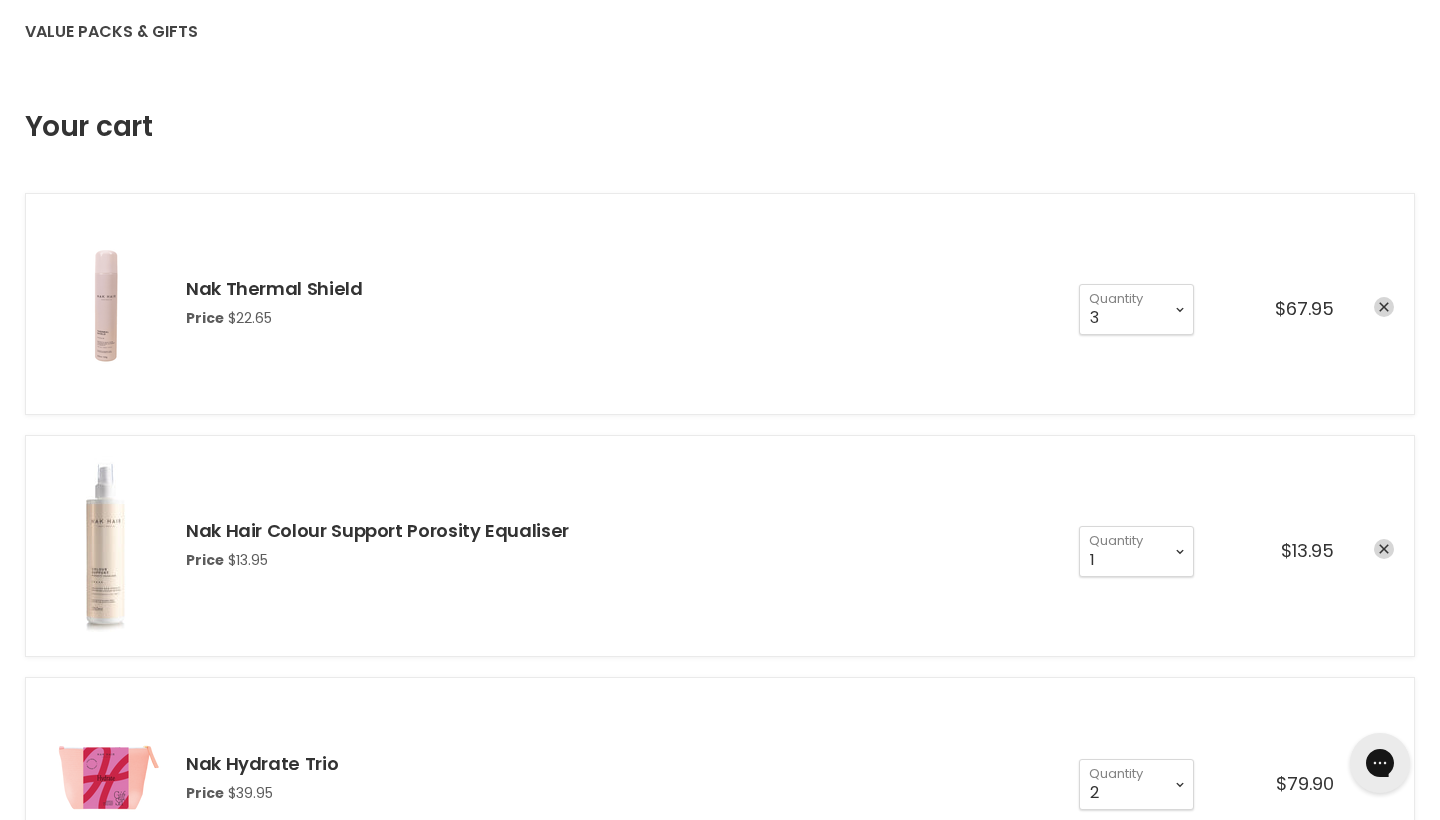 scroll, scrollTop: 0, scrollLeft: 0, axis: both 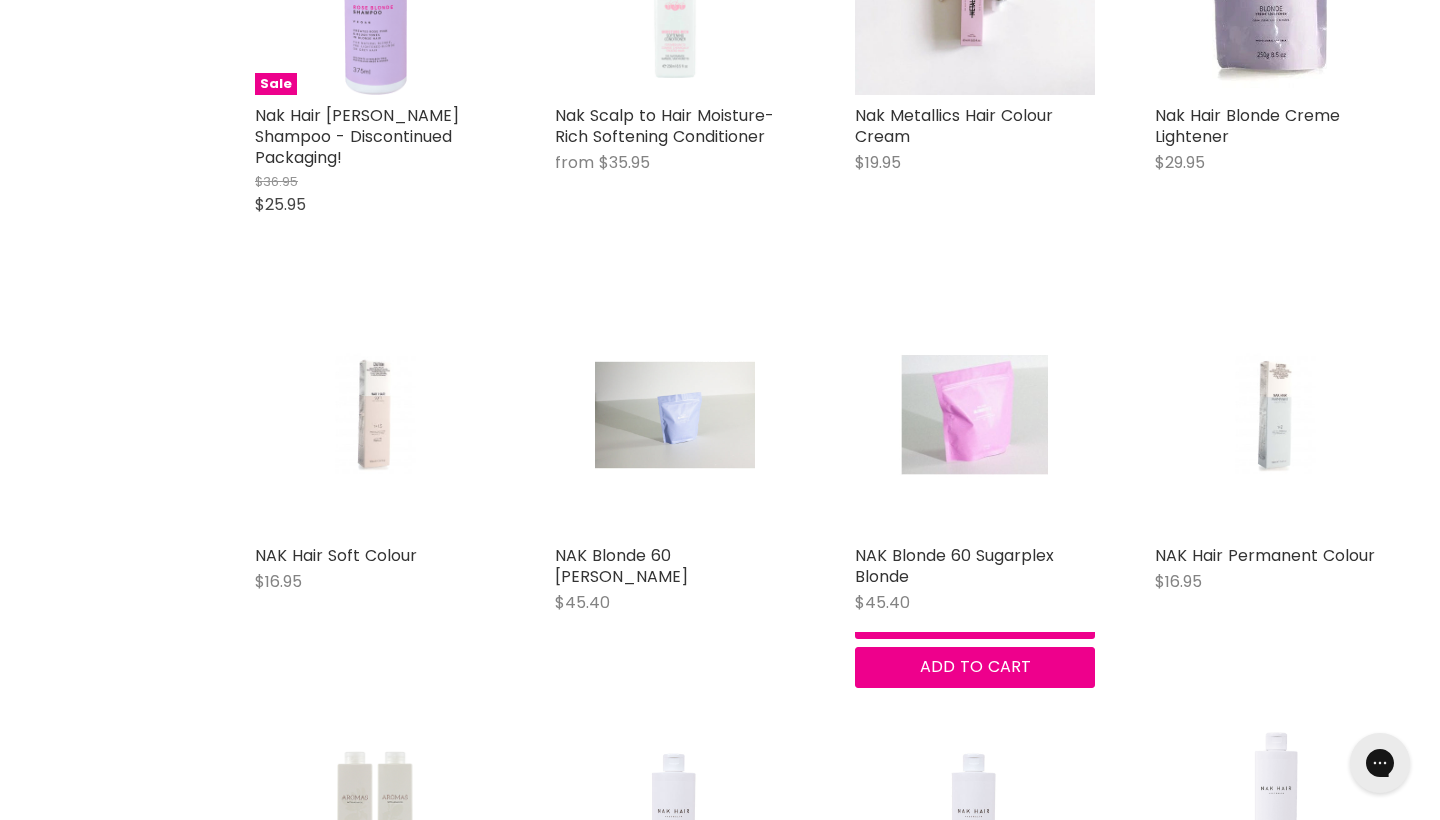click at bounding box center (974, 415) 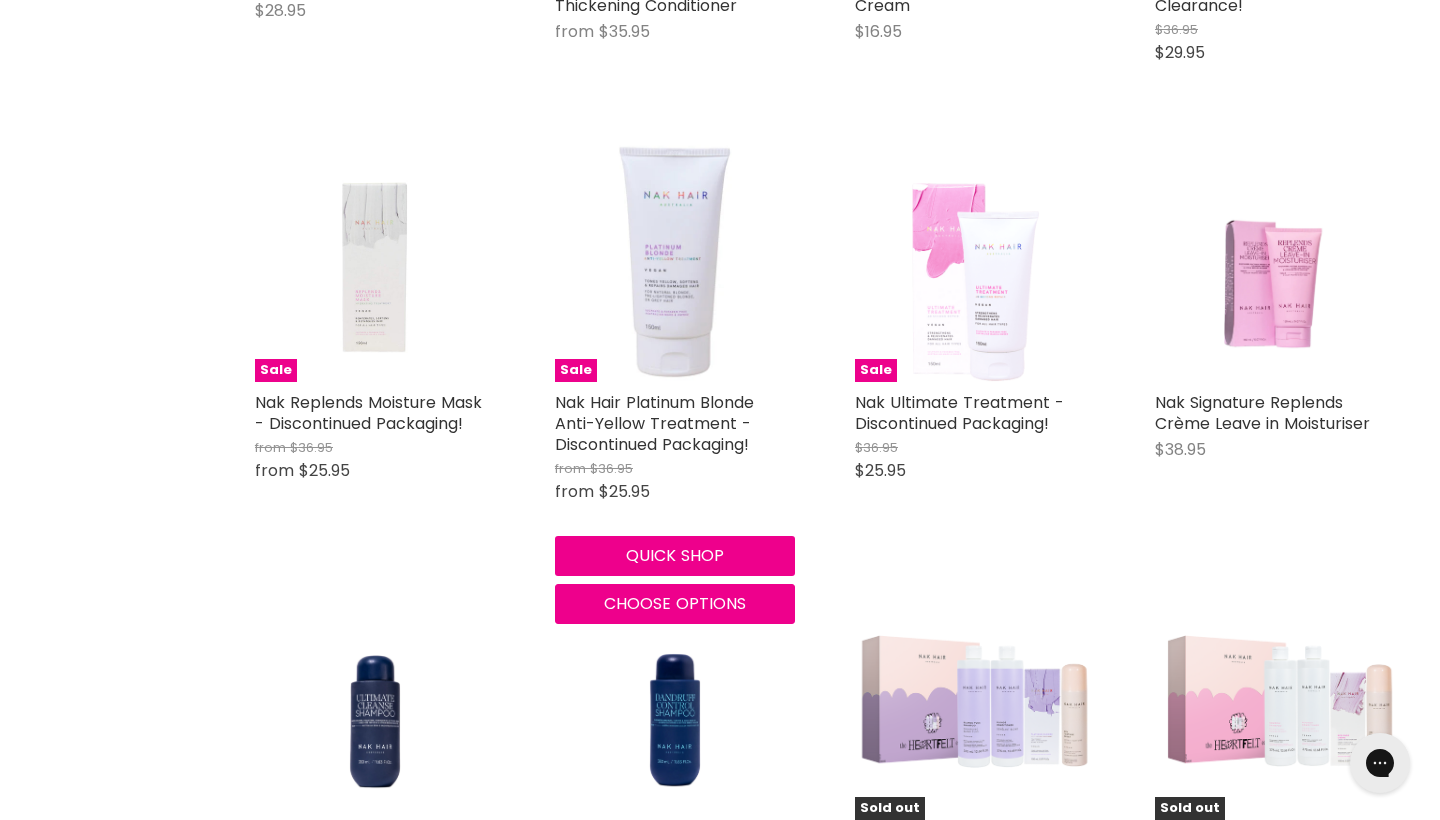 scroll, scrollTop: 3278, scrollLeft: 0, axis: vertical 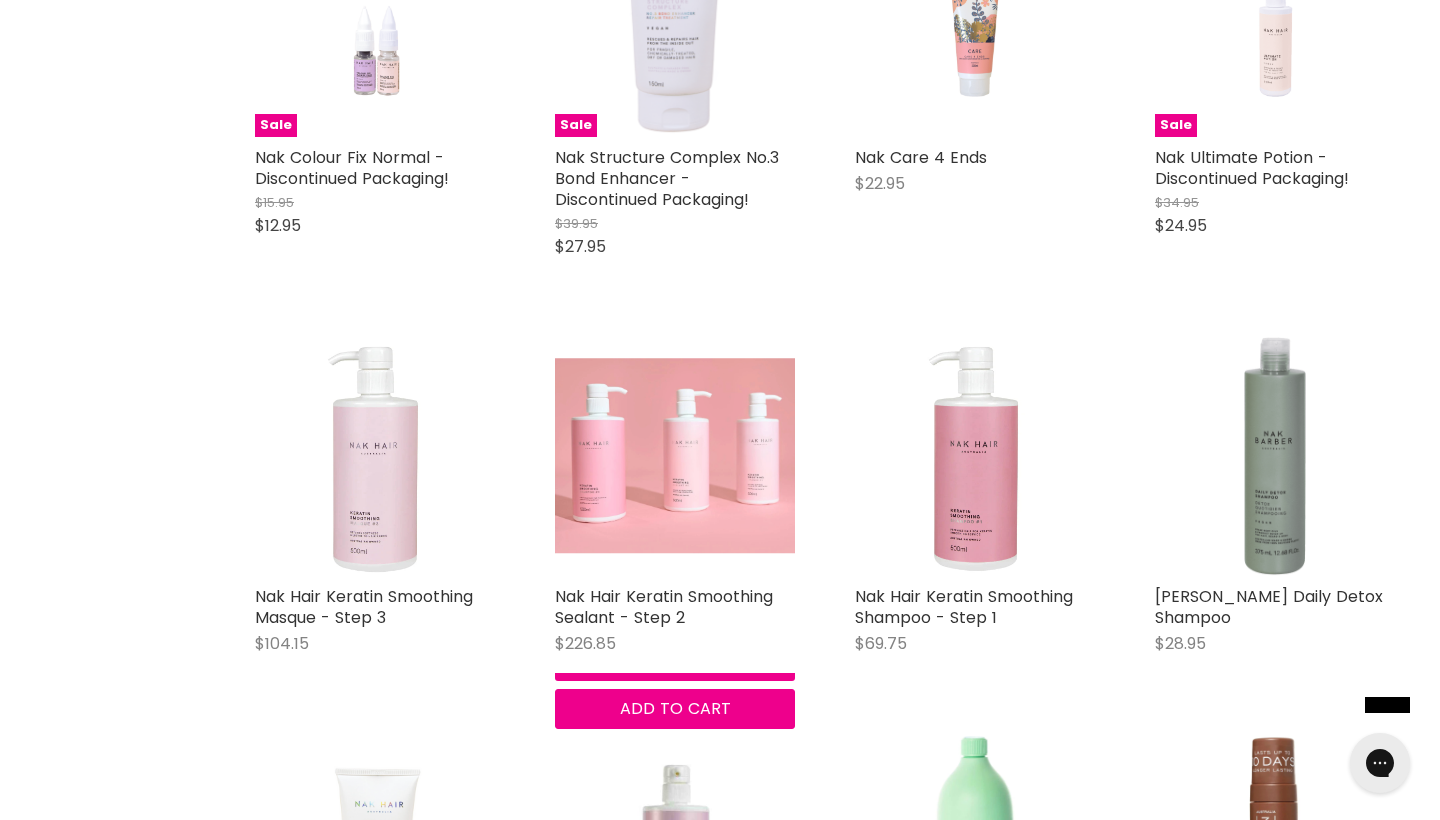 click at bounding box center (675, 456) 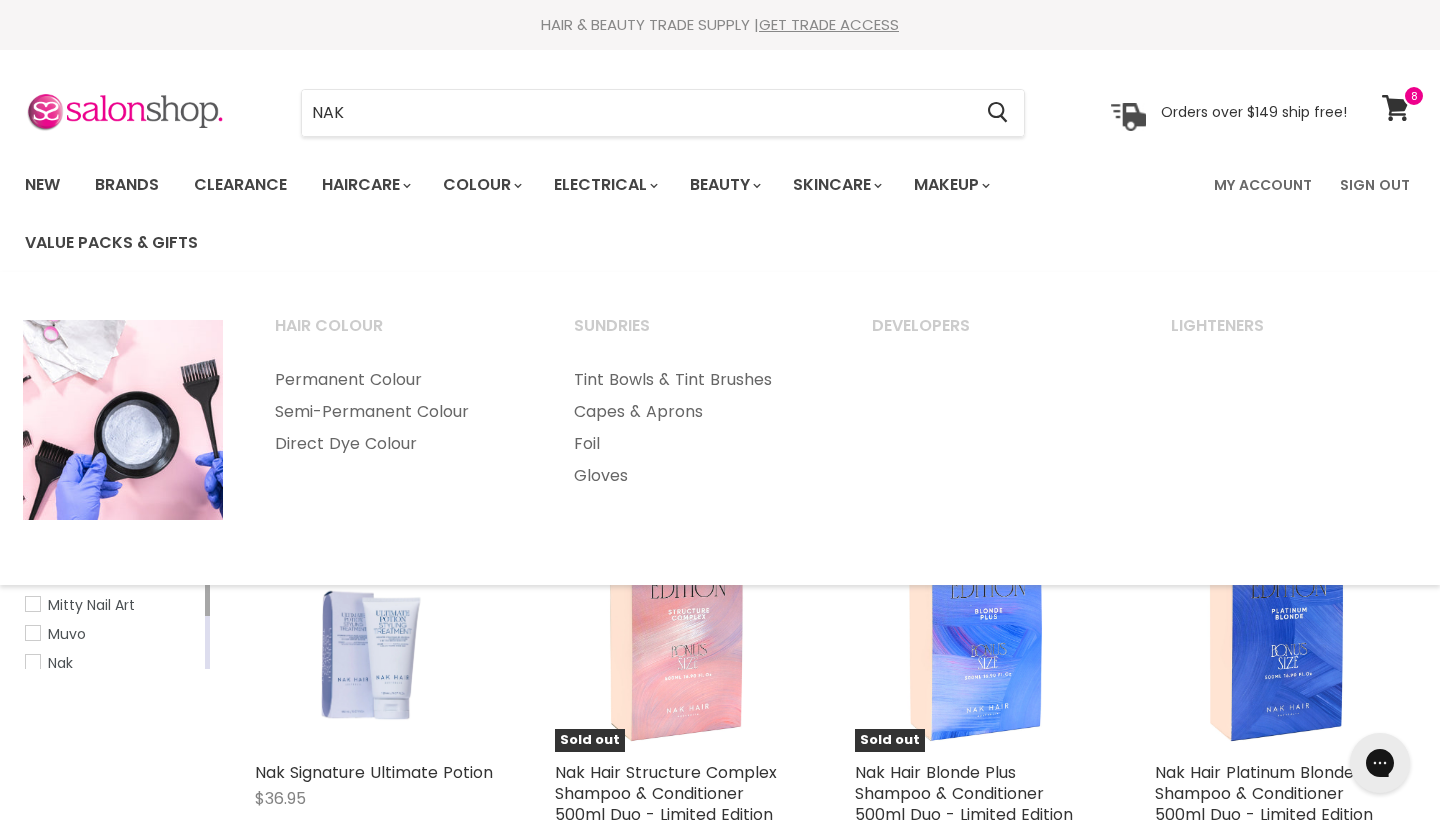scroll, scrollTop: 0, scrollLeft: 0, axis: both 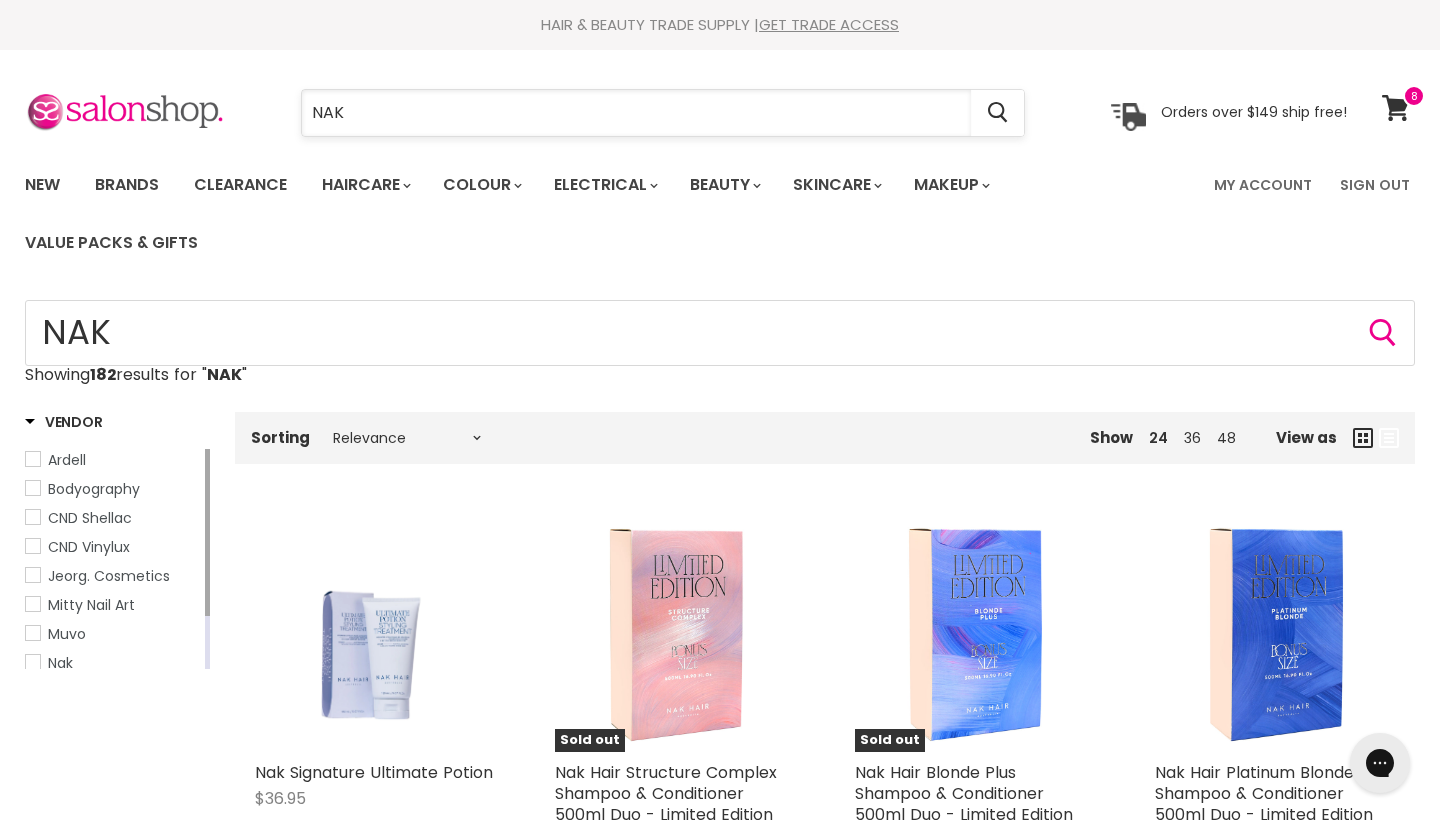 click on "NAK" at bounding box center [636, 113] 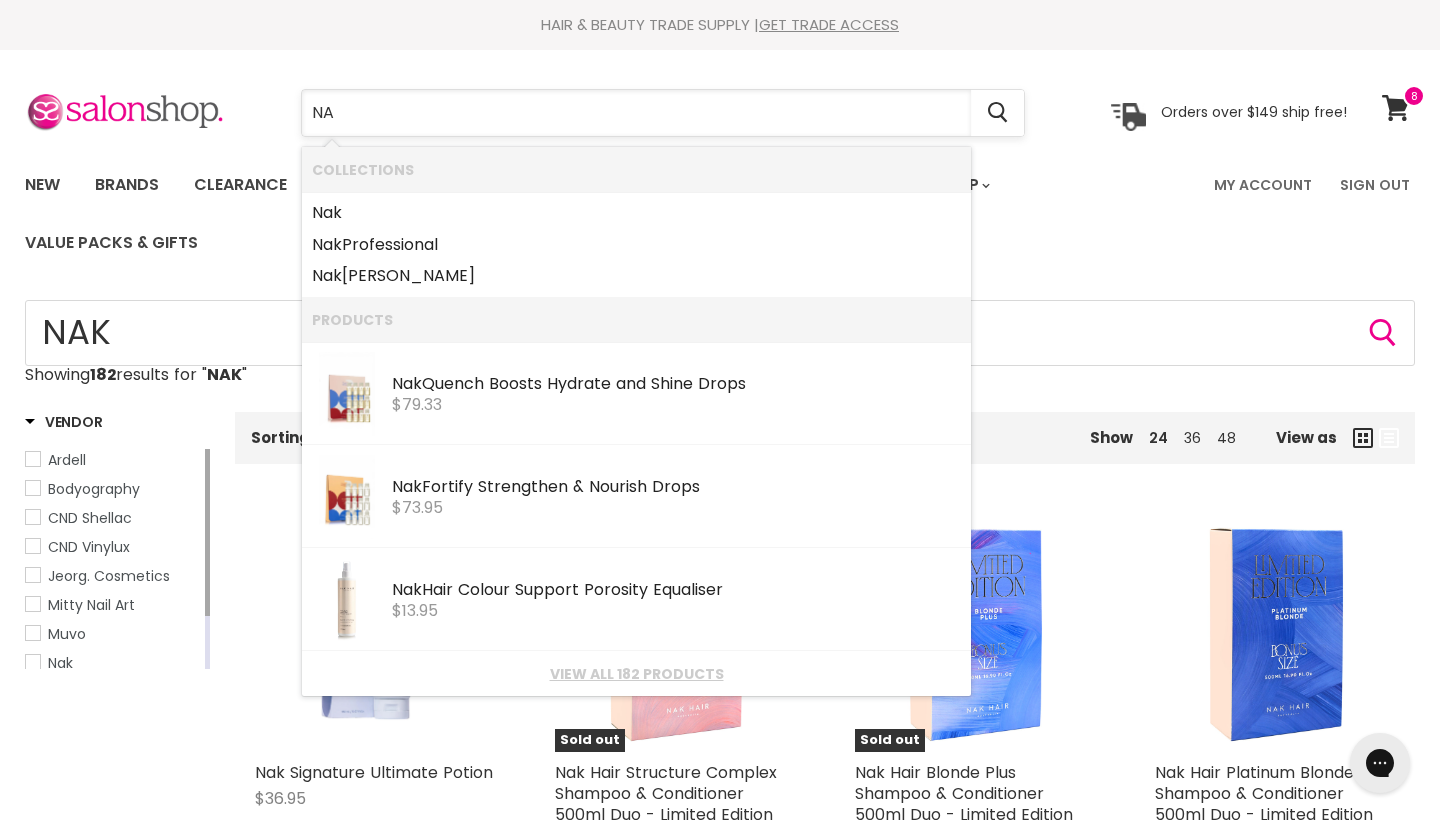 type on "N" 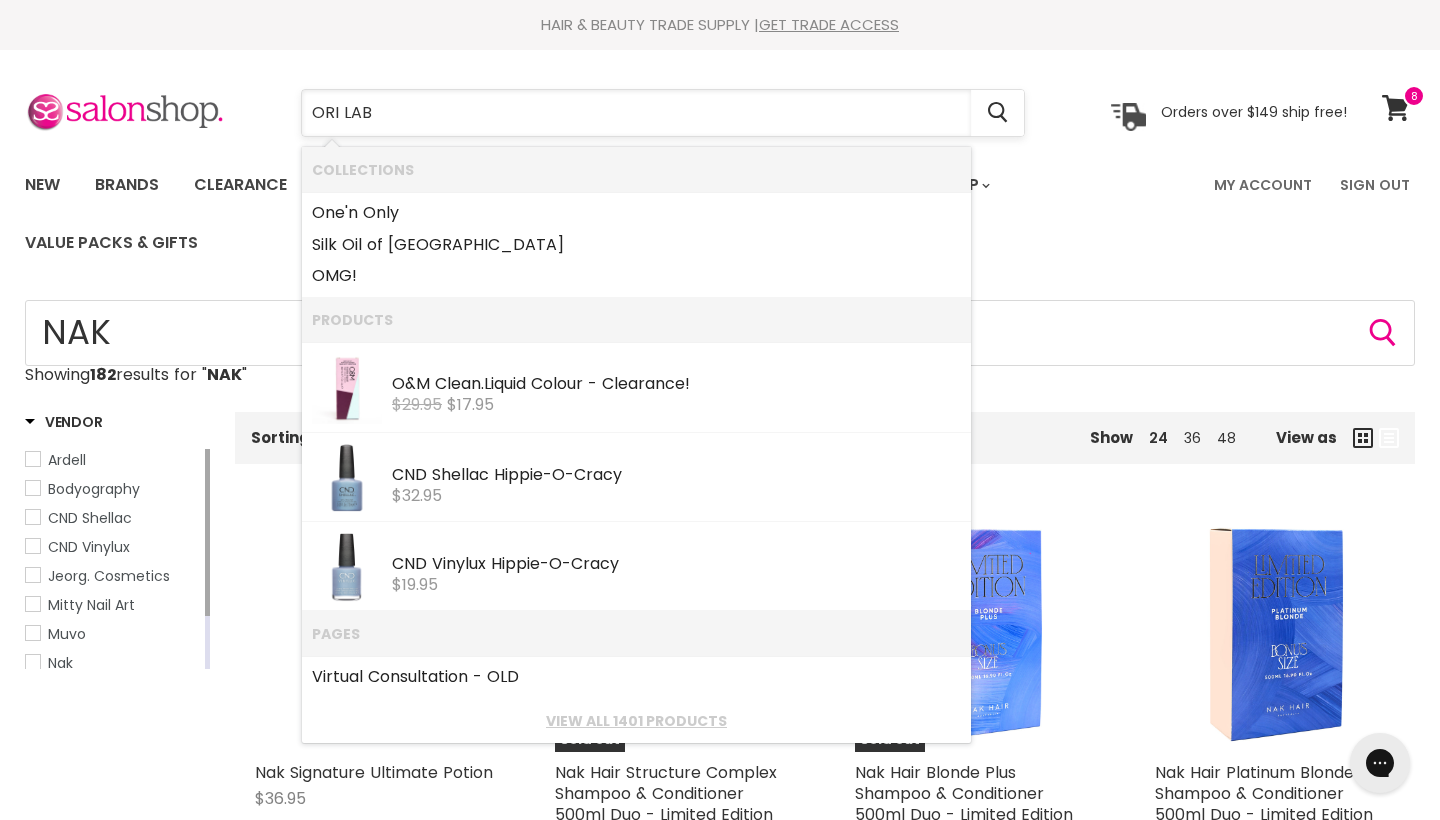 type on "ORI LAB\" 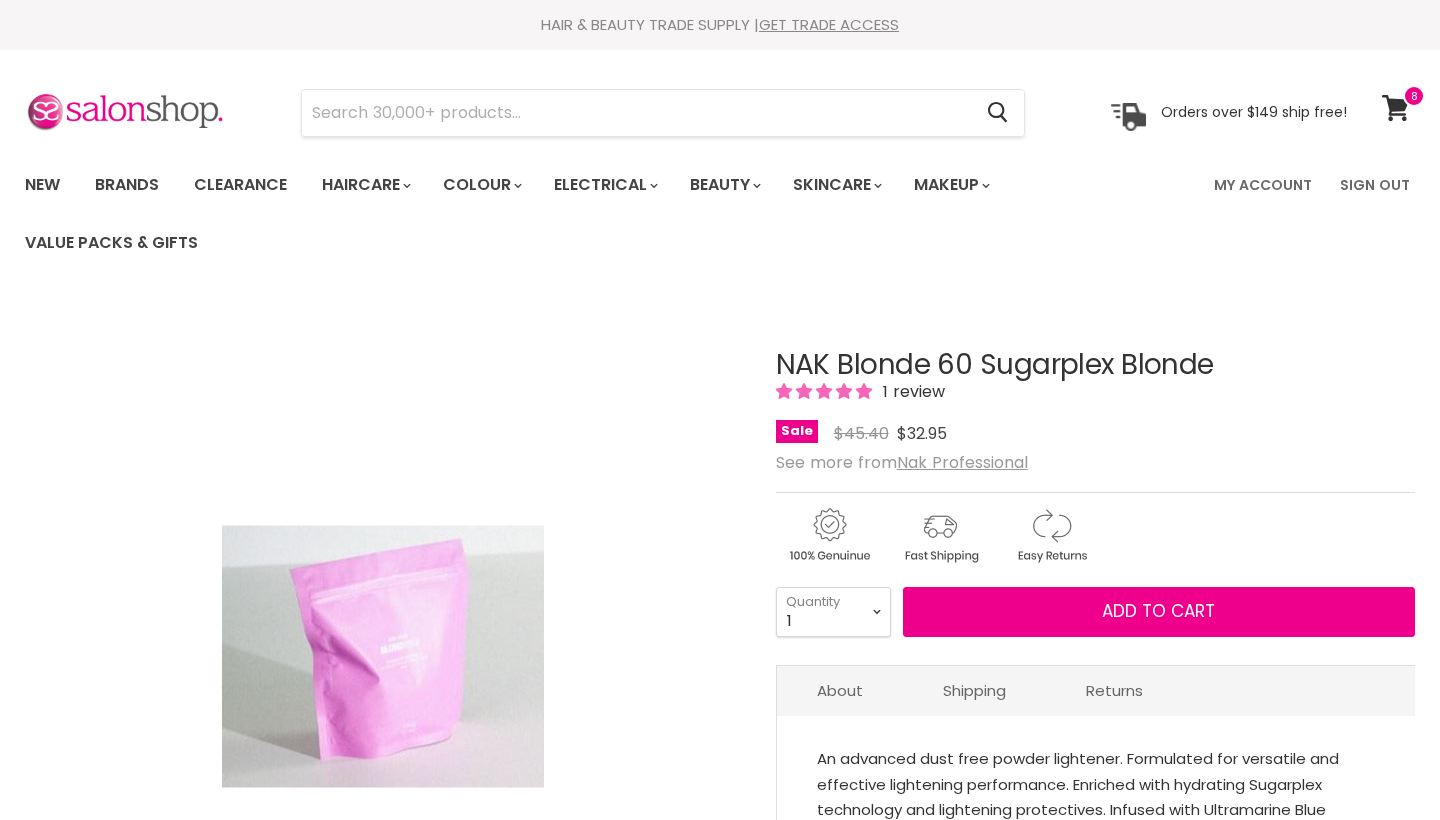 scroll, scrollTop: 100, scrollLeft: 0, axis: vertical 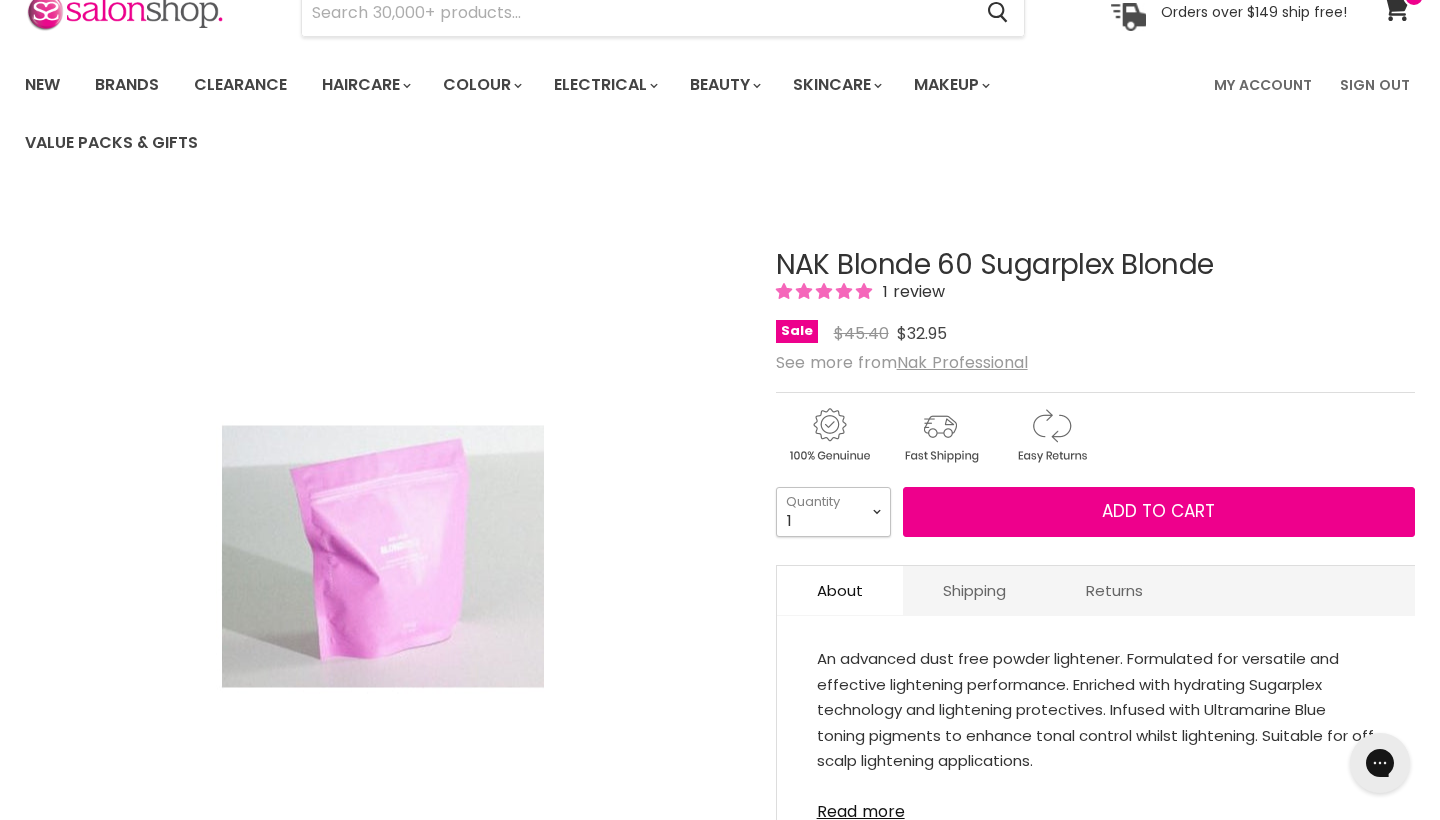 select on "2" 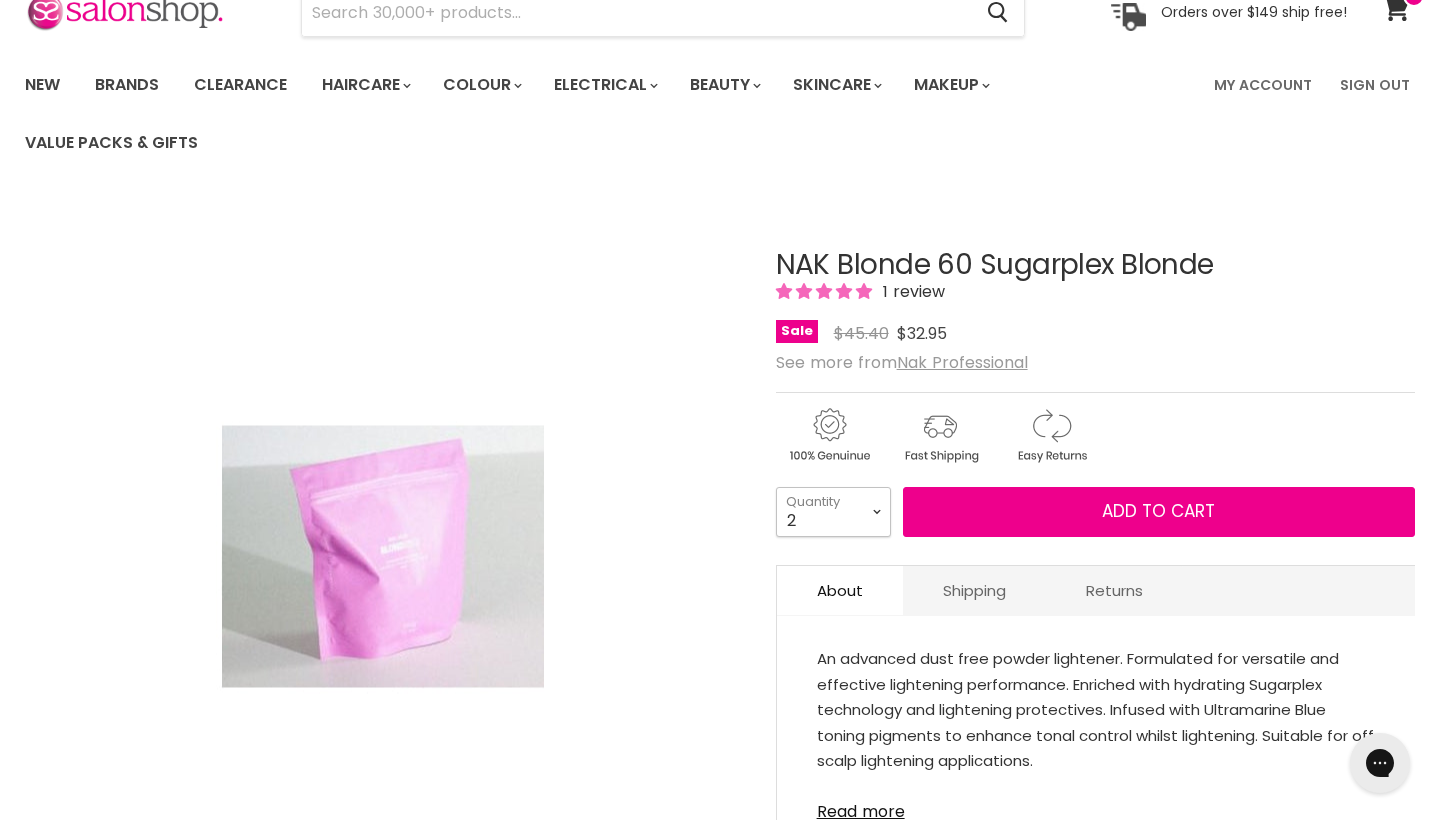 type on "2" 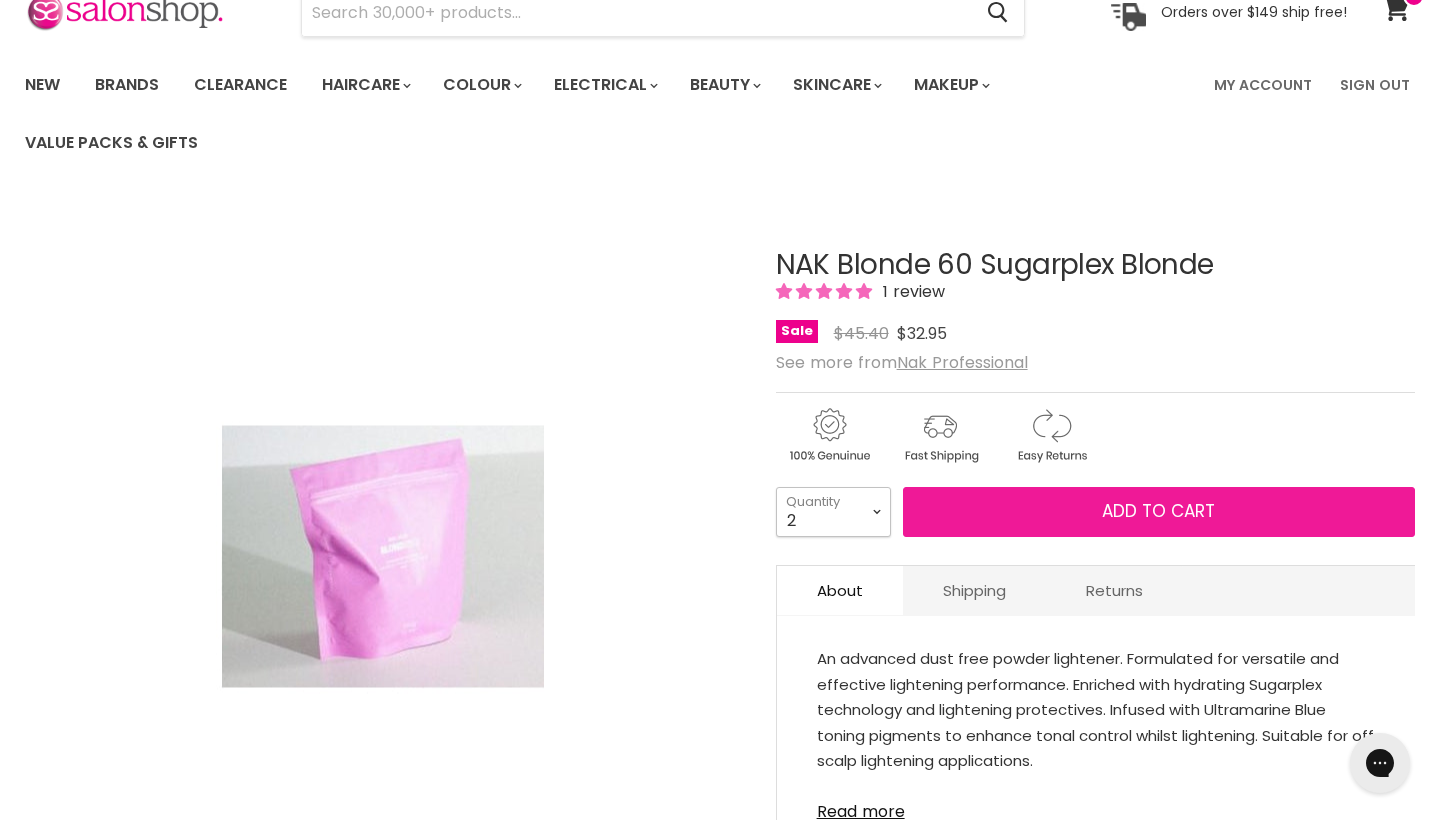 scroll, scrollTop: 0, scrollLeft: 0, axis: both 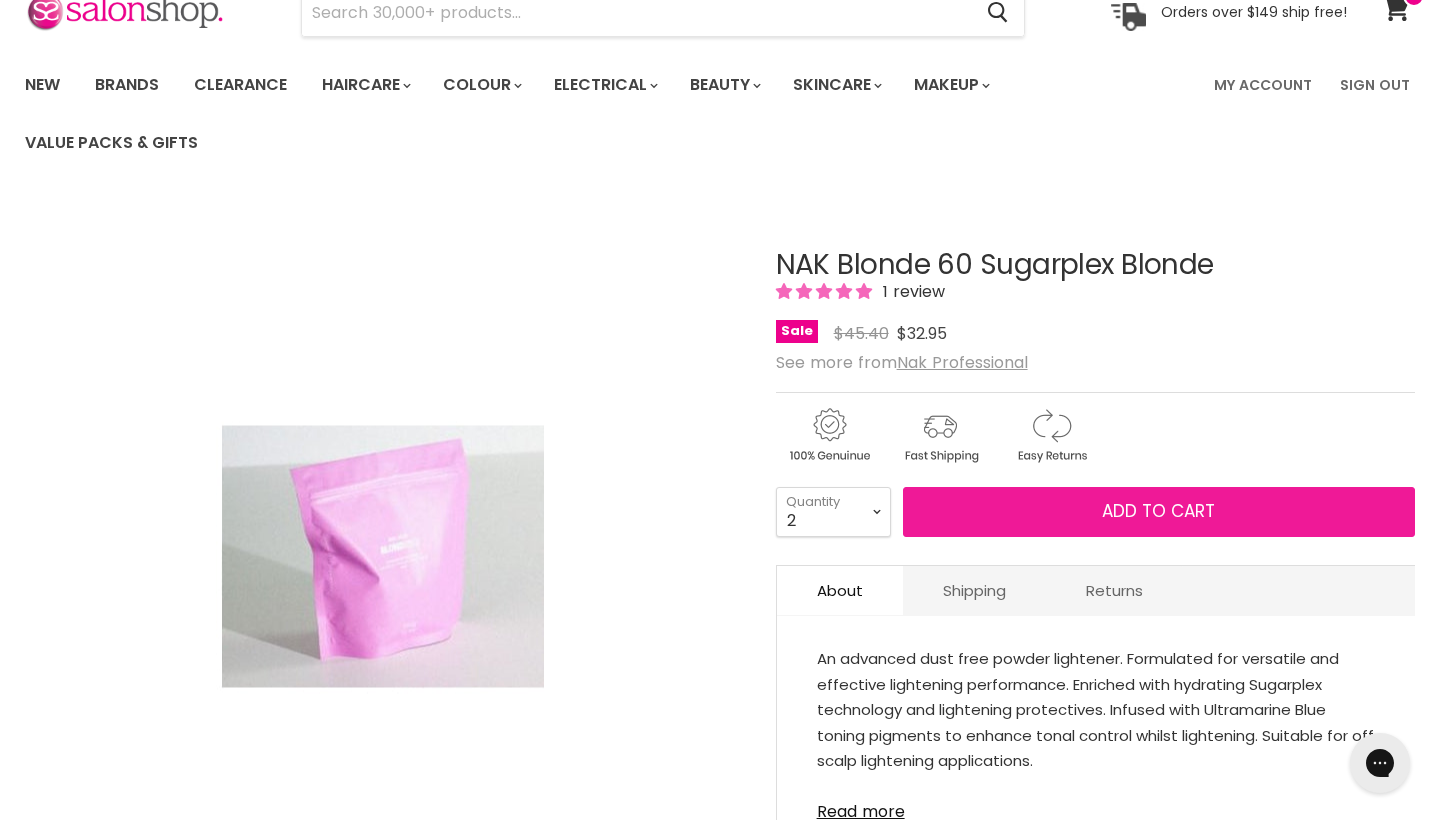 click on "Add to cart" at bounding box center [1159, 512] 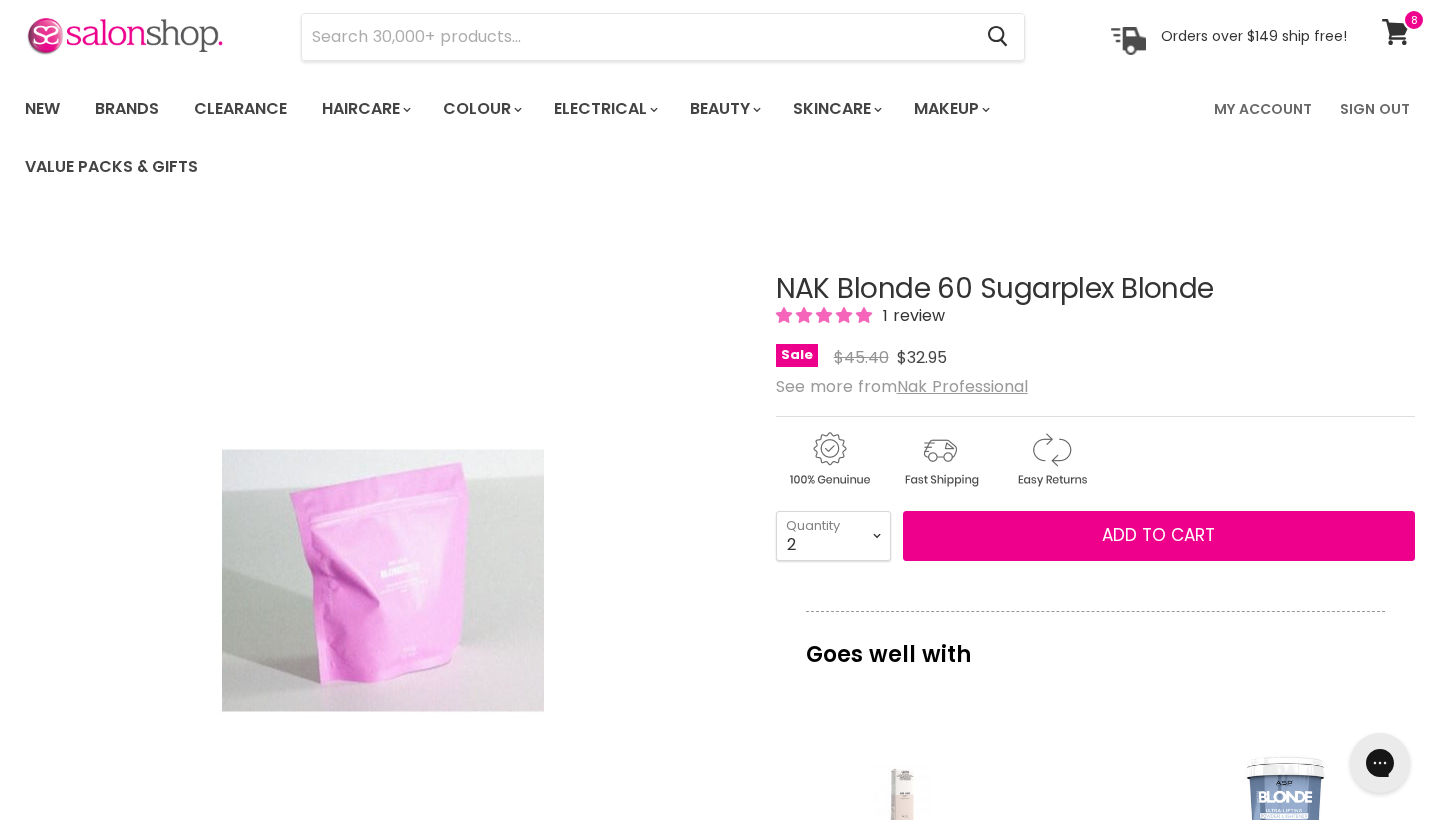 scroll, scrollTop: 53, scrollLeft: 0, axis: vertical 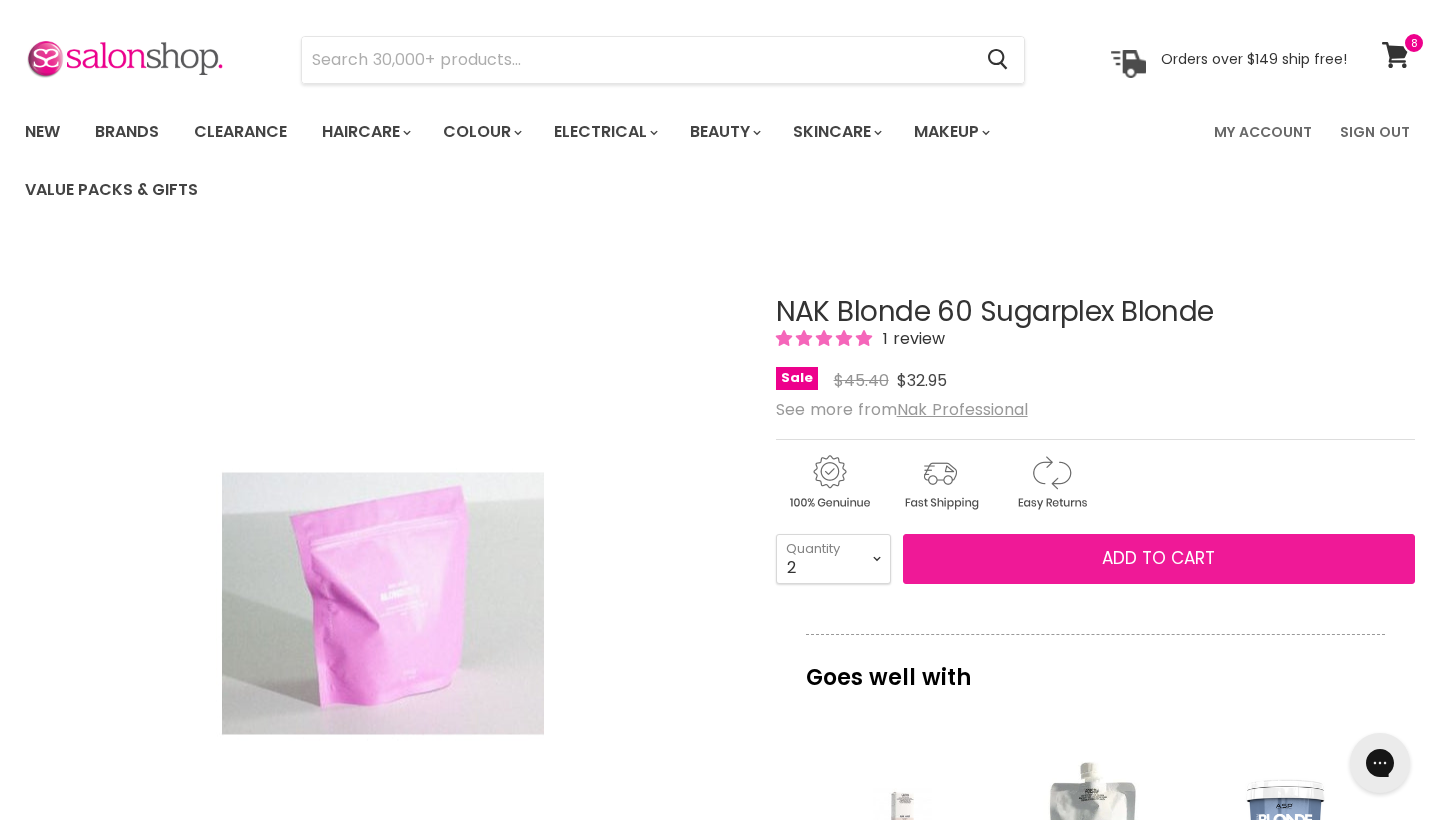 click on "Add to cart" at bounding box center (1158, 558) 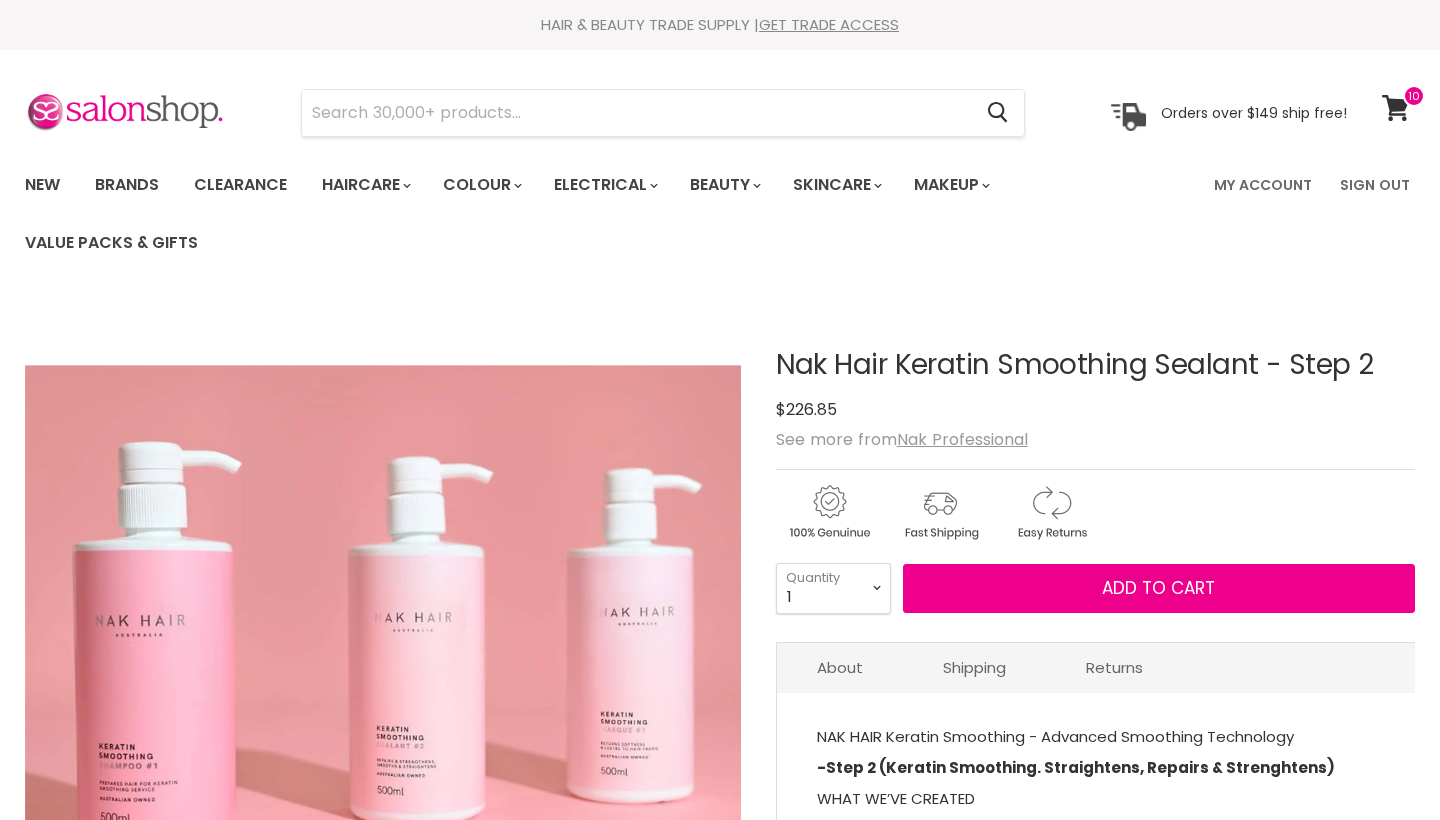 scroll, scrollTop: 57, scrollLeft: 0, axis: vertical 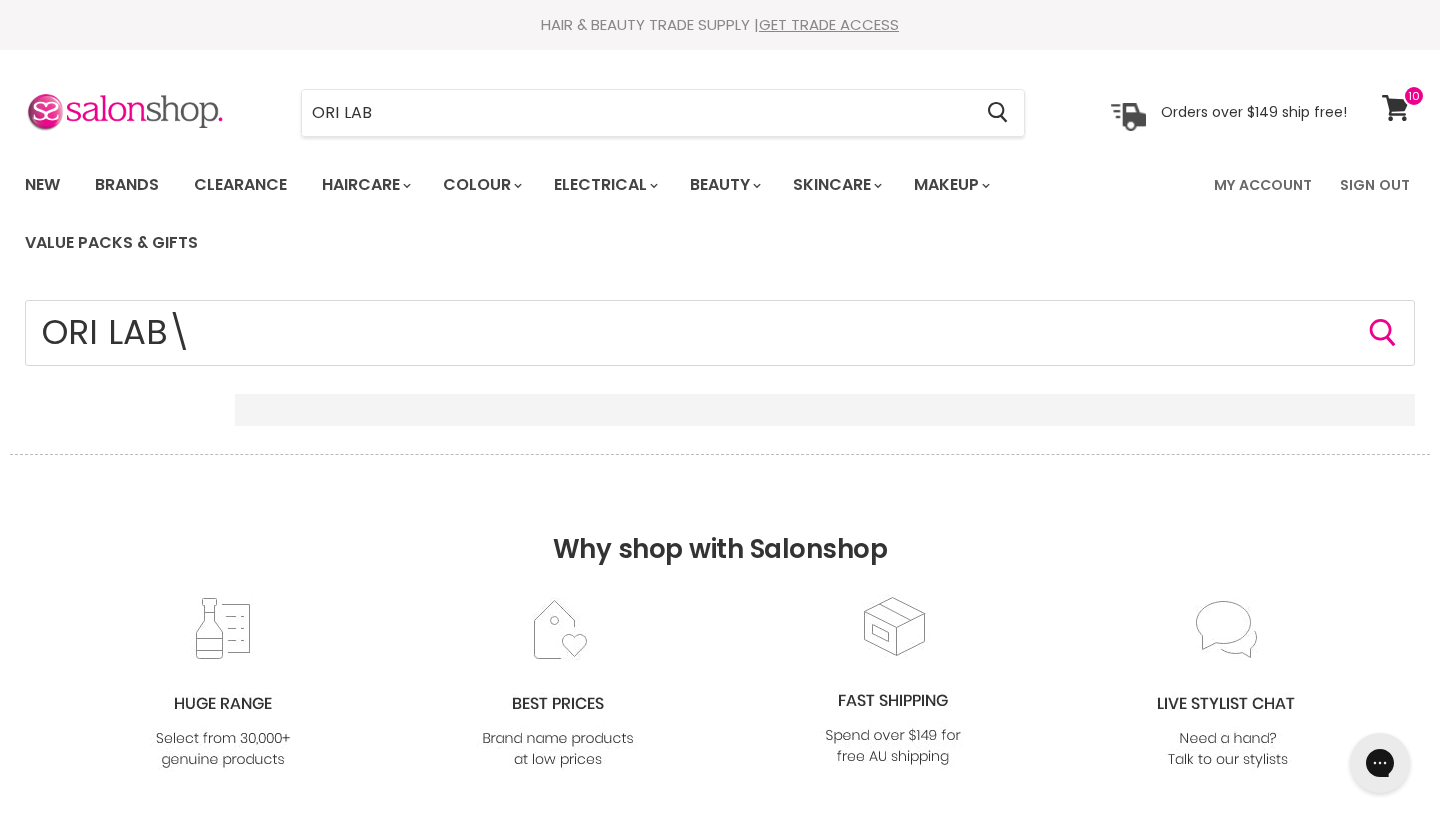 type on "ORI LAB" 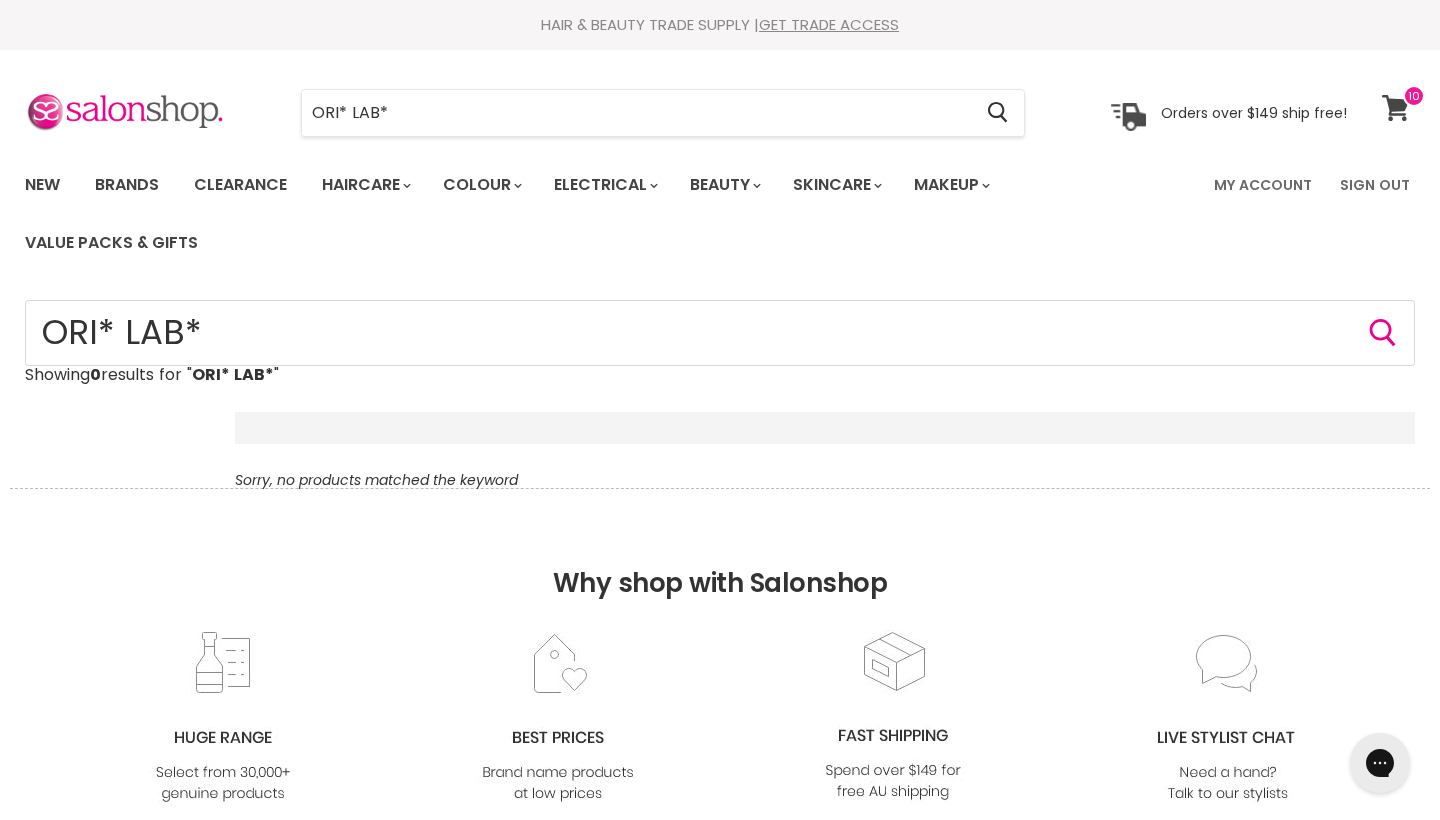scroll, scrollTop: 0, scrollLeft: 0, axis: both 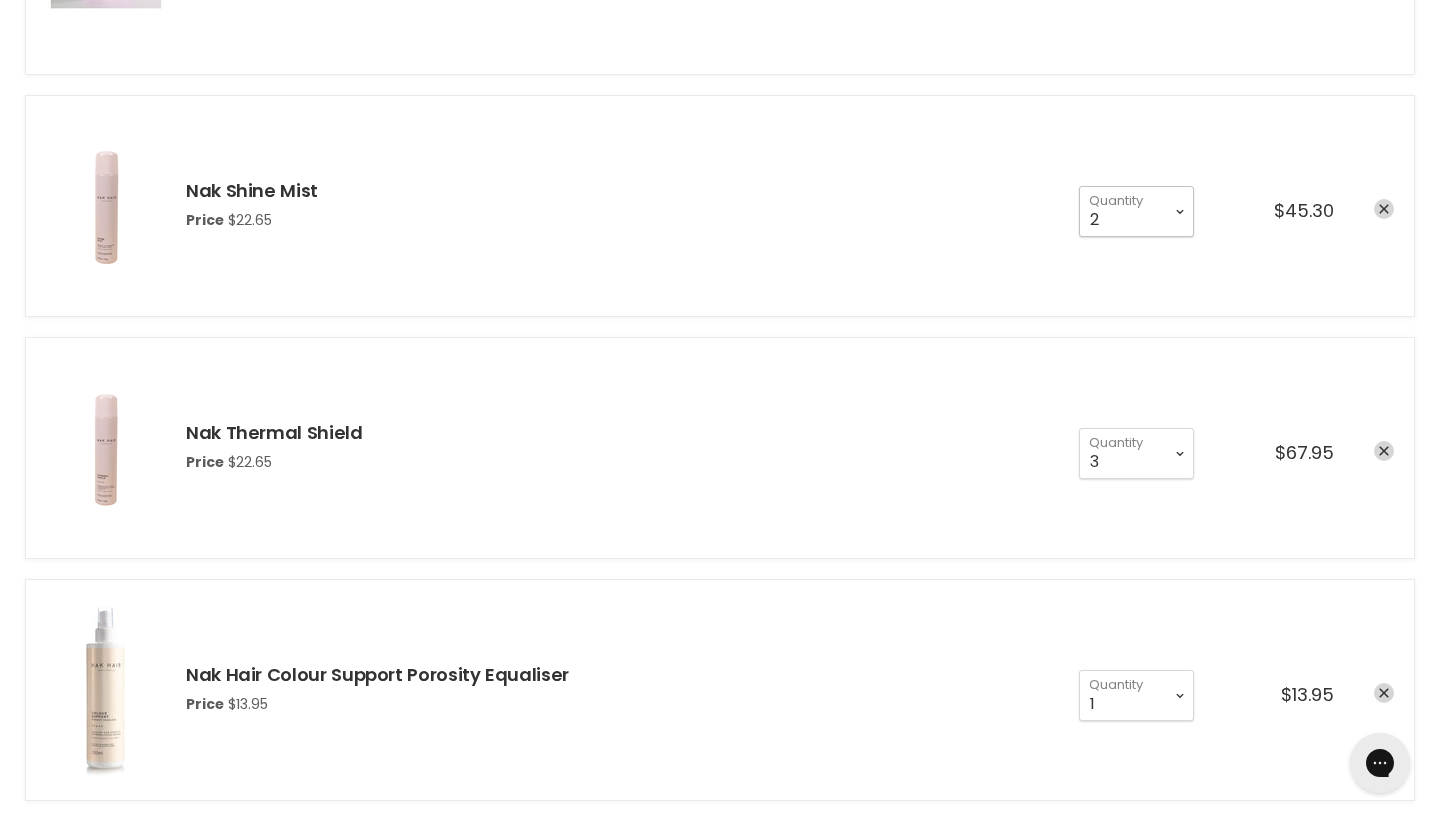 select on "3" 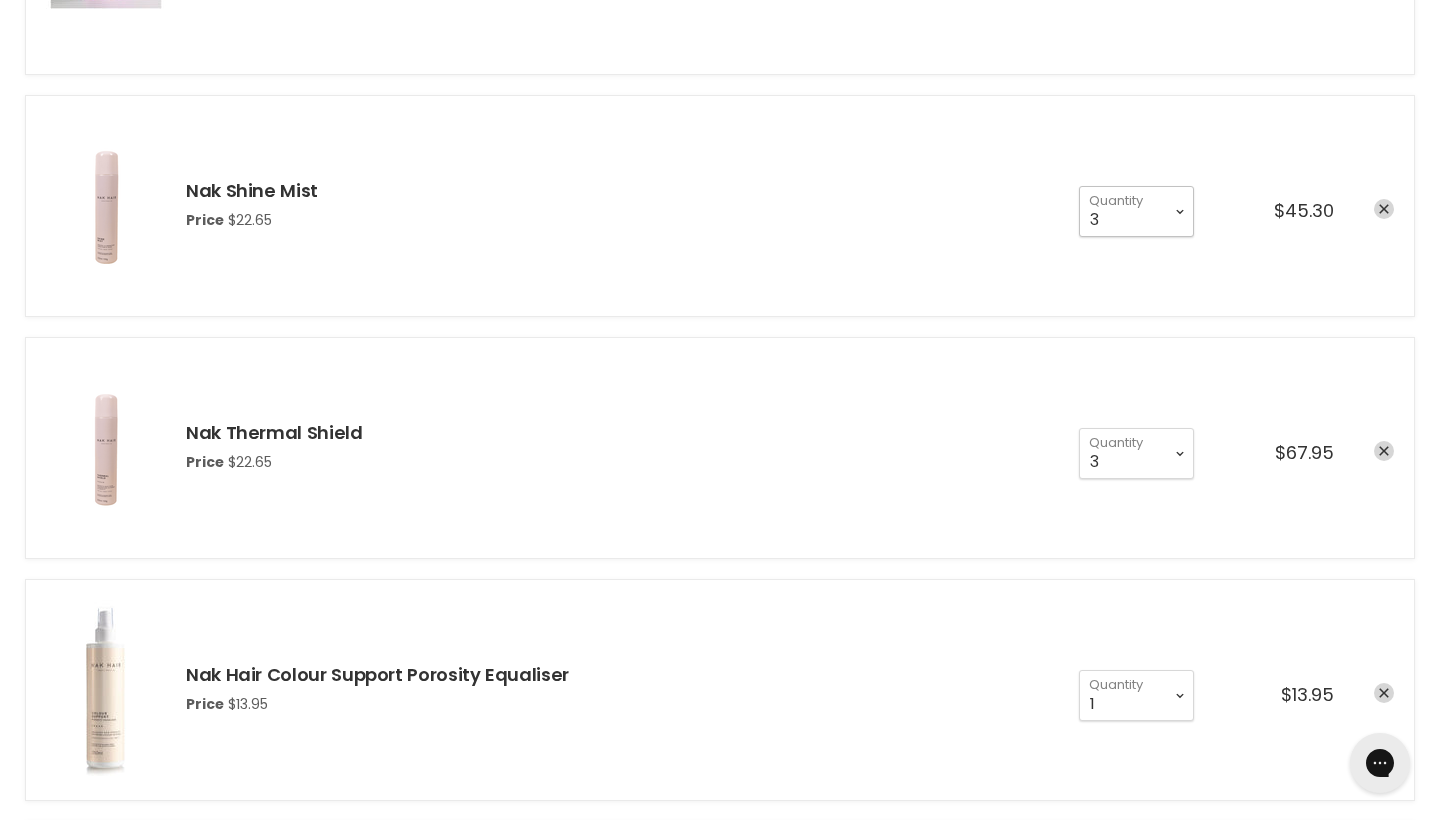 type on "3" 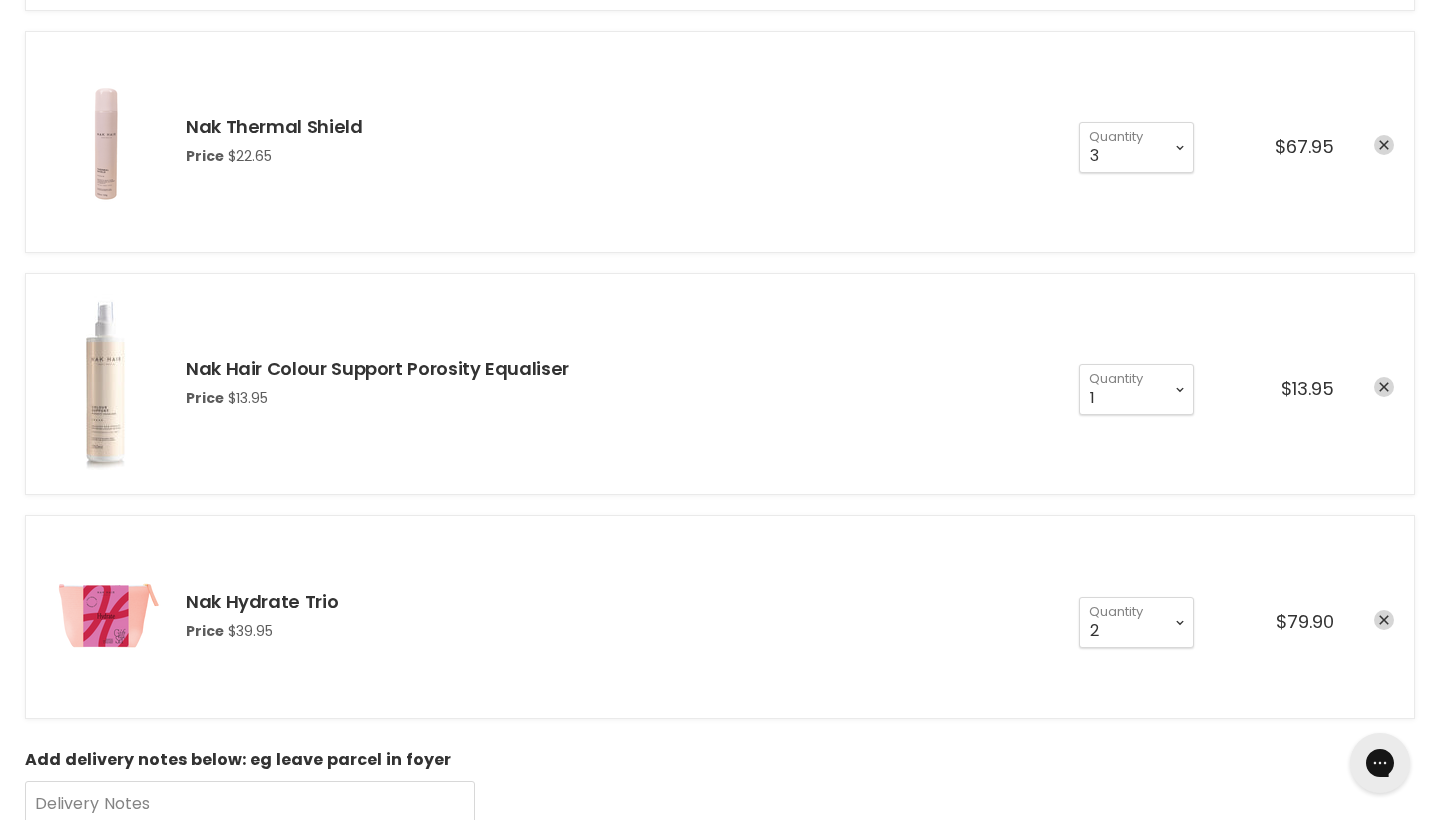 scroll, scrollTop: 0, scrollLeft: 0, axis: both 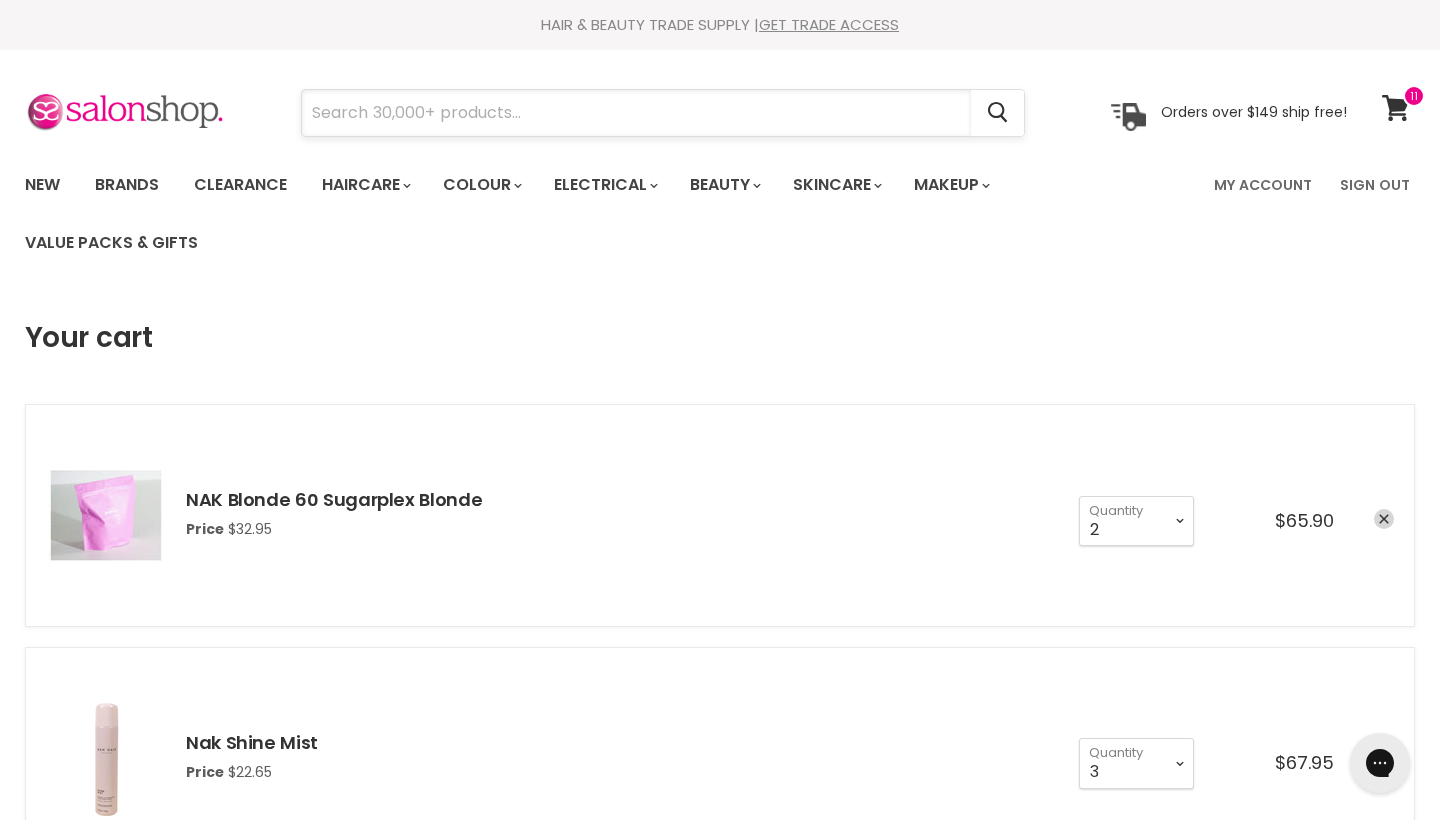click at bounding box center [636, 113] 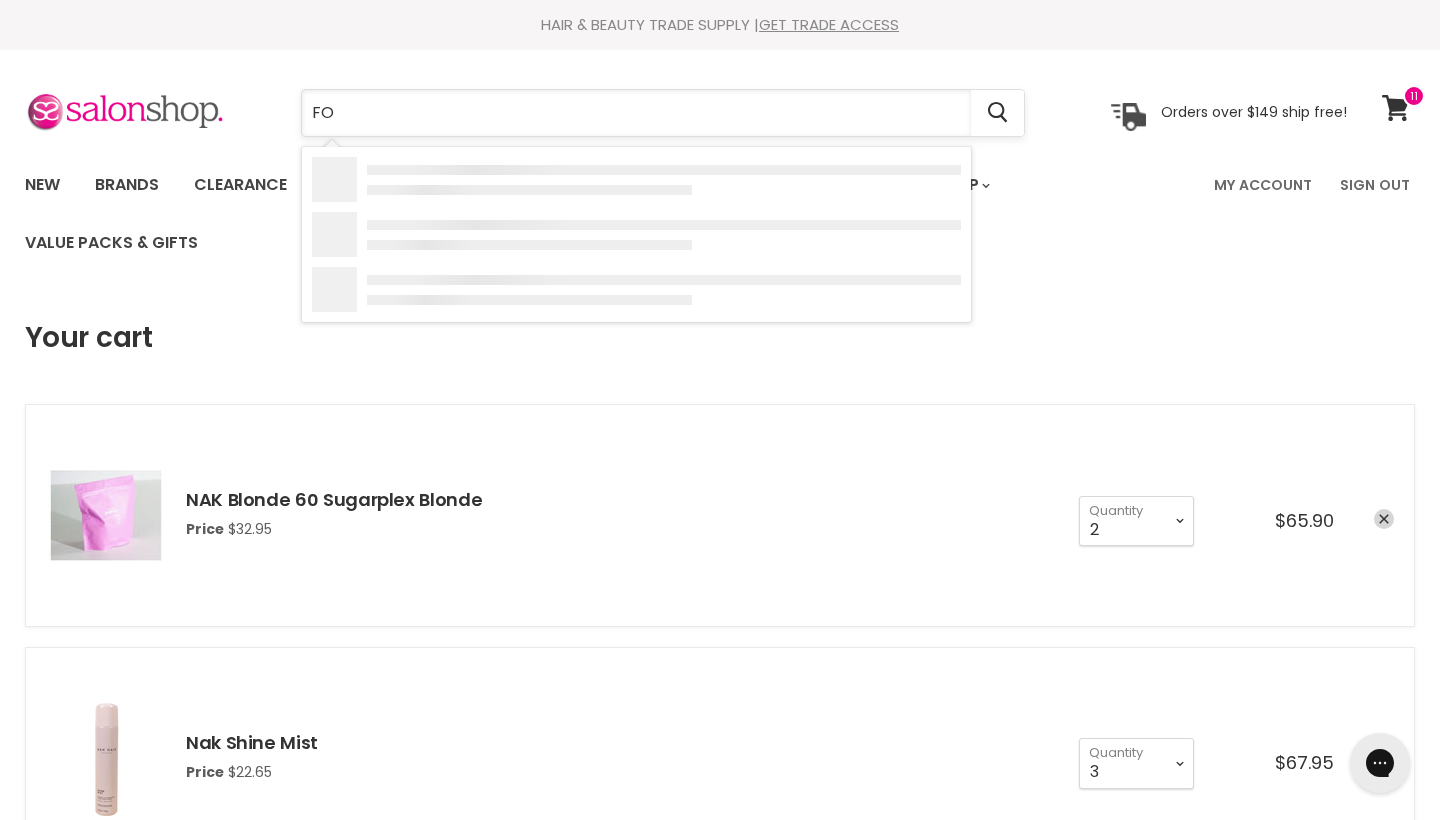 type on "F" 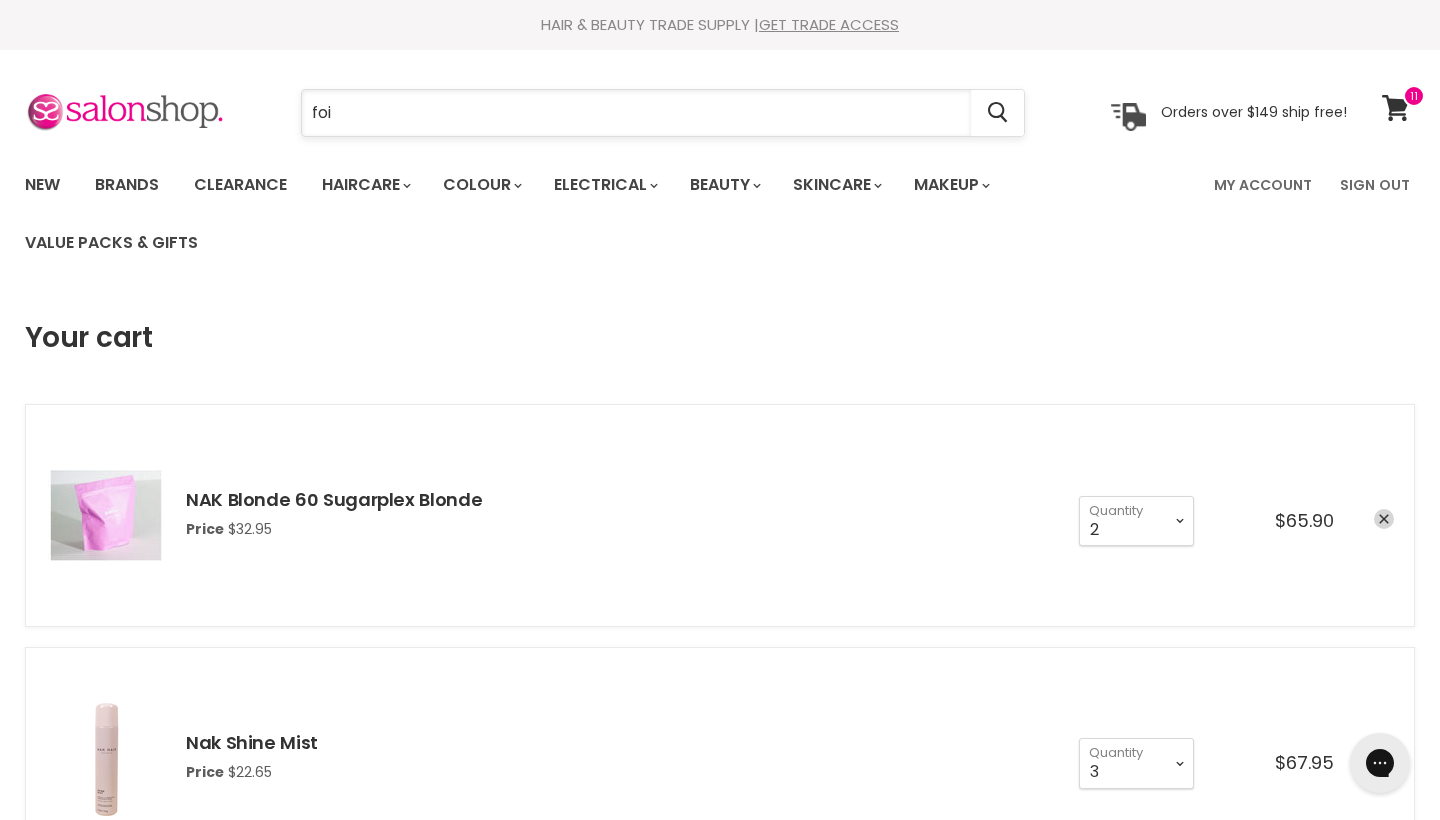 type on "foil" 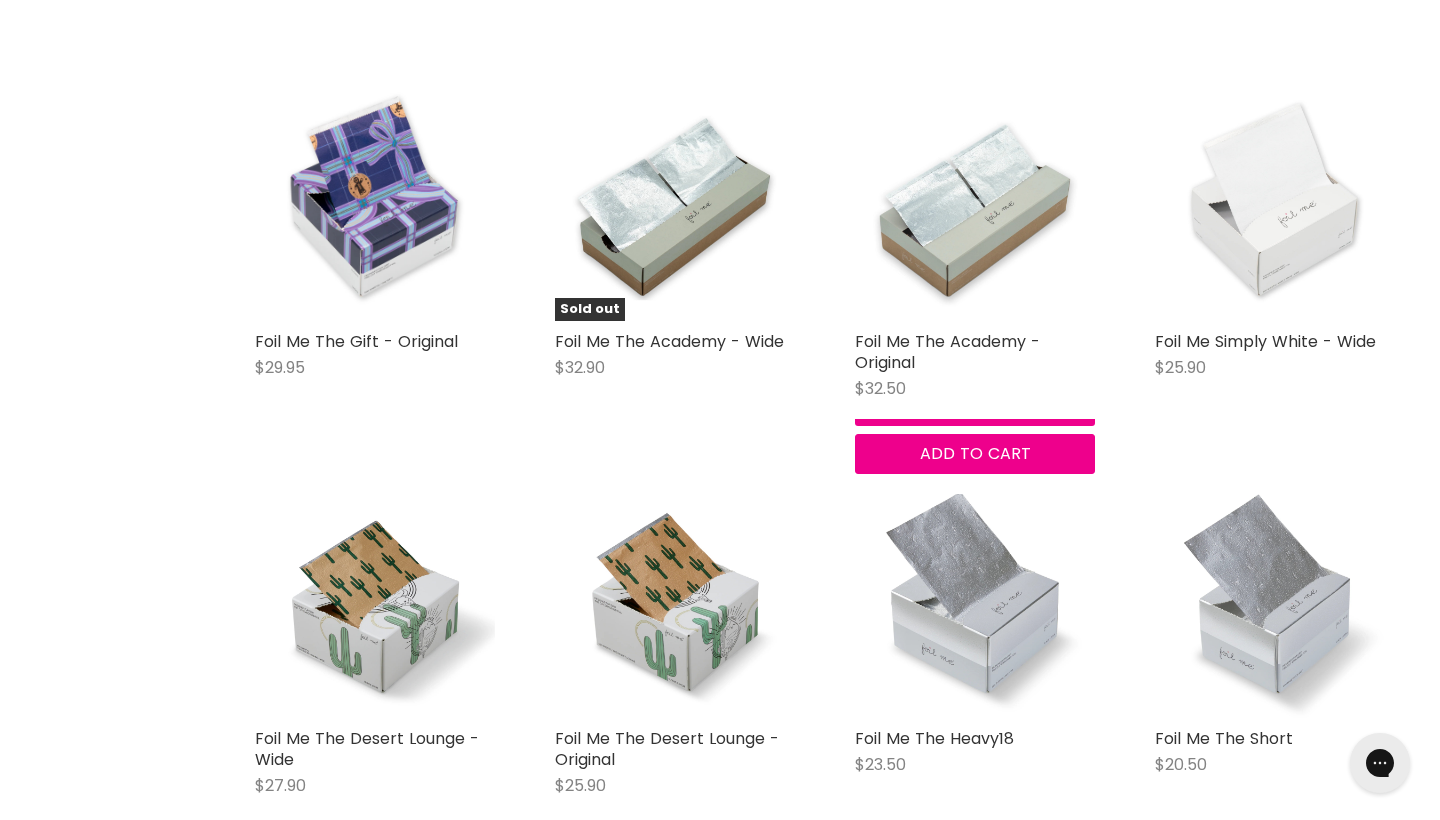 scroll, scrollTop: 0, scrollLeft: 0, axis: both 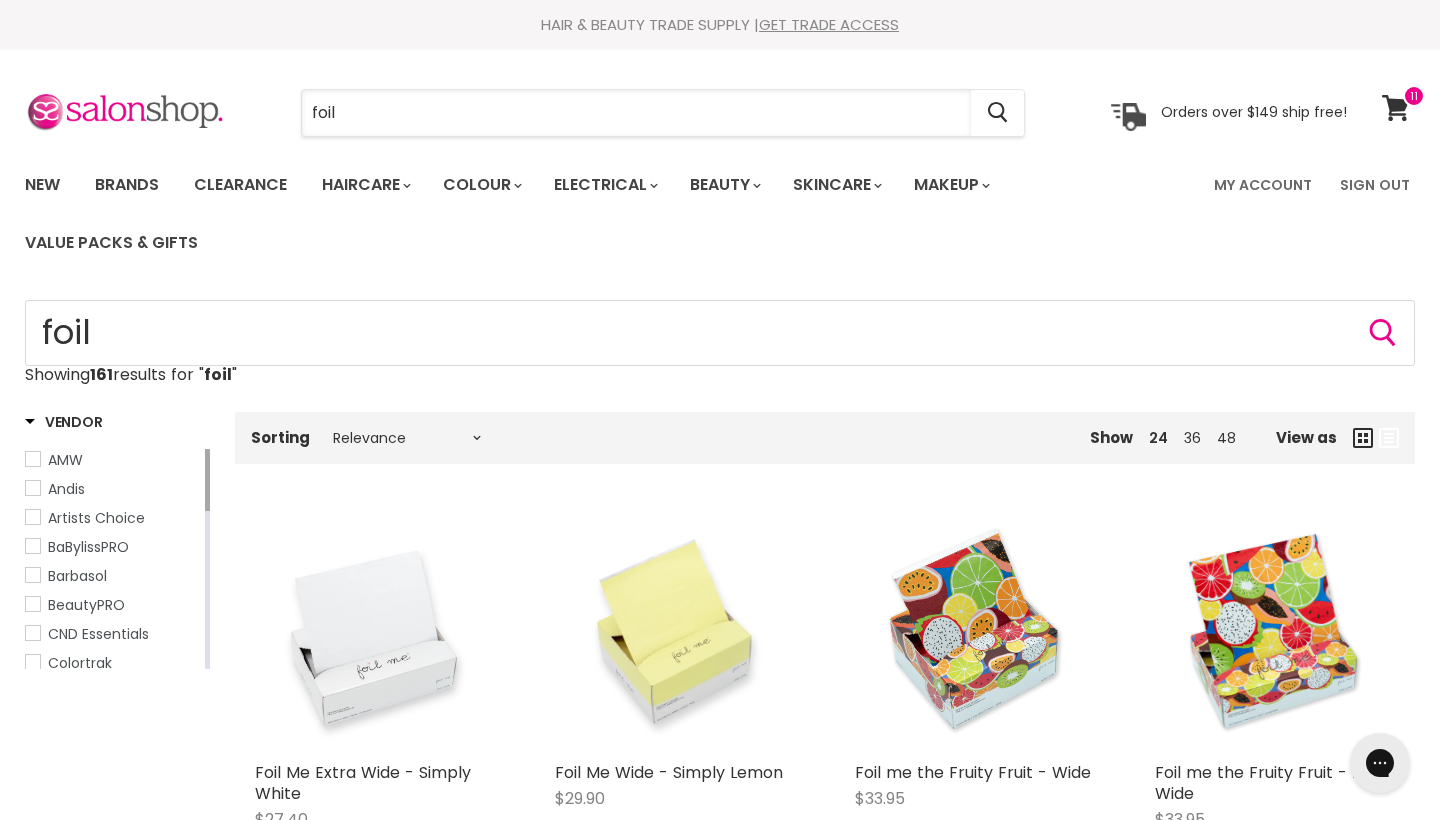 drag, startPoint x: 710, startPoint y: 110, endPoint x: 280, endPoint y: 114, distance: 430.01862 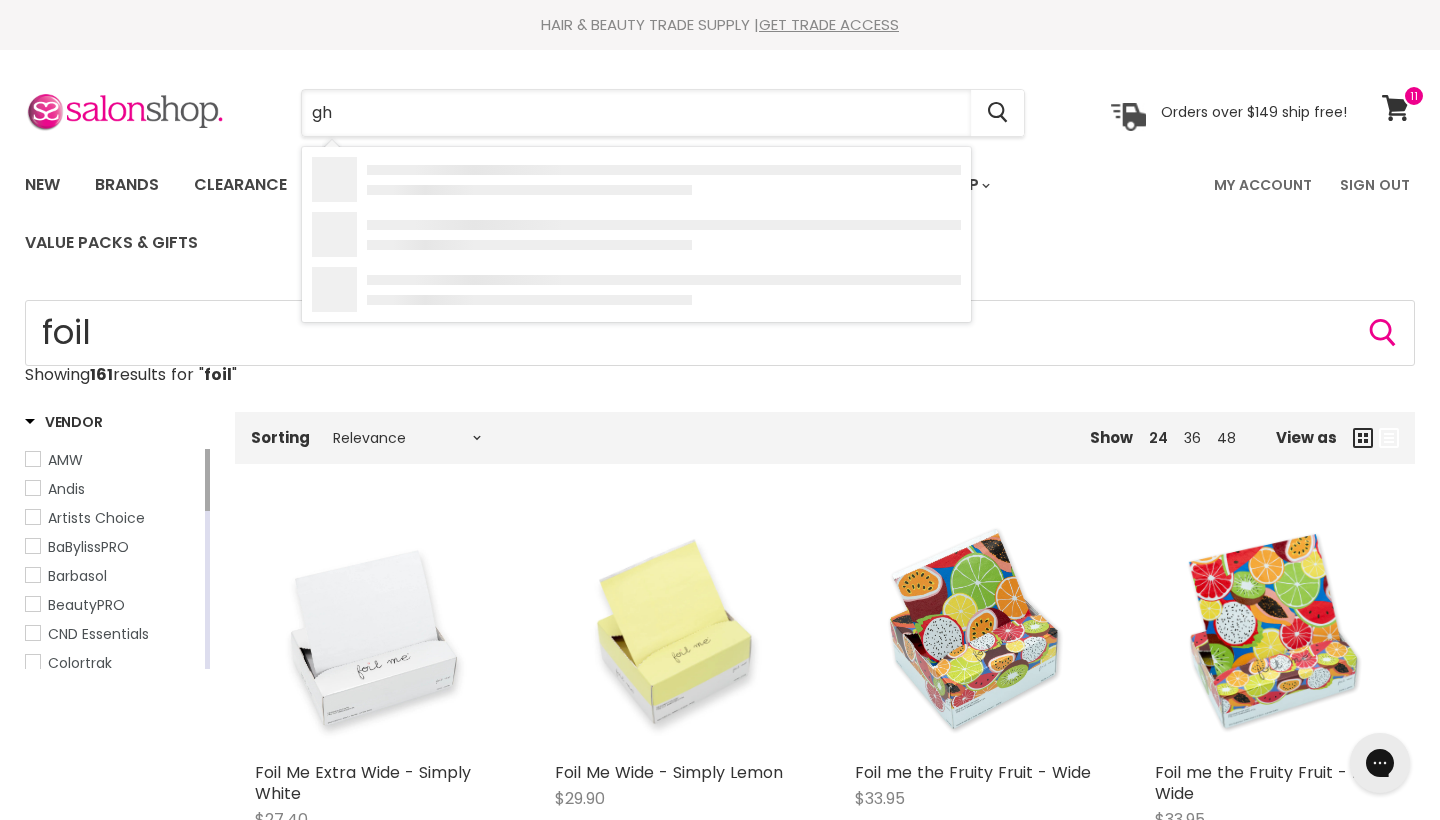 type on "ghd" 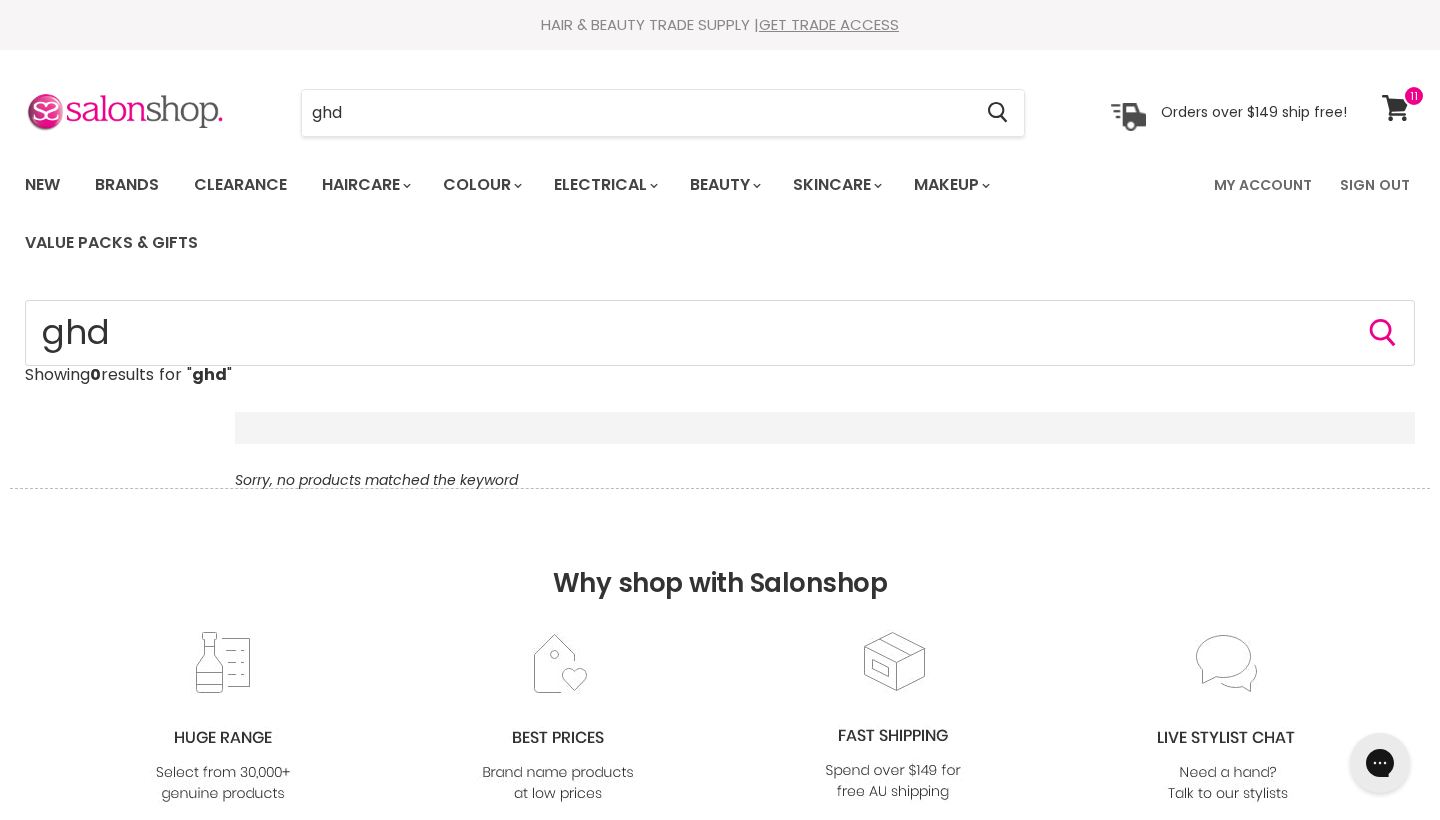 scroll, scrollTop: 0, scrollLeft: 0, axis: both 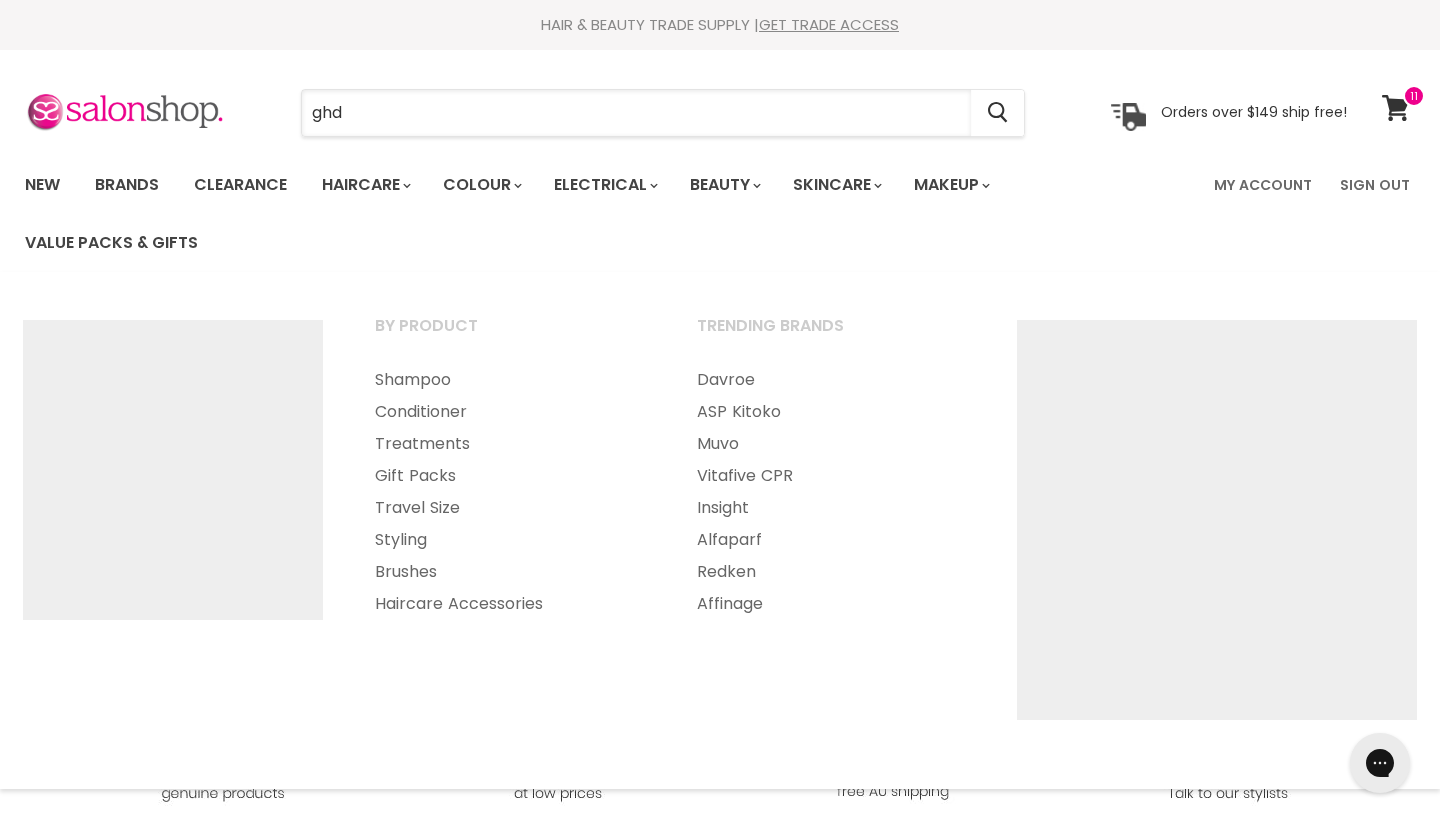 drag, startPoint x: 901, startPoint y: 130, endPoint x: 286, endPoint y: 118, distance: 615.11707 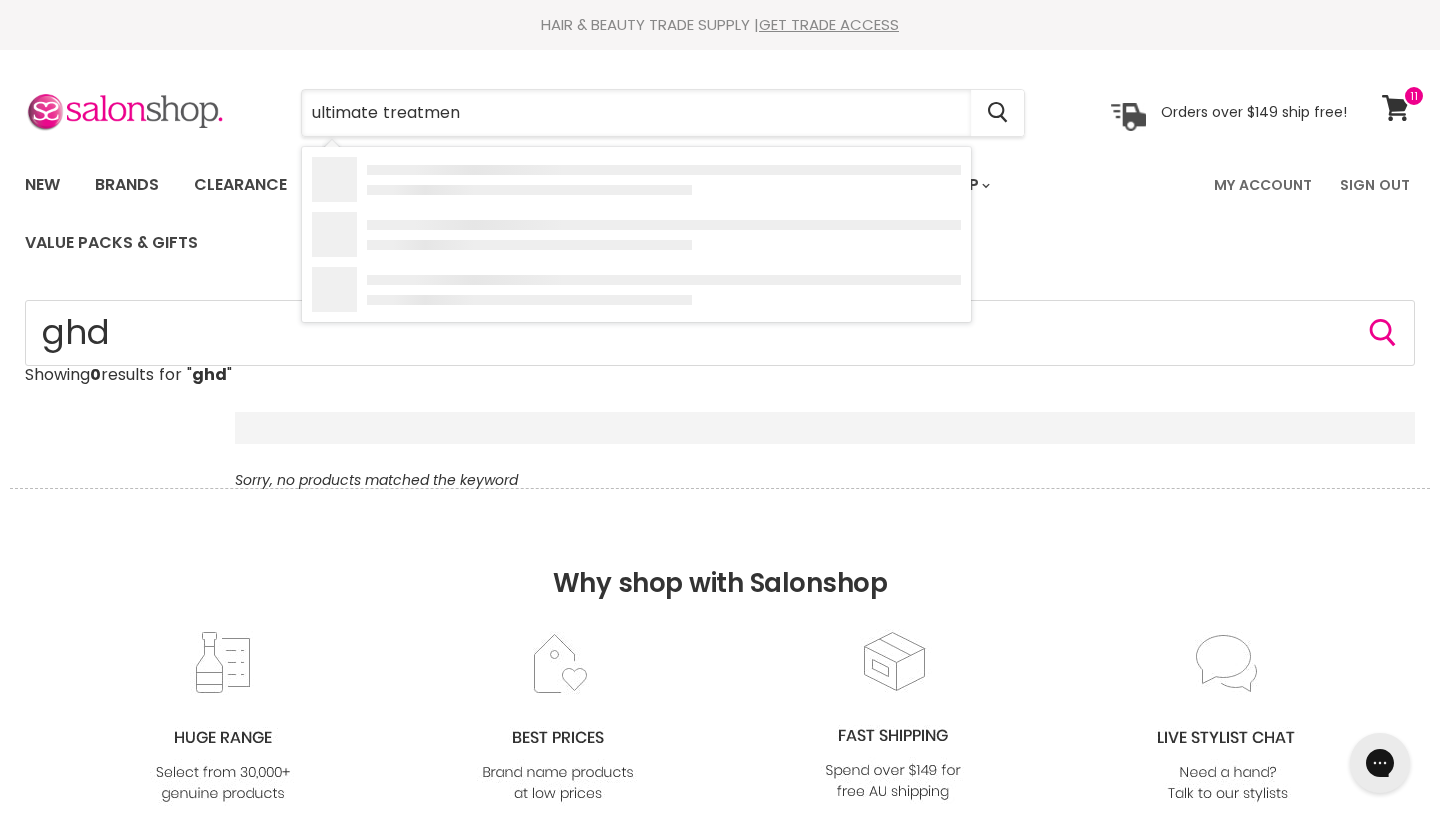 type on "ultimate treatment" 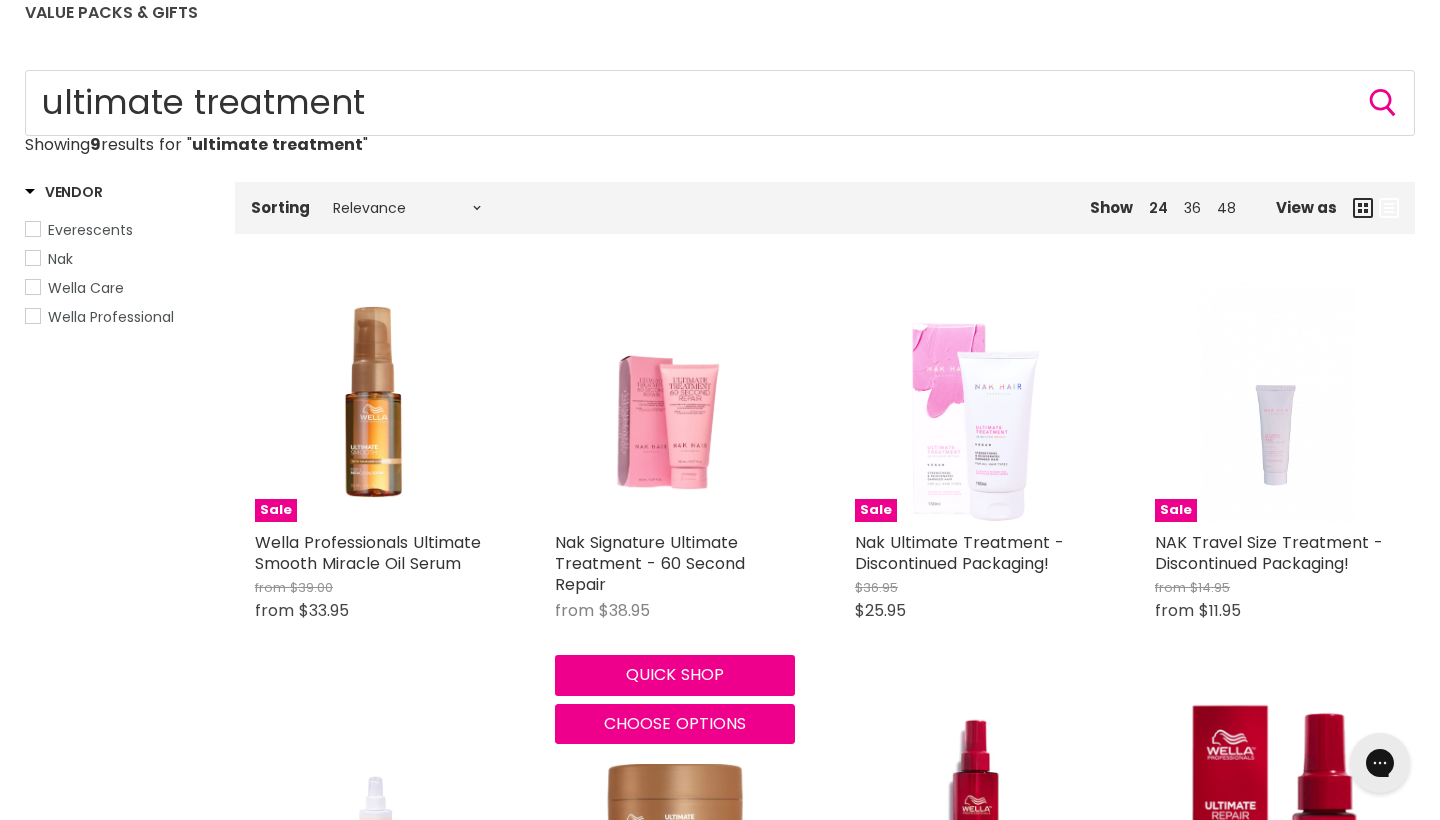 scroll, scrollTop: 308, scrollLeft: 0, axis: vertical 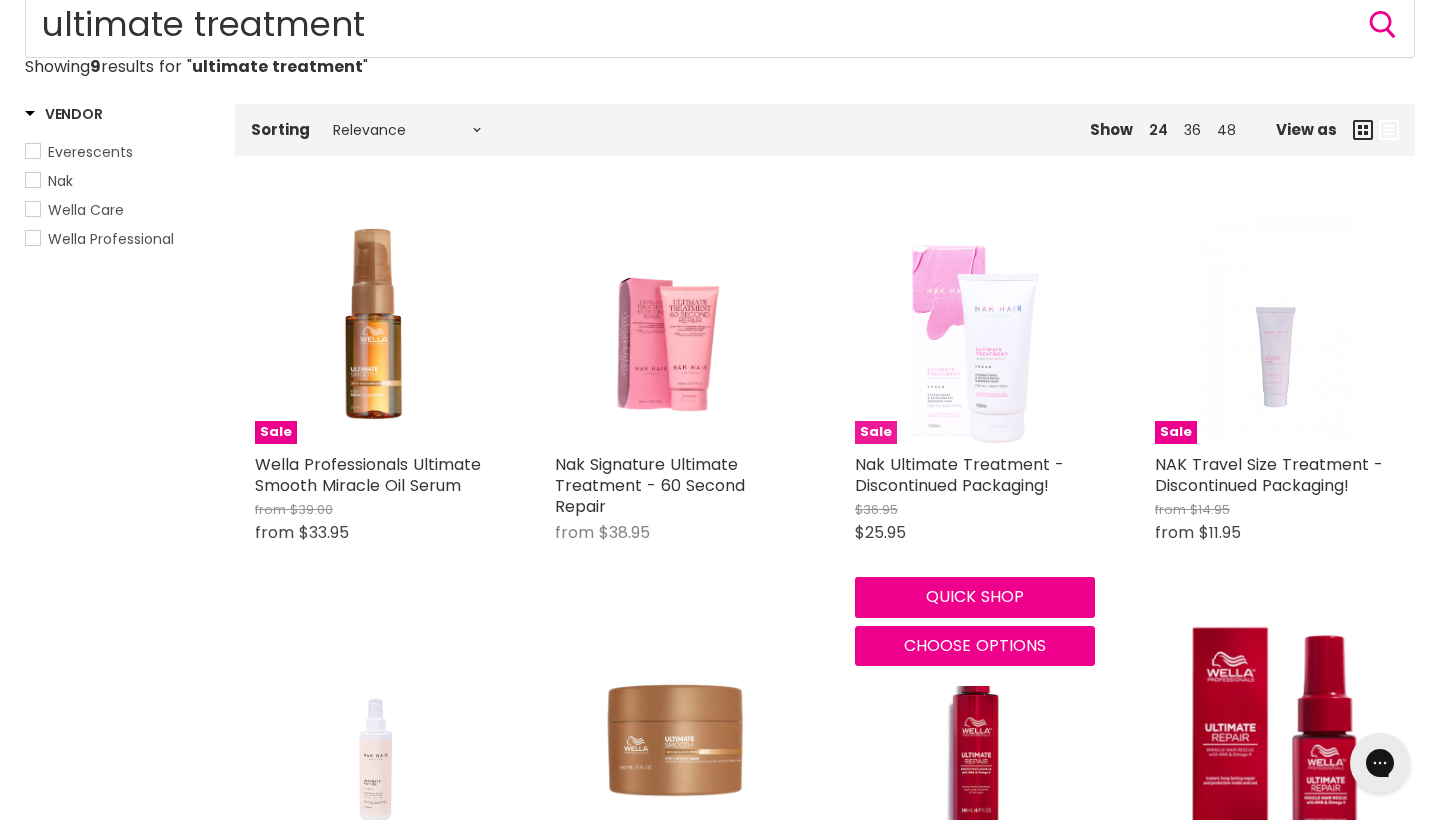 click at bounding box center [975, 324] 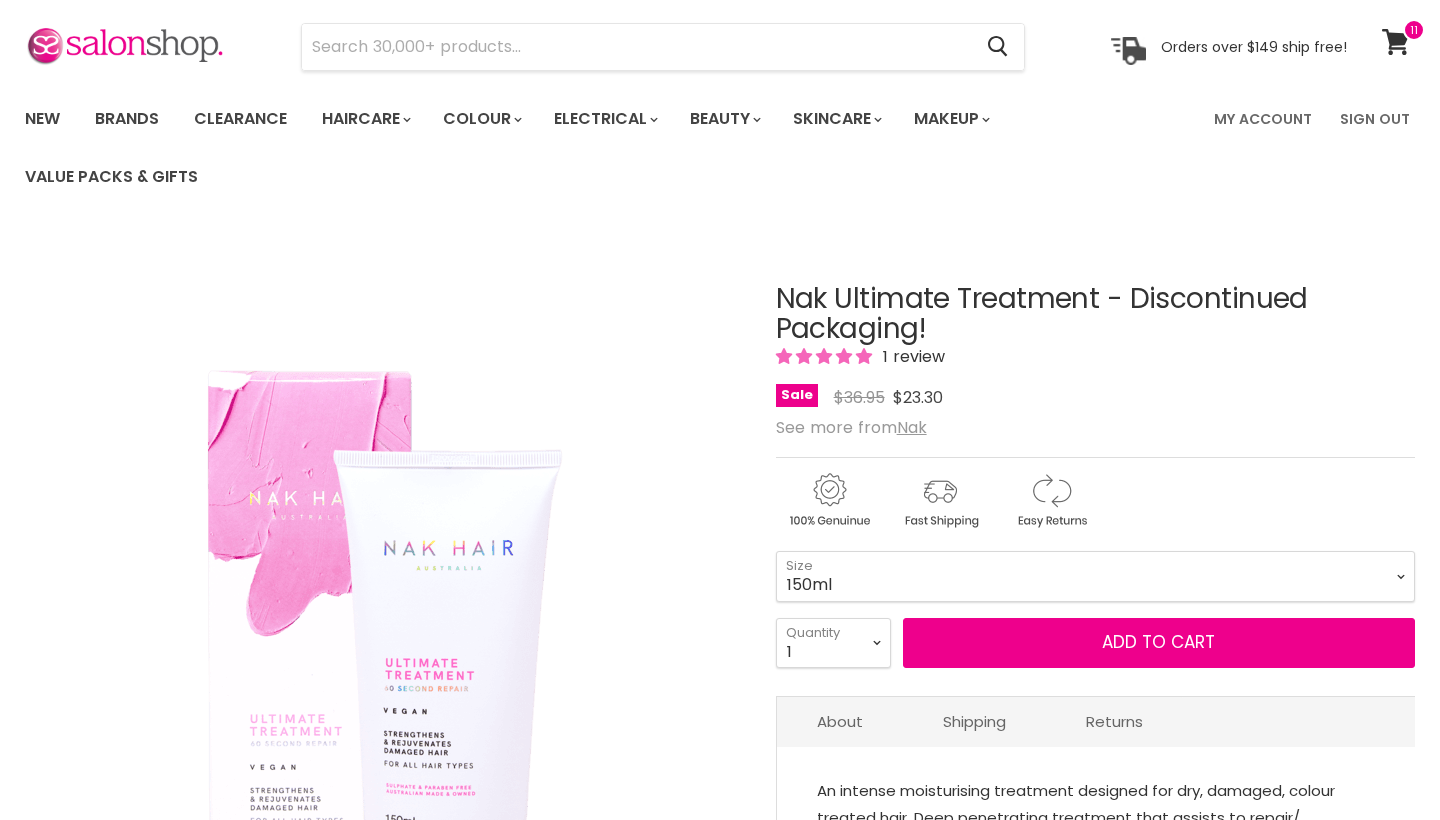 scroll, scrollTop: 66, scrollLeft: 0, axis: vertical 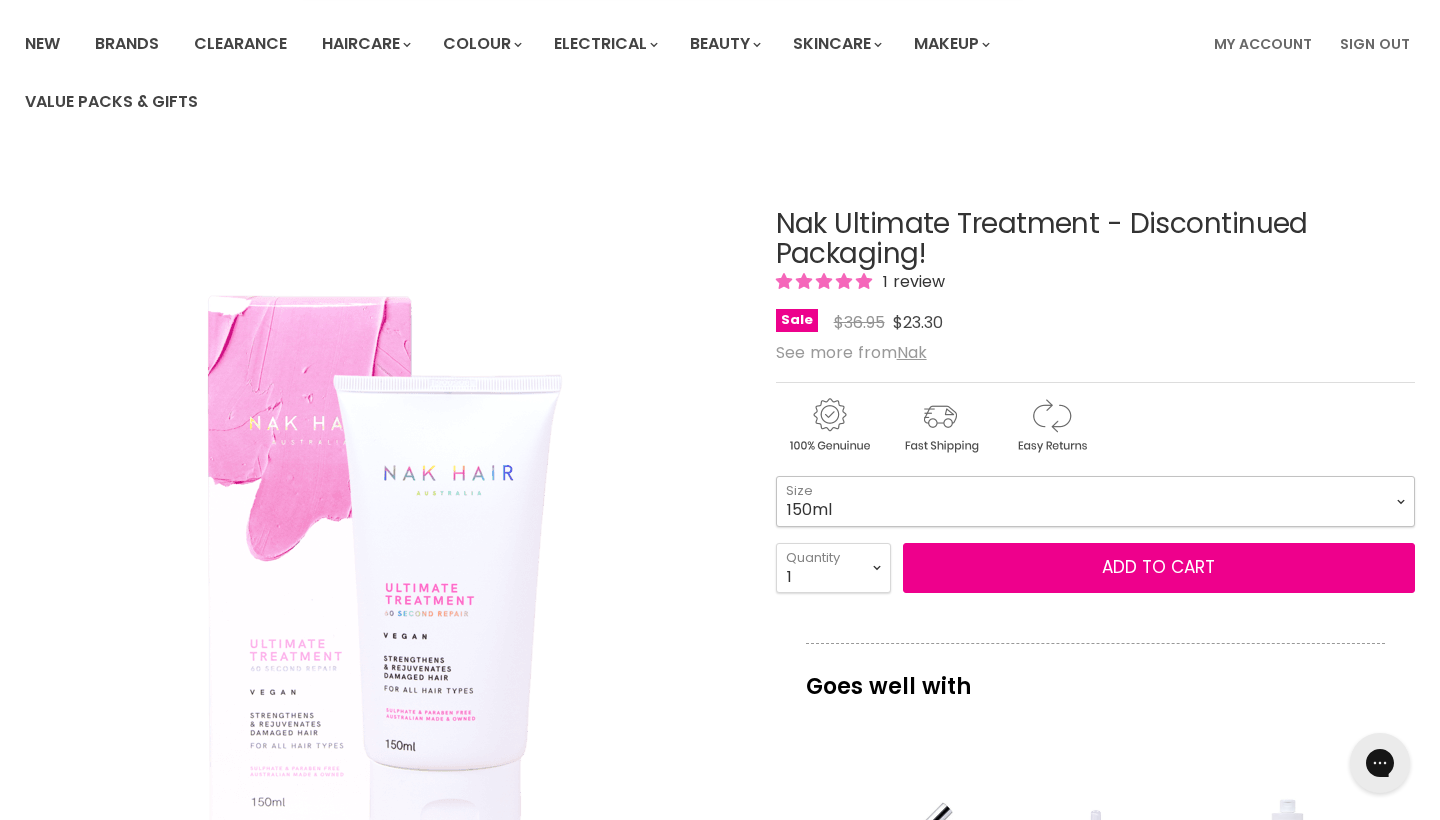 drag, startPoint x: 1216, startPoint y: 485, endPoint x: 1246, endPoint y: 421, distance: 70.68239 